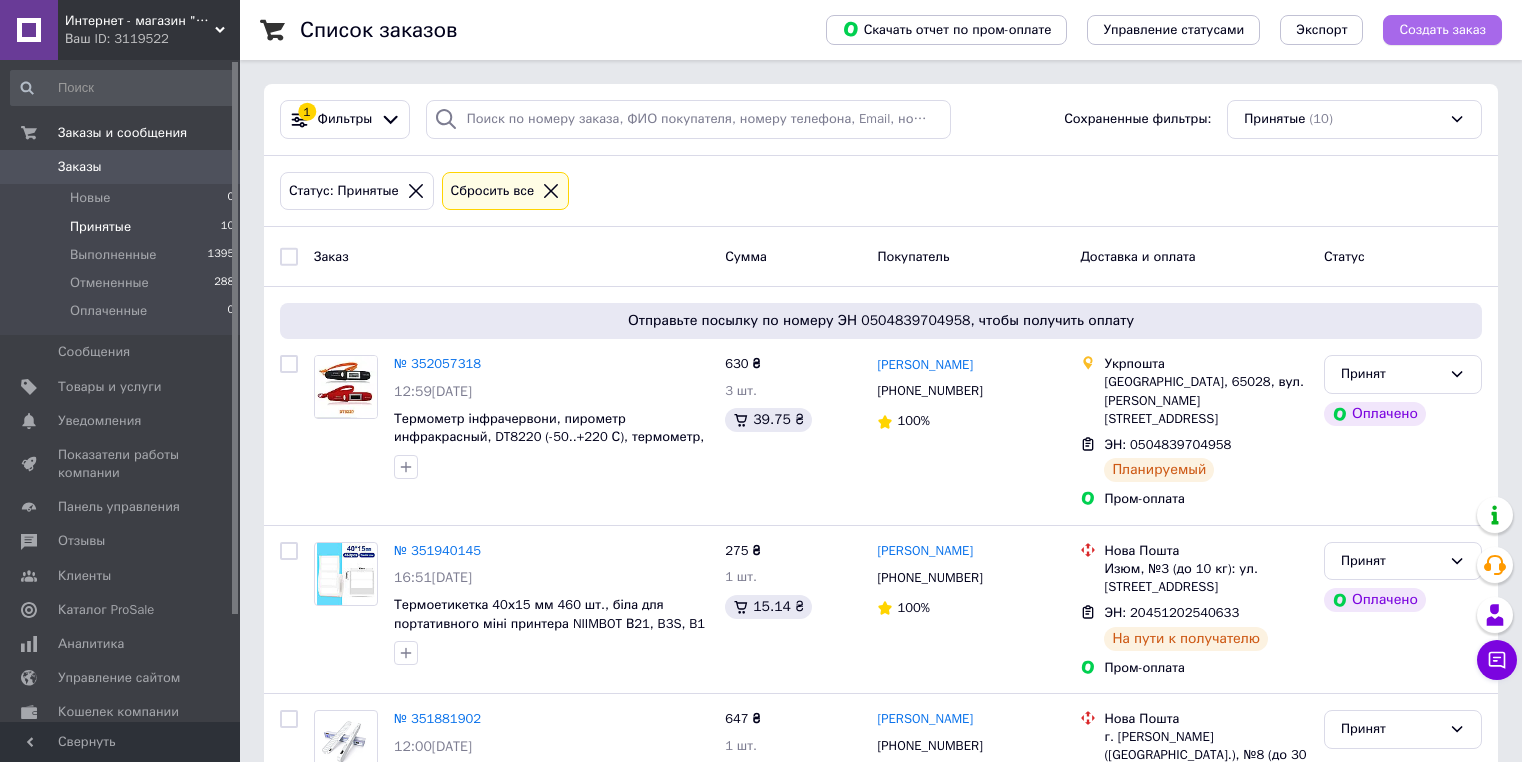 scroll, scrollTop: 0, scrollLeft: 0, axis: both 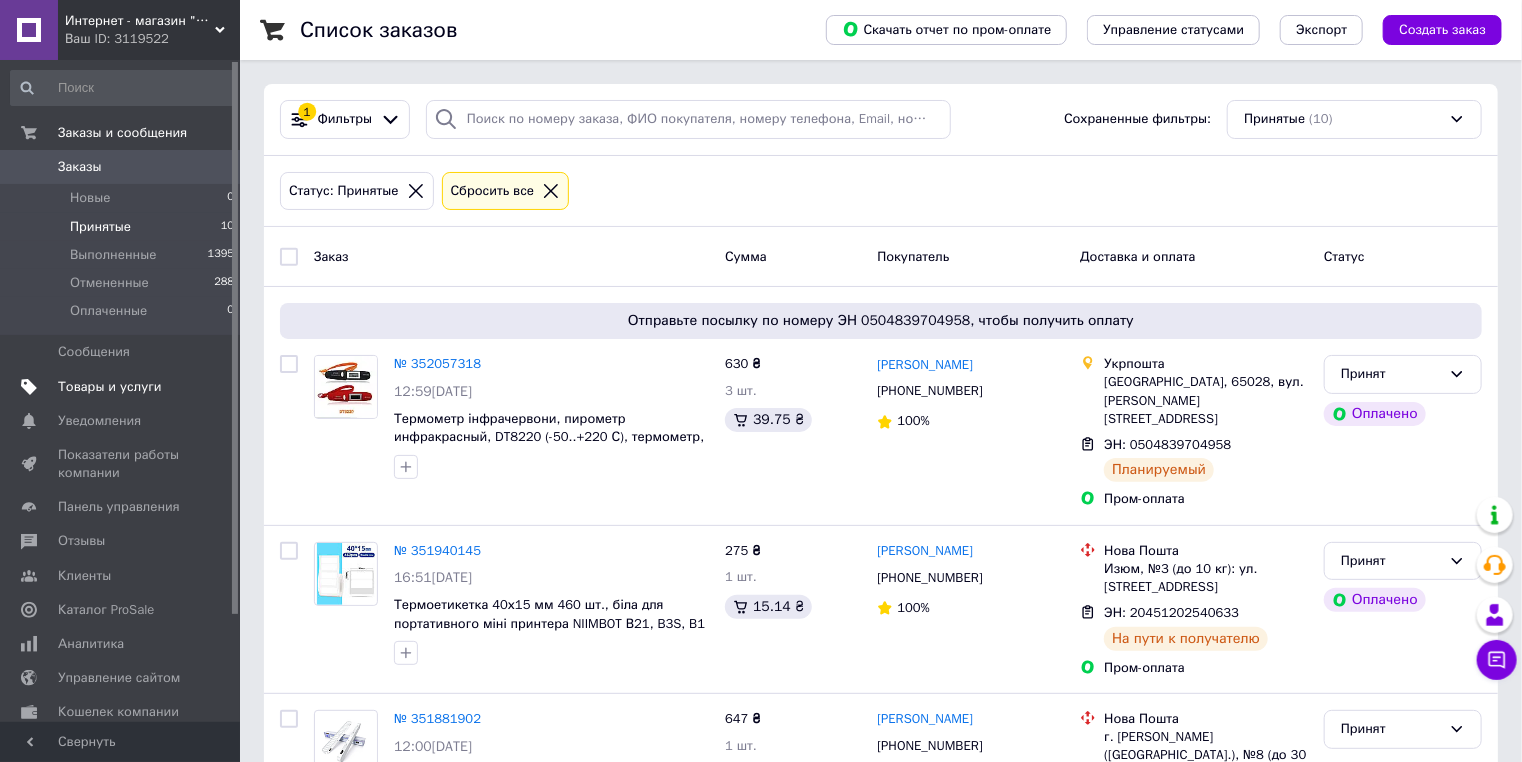 click on "Товары и услуги" at bounding box center [110, 387] 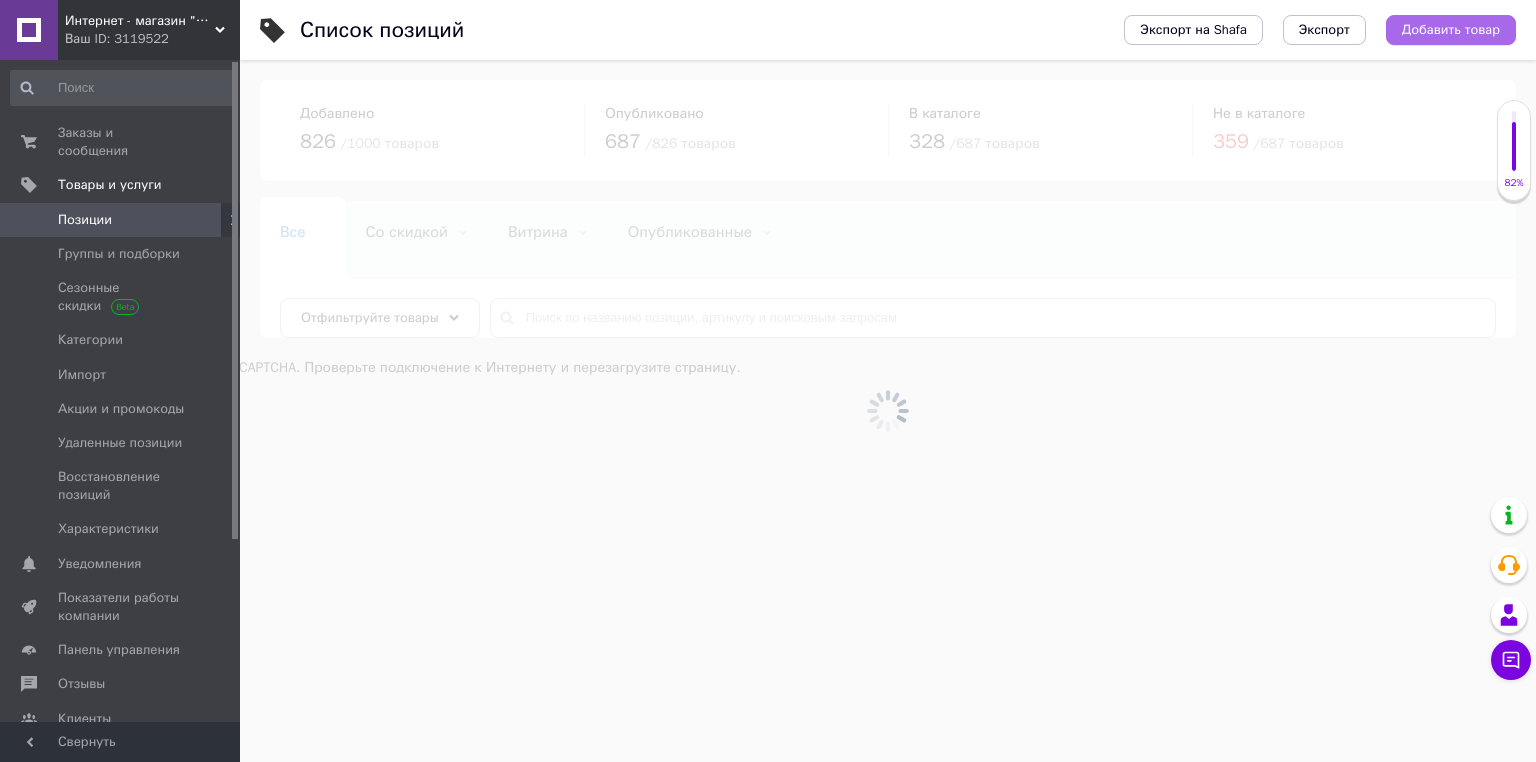click on "Добавить товар" at bounding box center [1451, 30] 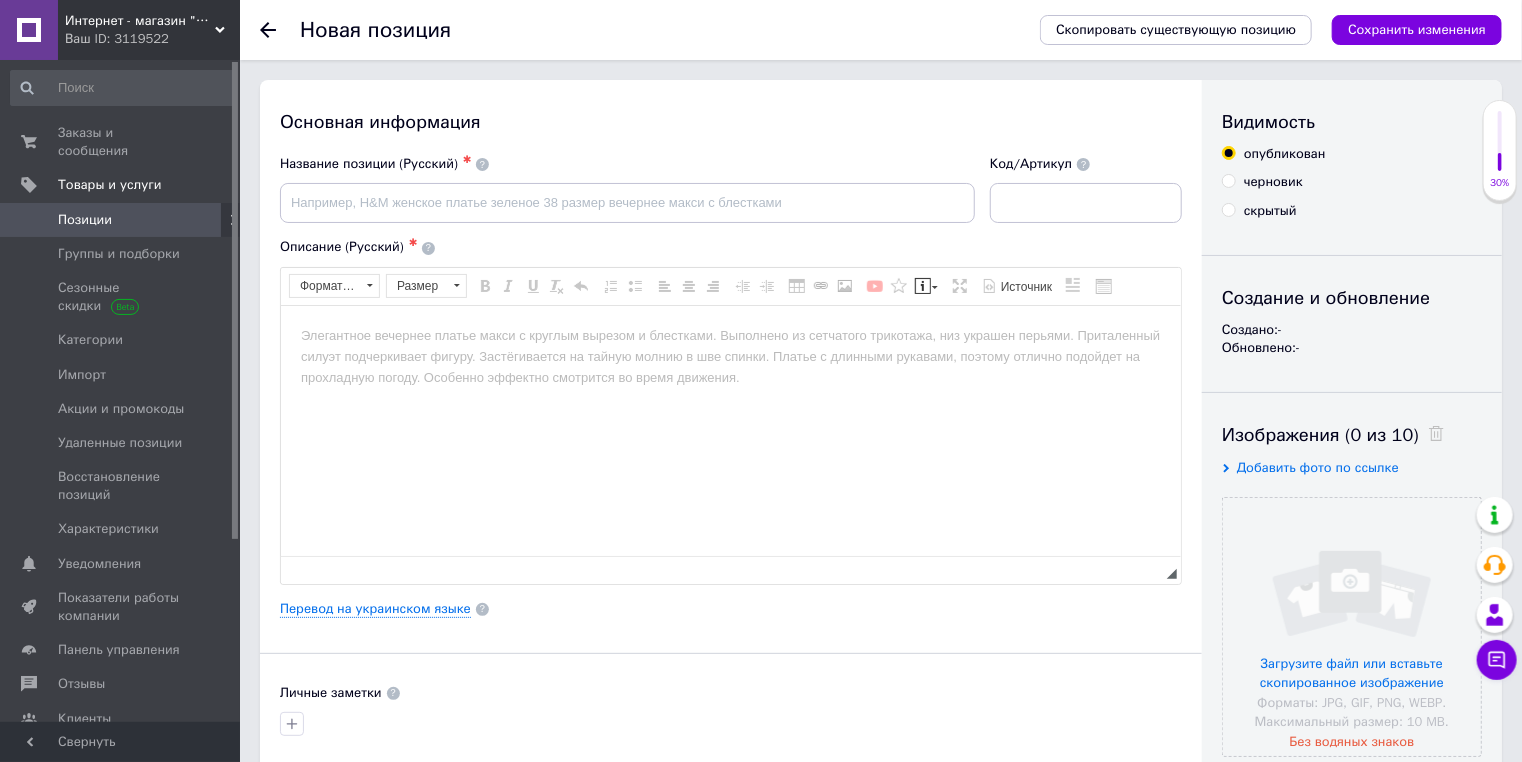 scroll, scrollTop: 0, scrollLeft: 0, axis: both 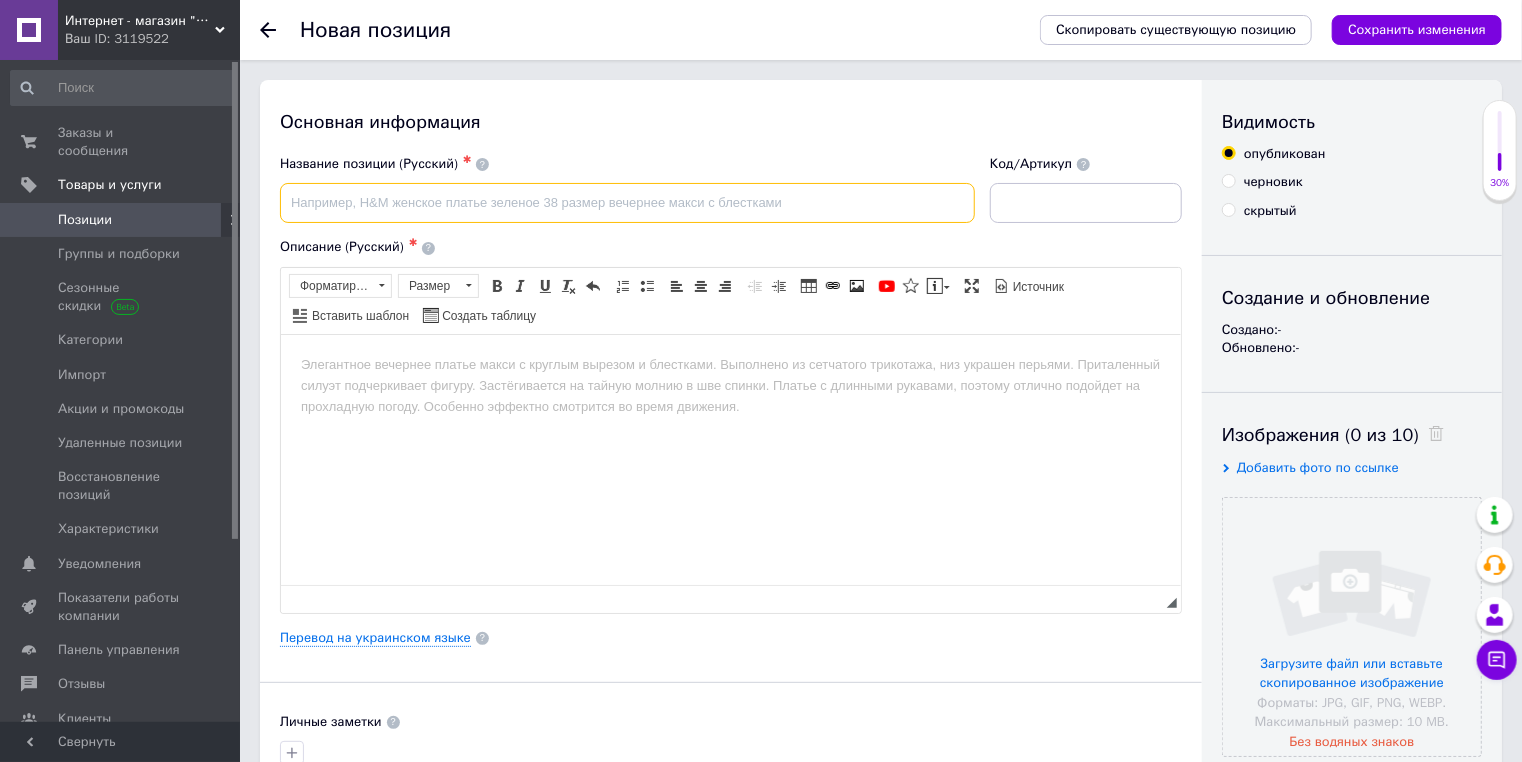 click at bounding box center (627, 203) 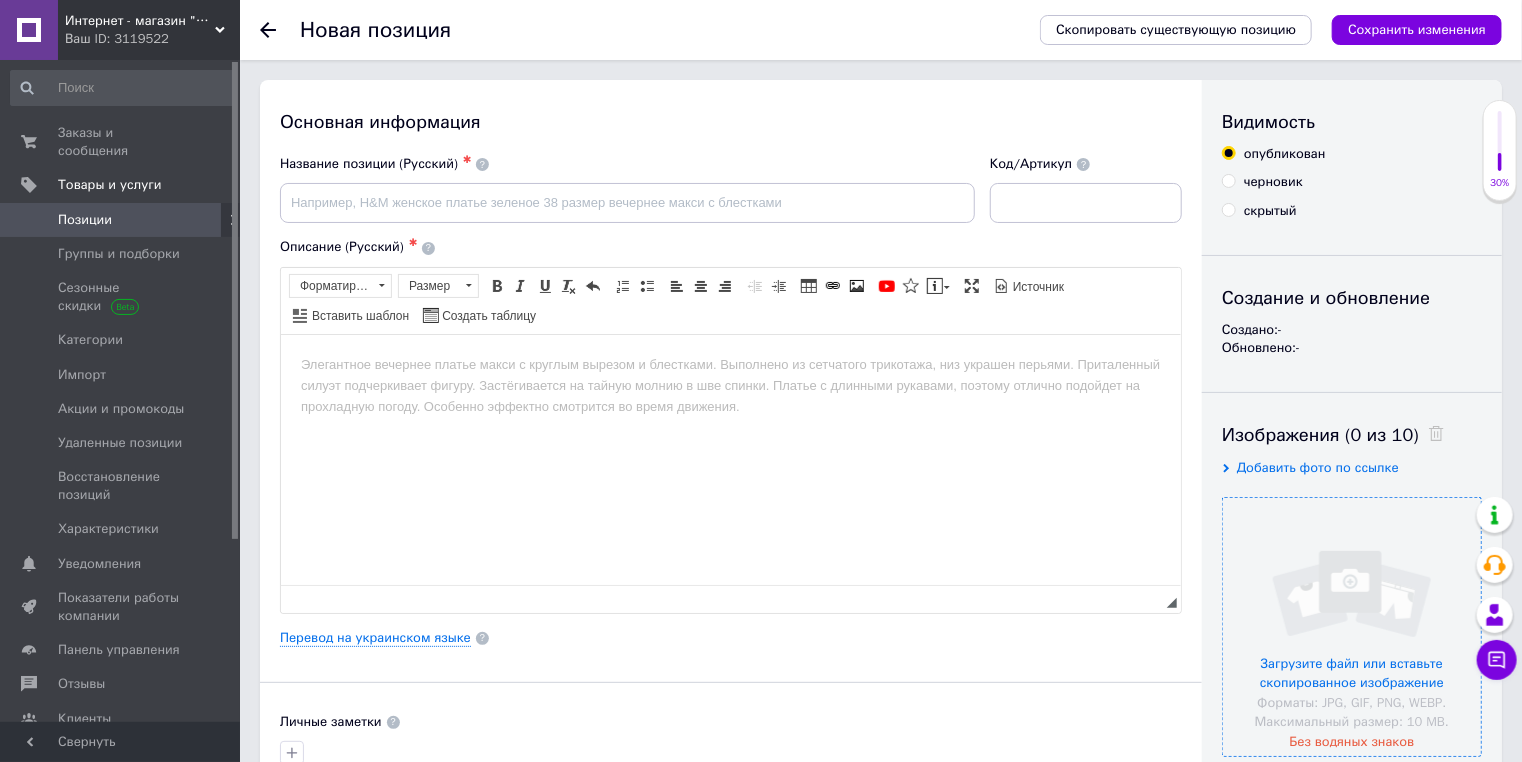 click at bounding box center [1352, 627] 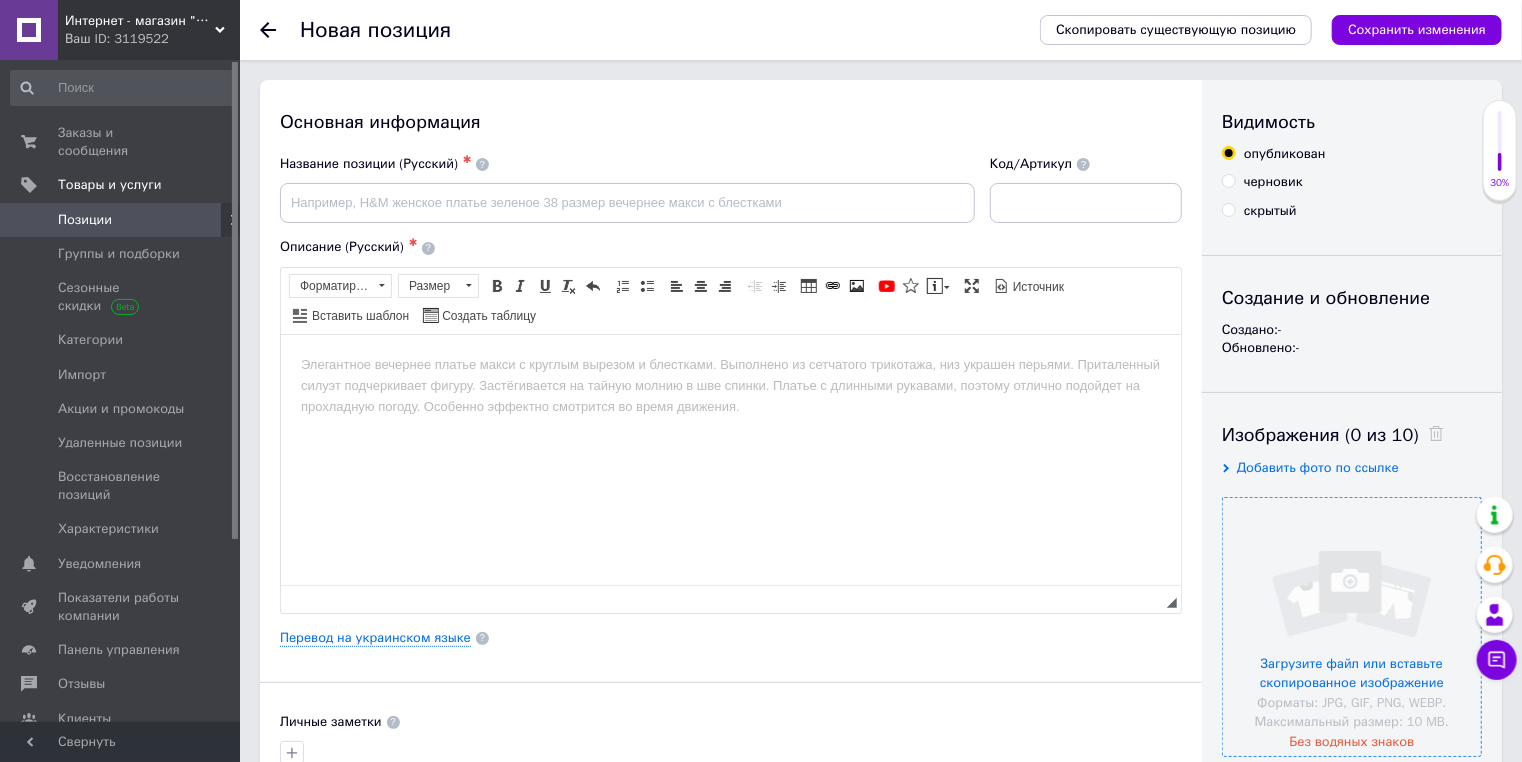 click at bounding box center [1352, 627] 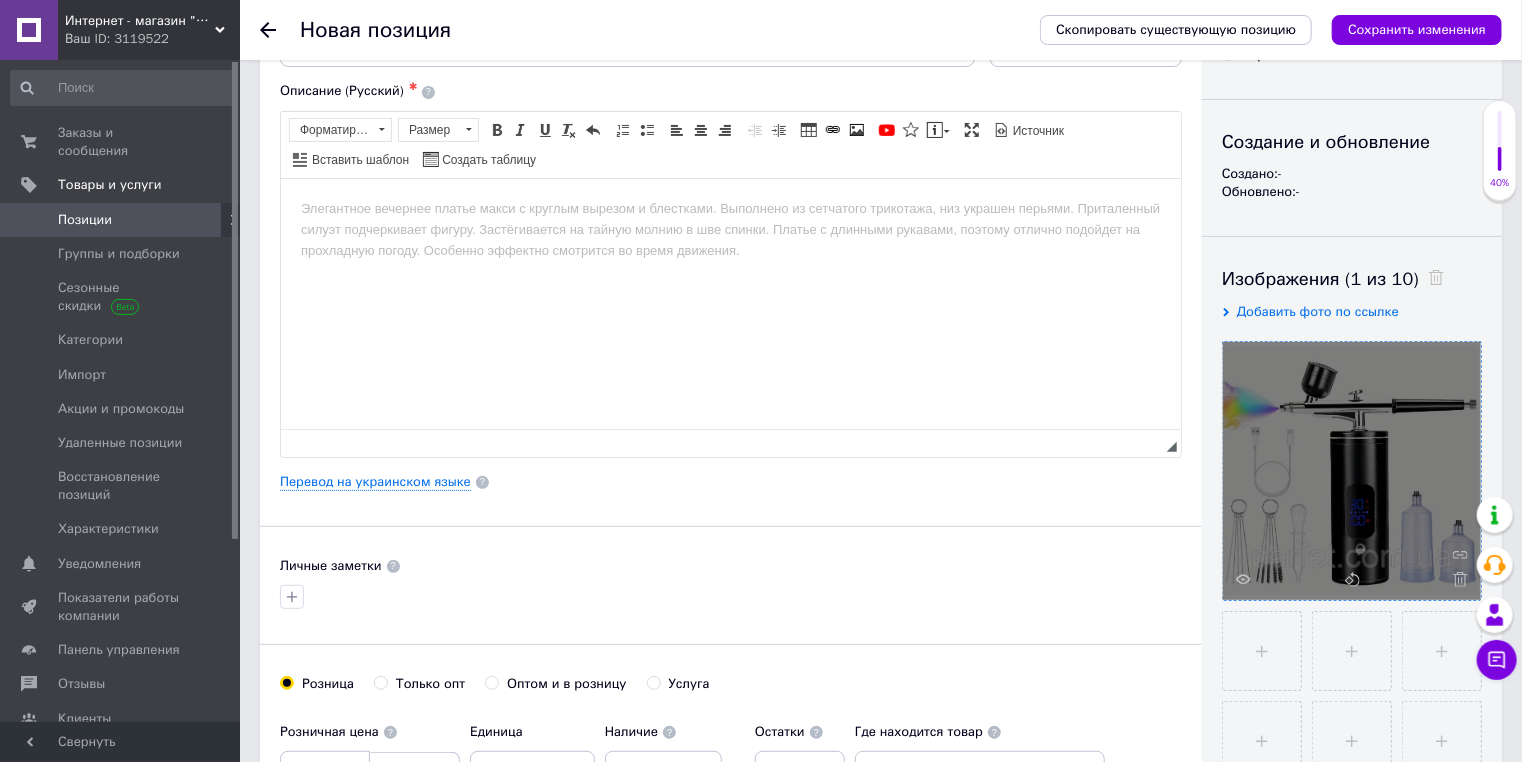 scroll, scrollTop: 160, scrollLeft: 0, axis: vertical 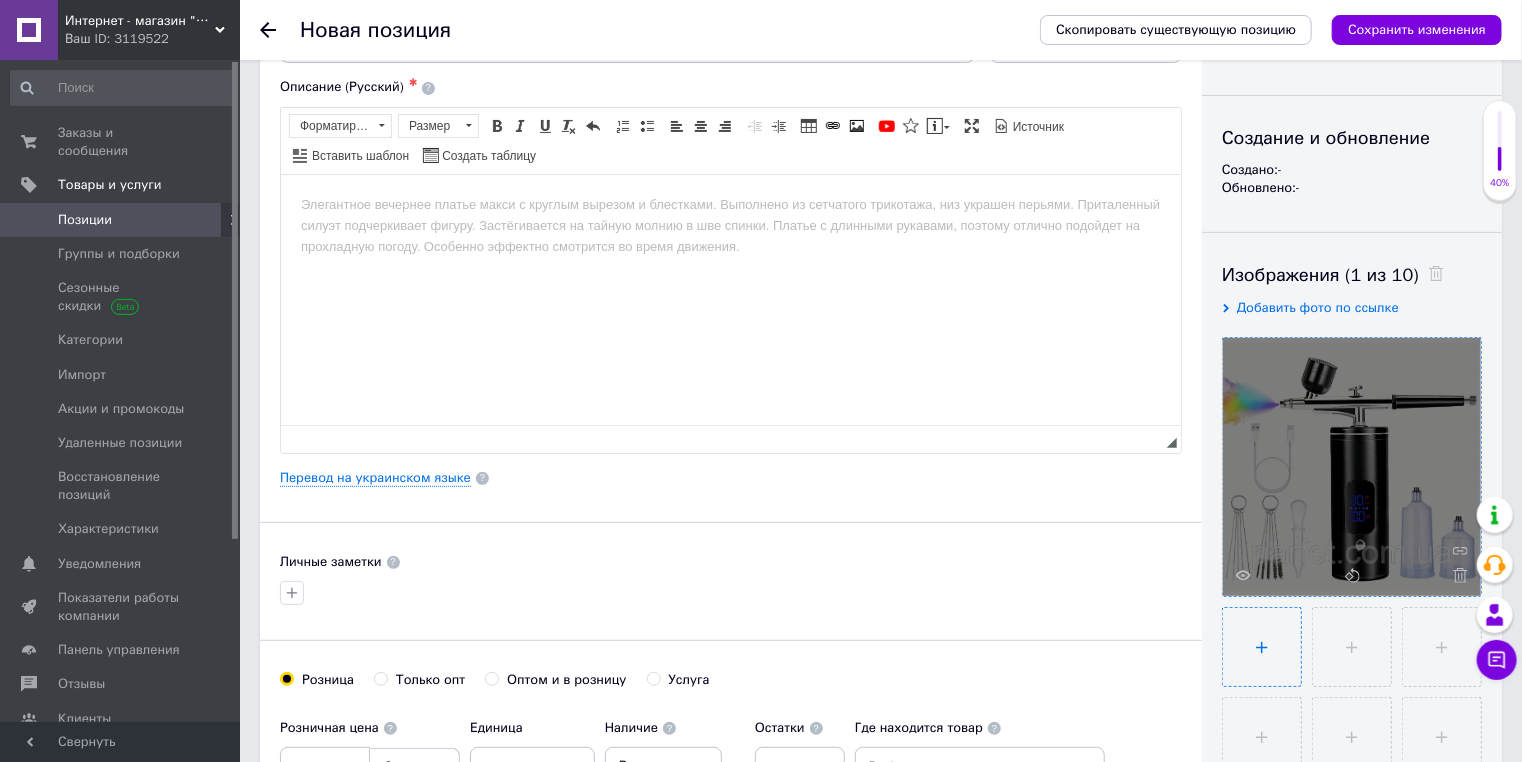 click at bounding box center (1262, 647) 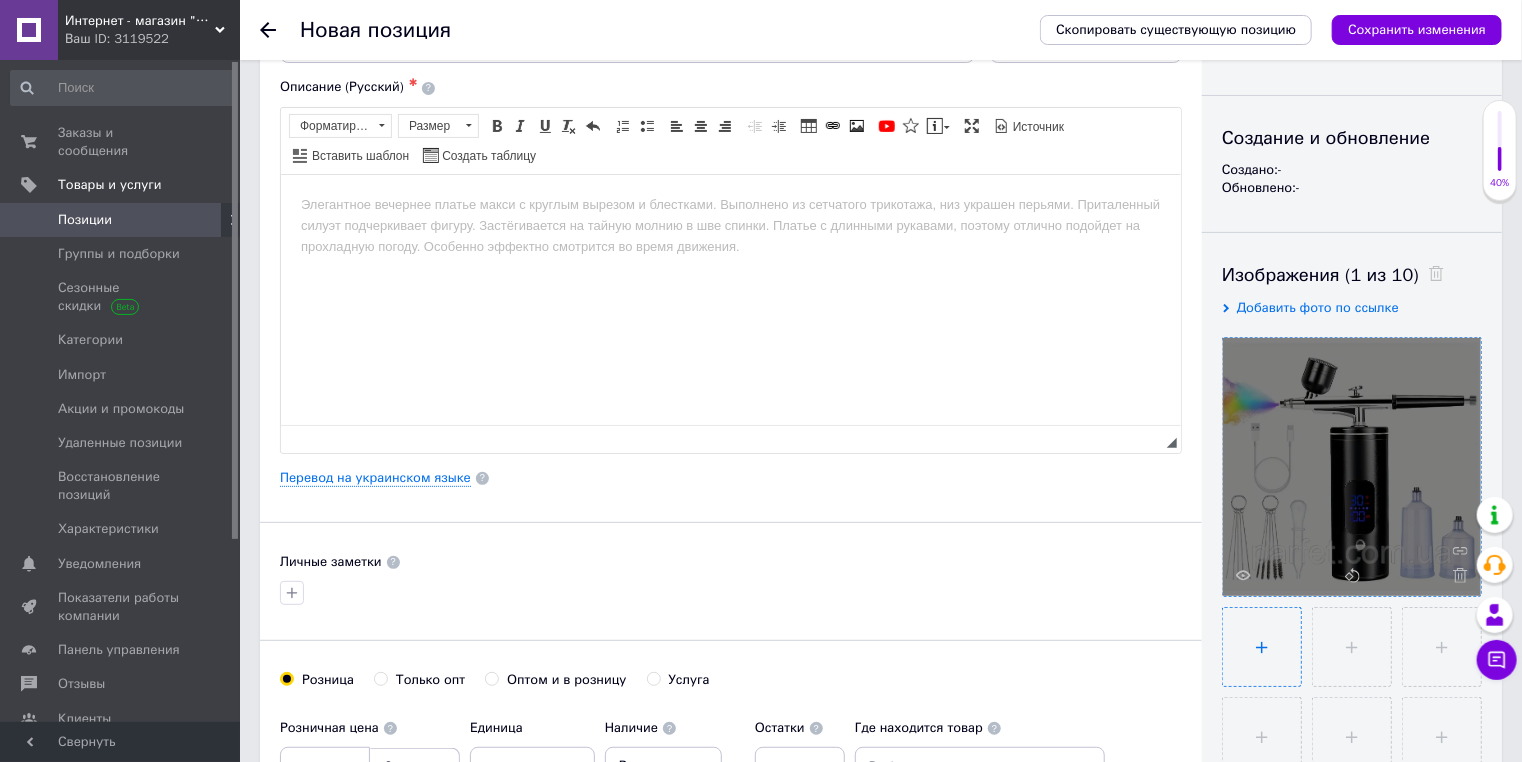 type on "C:\fakepath\Screenshot_389.png" 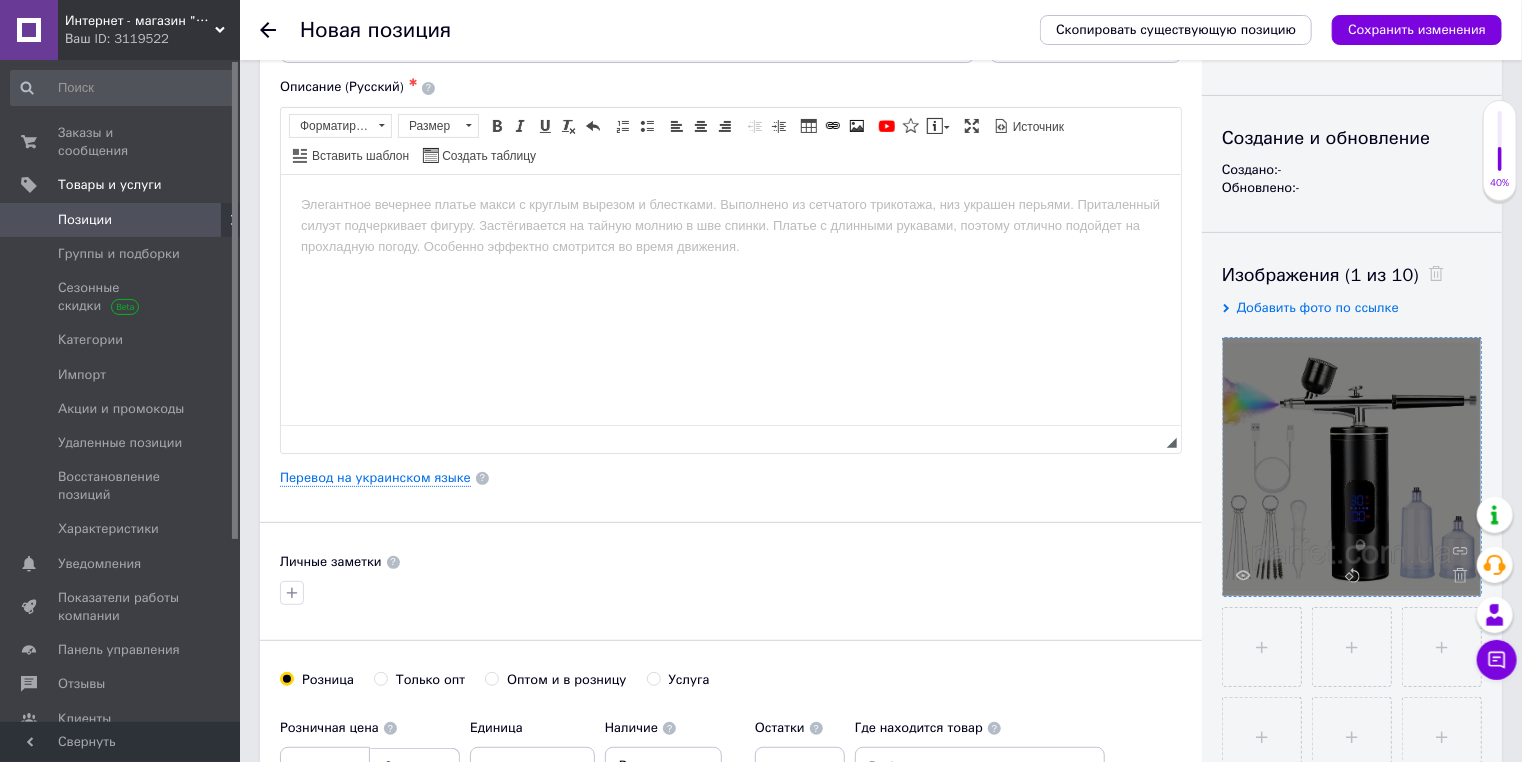 type 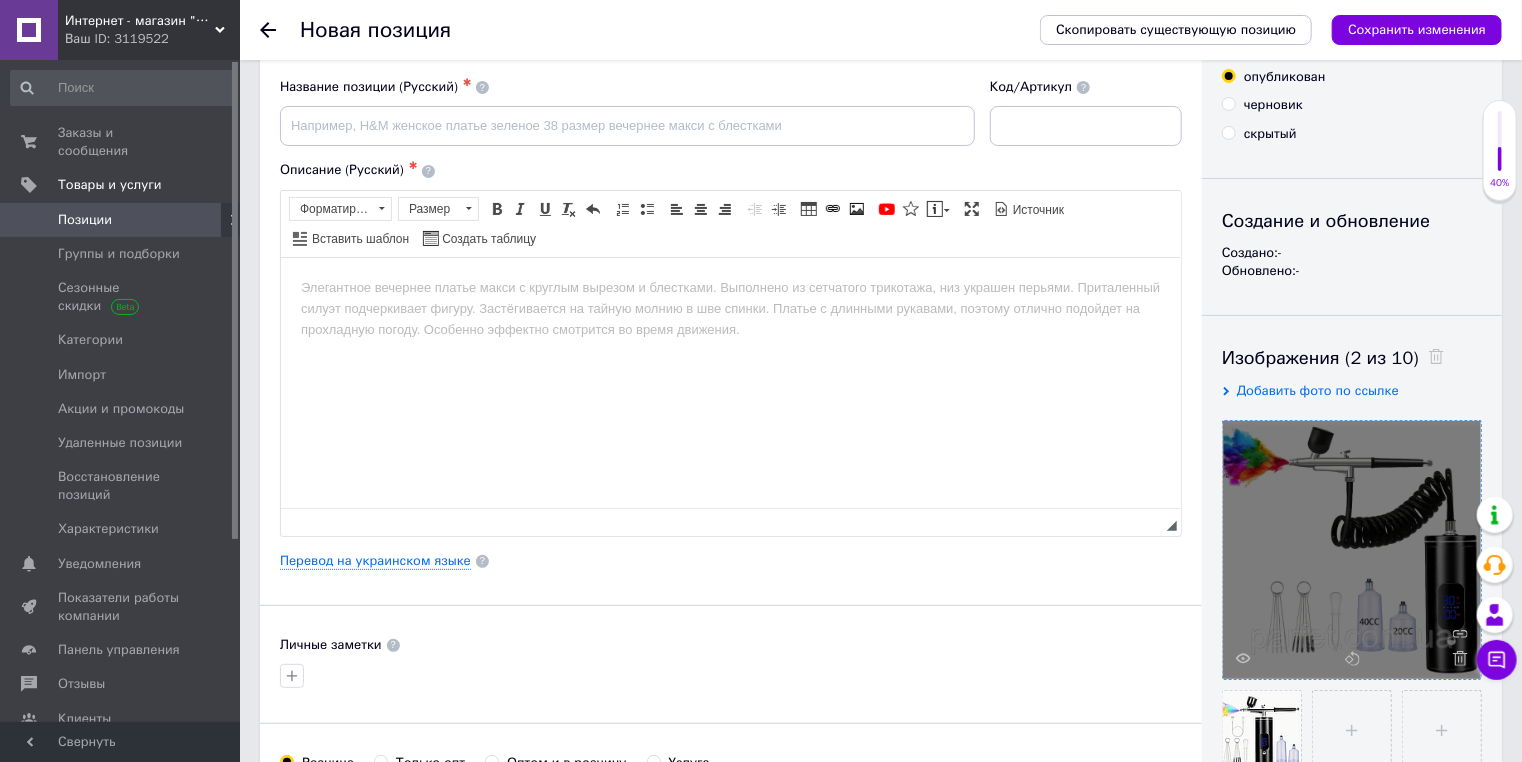 scroll, scrollTop: 0, scrollLeft: 0, axis: both 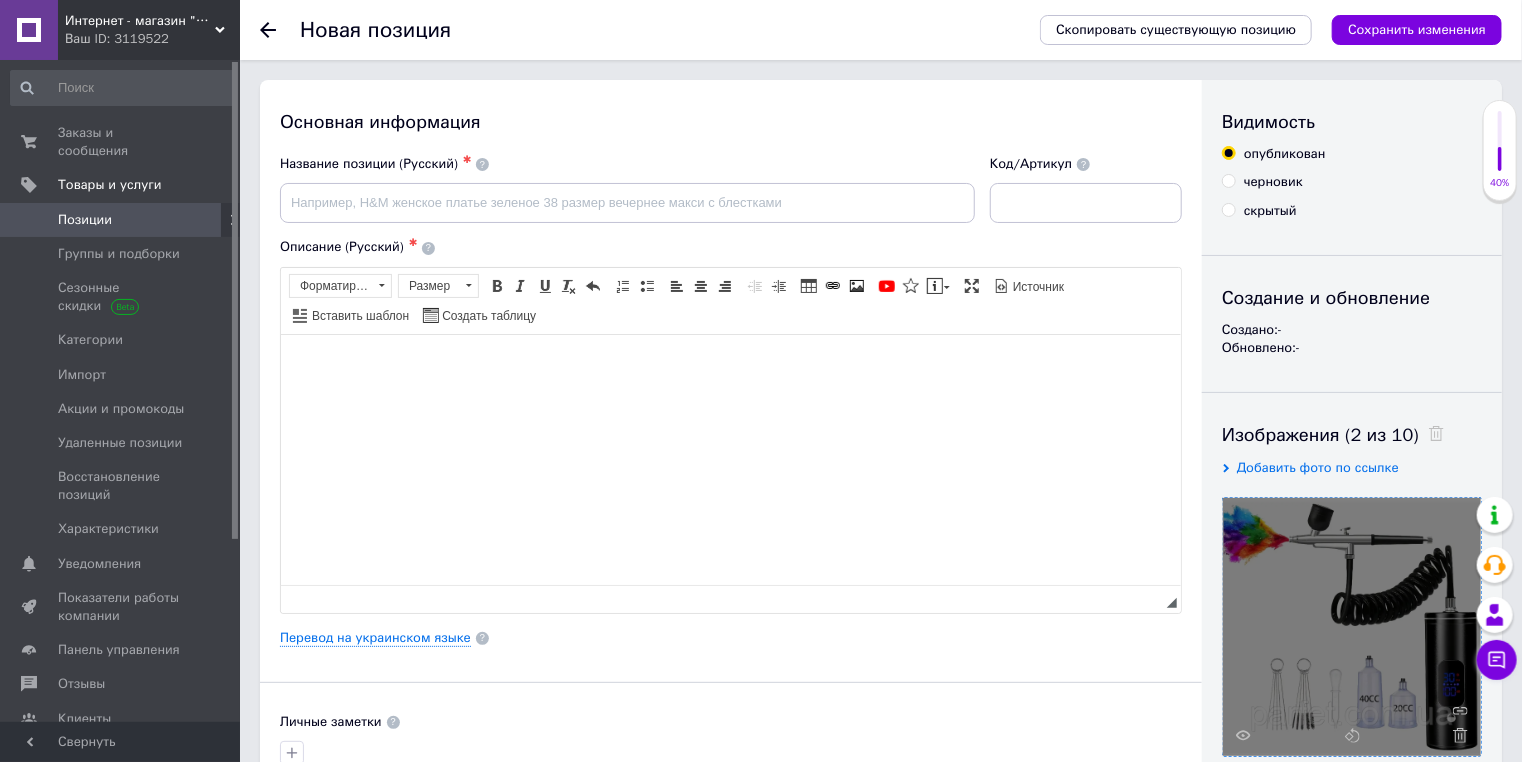 click at bounding box center [730, 364] 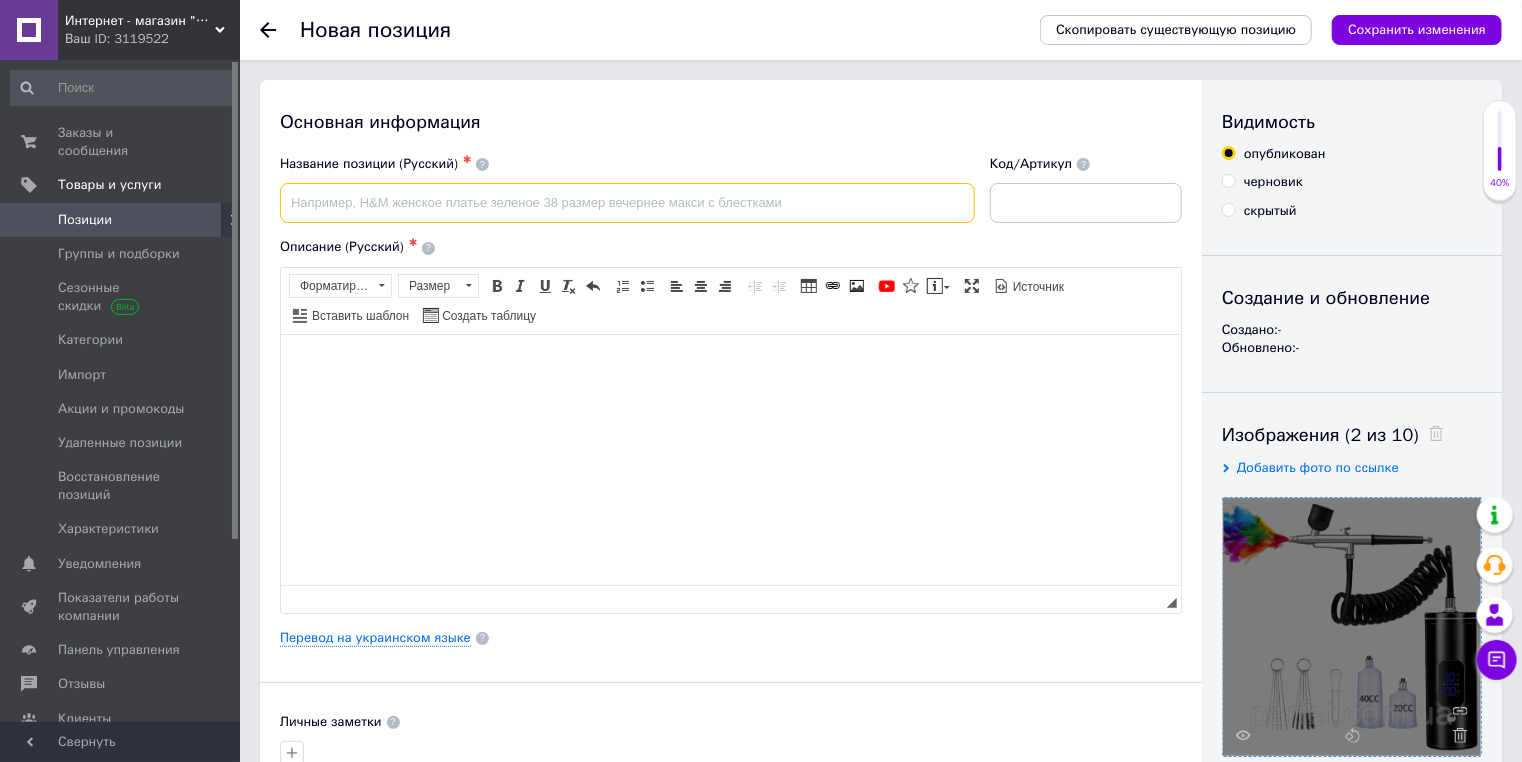 click at bounding box center [627, 203] 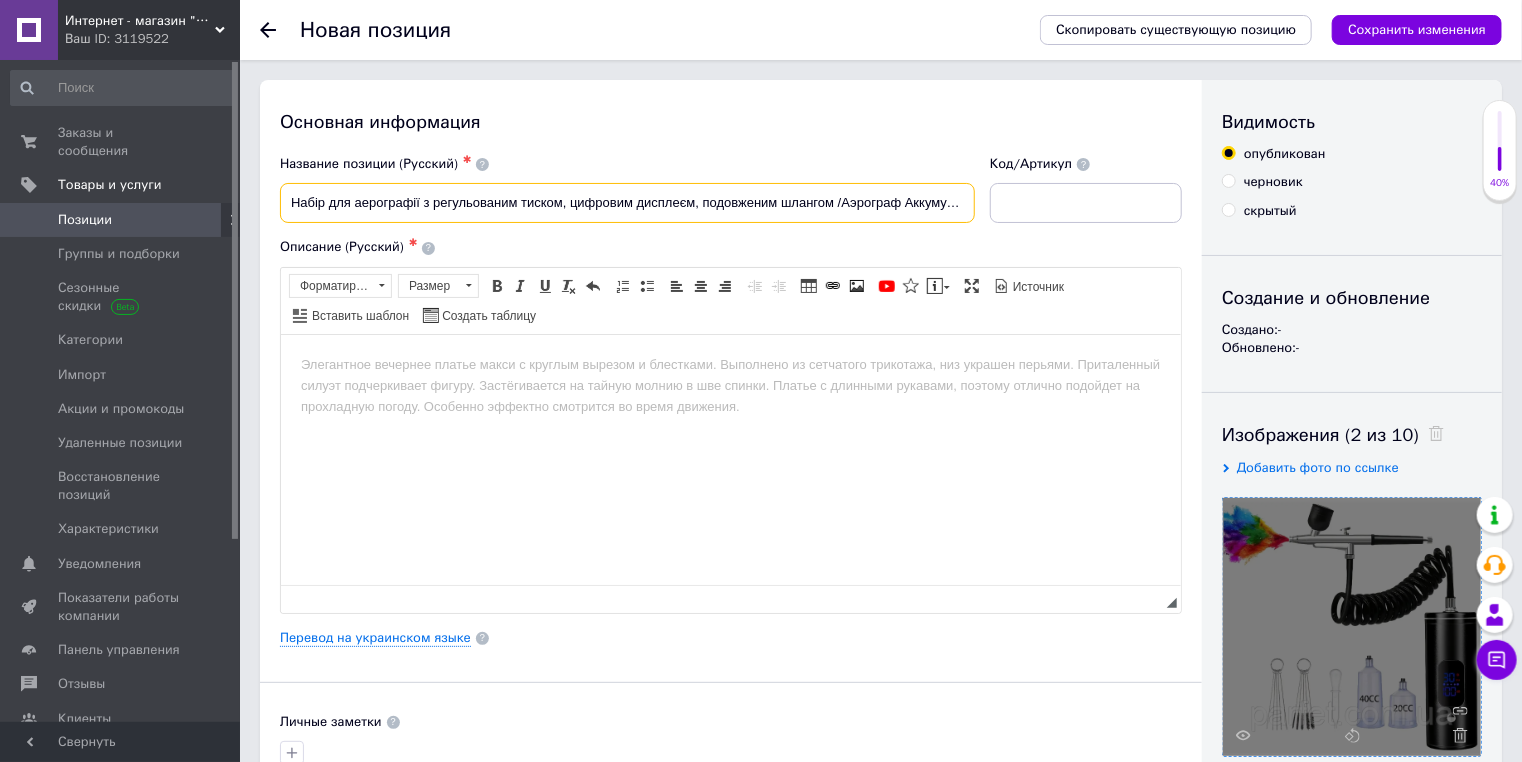 scroll, scrollTop: 0, scrollLeft: 32, axis: horizontal 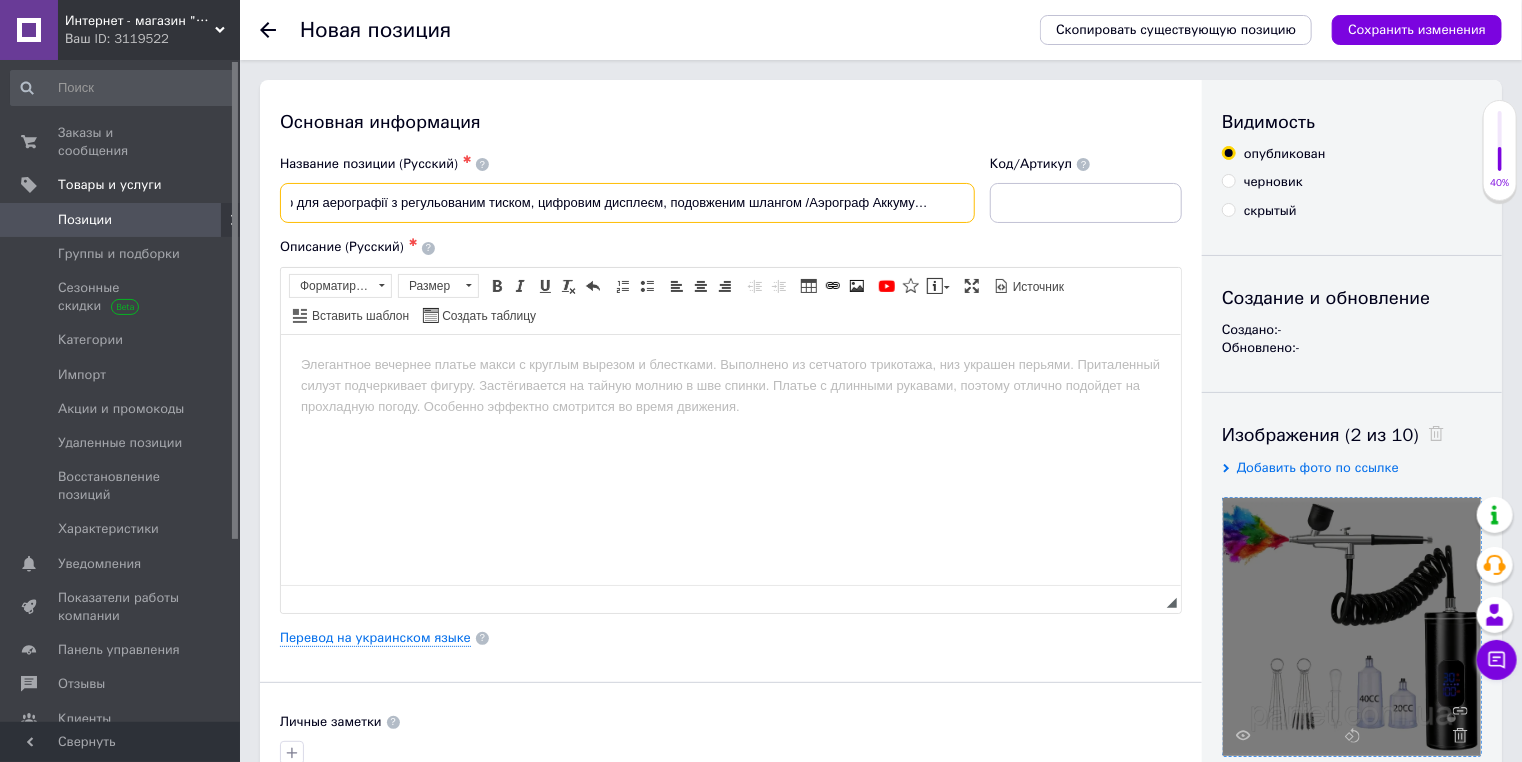 click on "Набір для аерографії з регульованим тиском, цифровим дисплеєм, подовженим шлангом /Аэрограф Аккумуляторный" at bounding box center (627, 203) 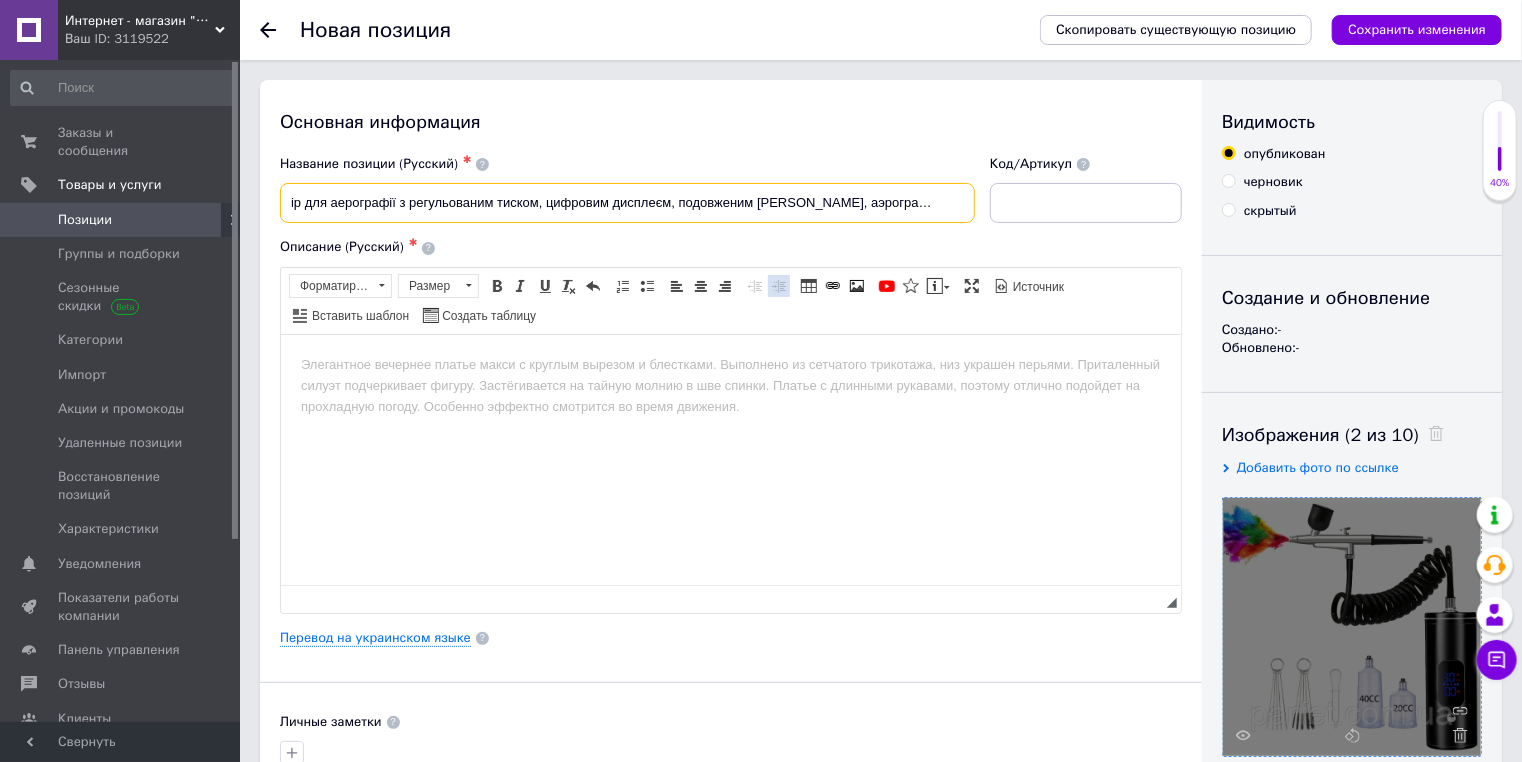 scroll, scrollTop: 0, scrollLeft: 22, axis: horizontal 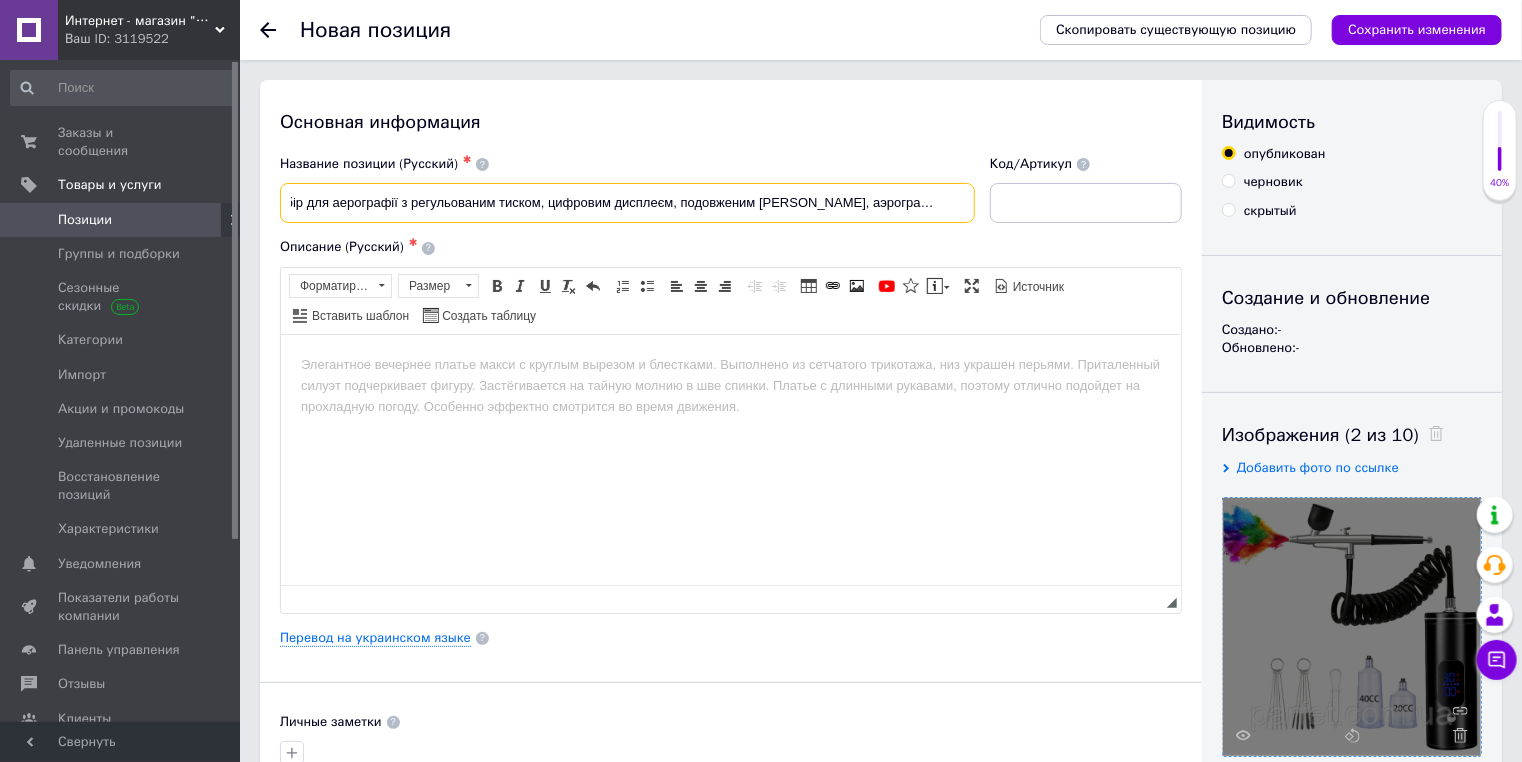 click on "Набір для аерографії з регульованим тиском, цифровим дисплеєм, подовженим шлангом, аэрограф ккумуляторный" at bounding box center (627, 203) 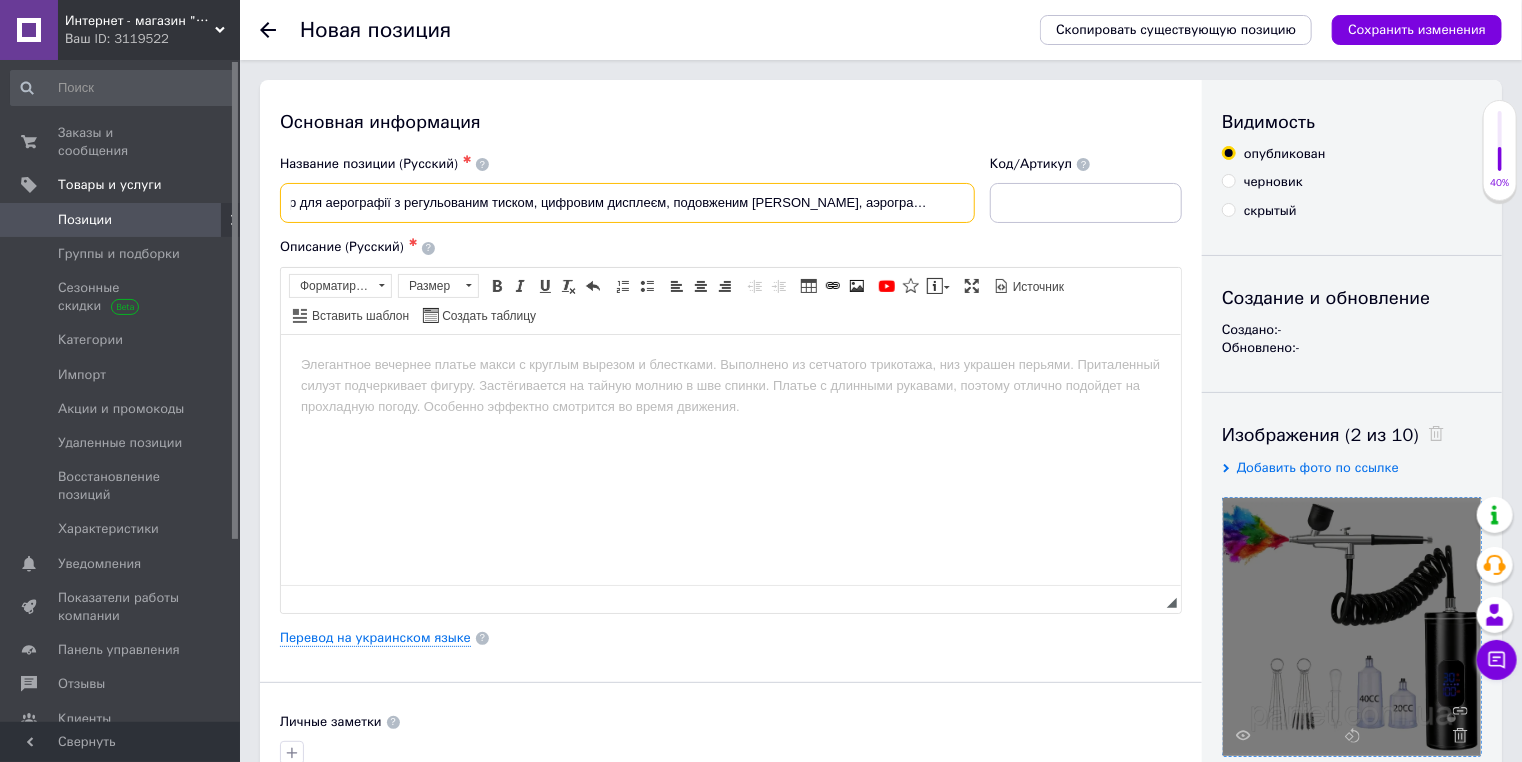 drag, startPoint x: 918, startPoint y: 204, endPoint x: 1024, endPoint y: 208, distance: 106.07545 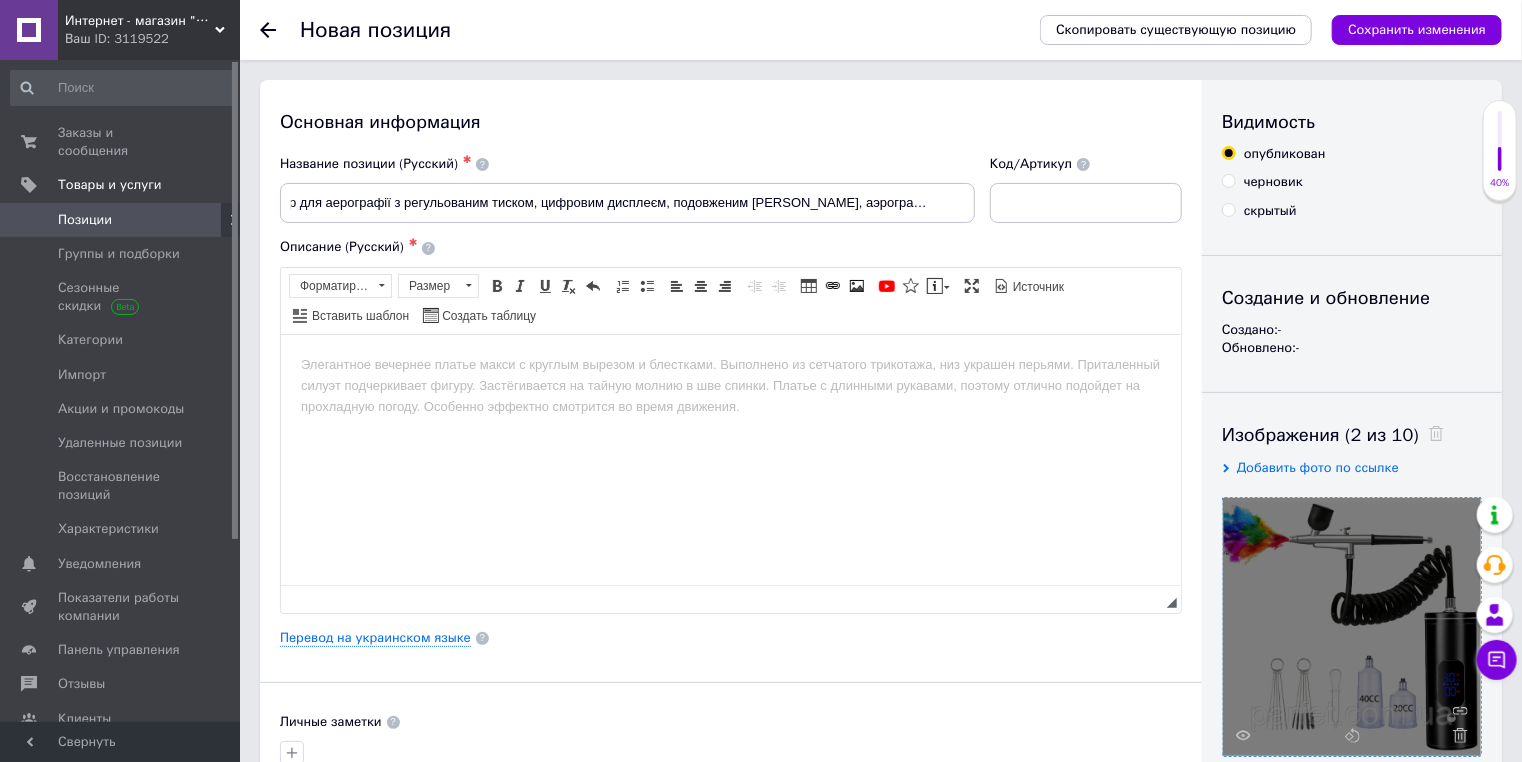 click at bounding box center [730, 364] 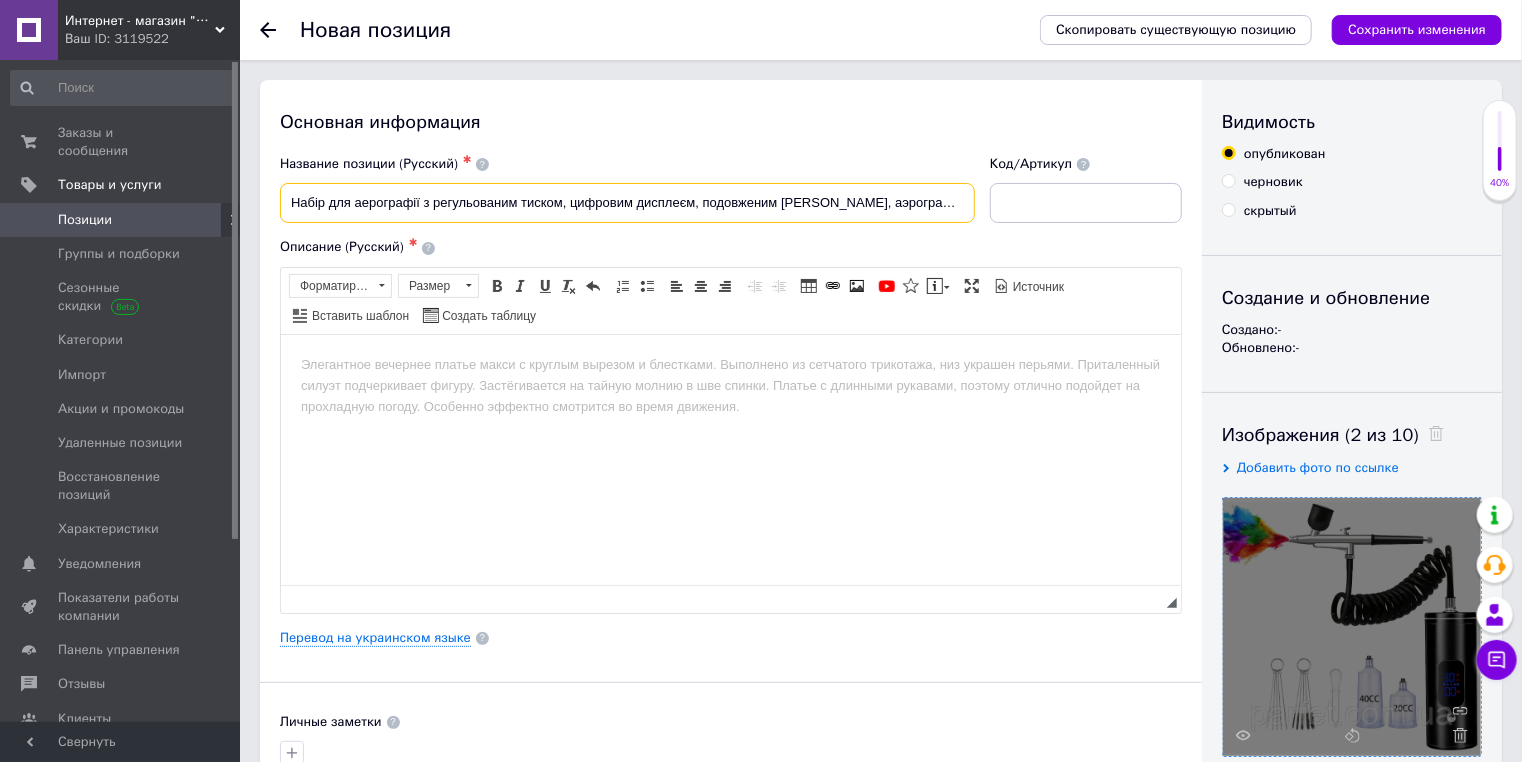scroll, scrollTop: 0, scrollLeft: 29, axis: horizontal 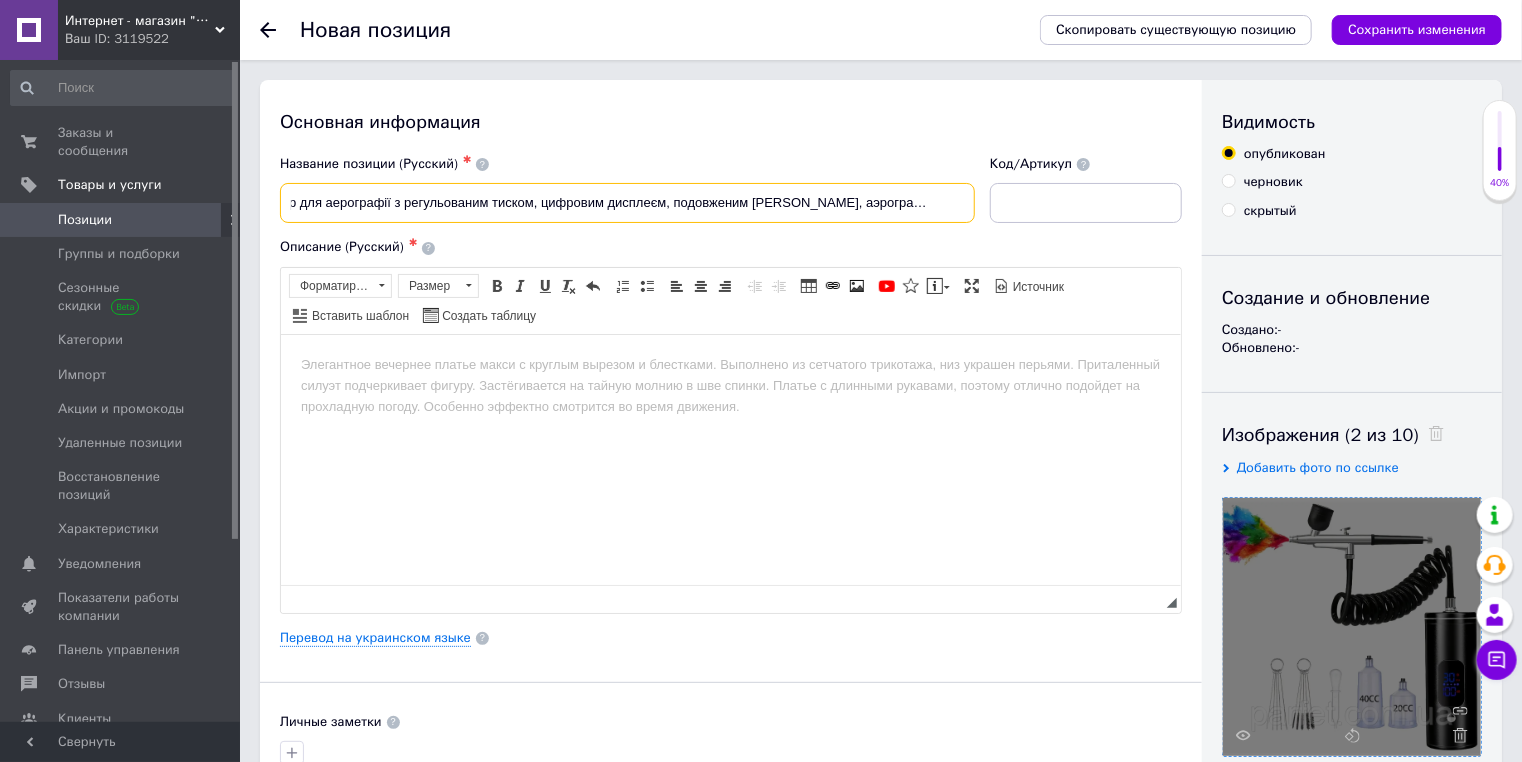 drag, startPoint x: 293, startPoint y: 193, endPoint x: 1097, endPoint y: 160, distance: 804.67694 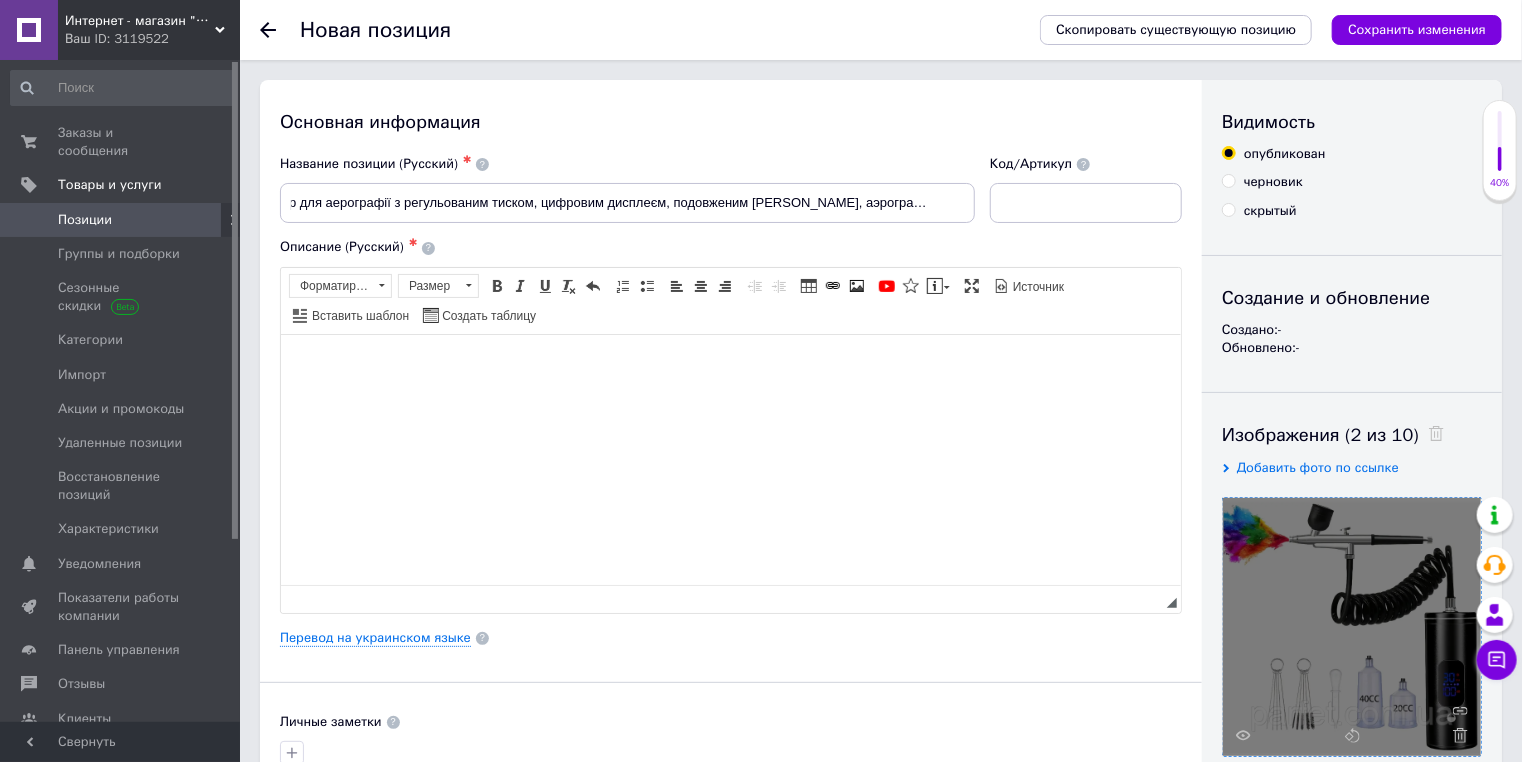 click at bounding box center (730, 364) 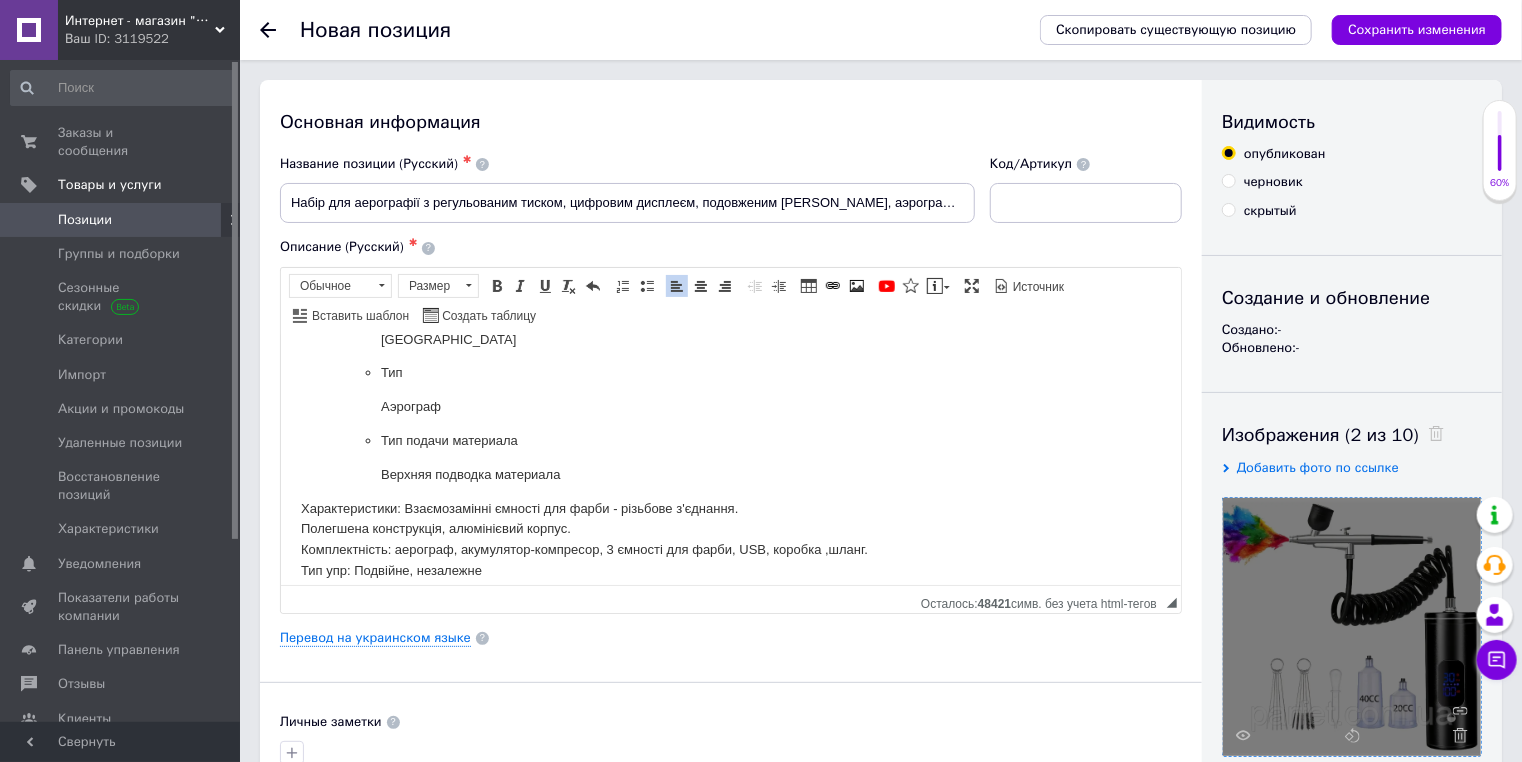 scroll, scrollTop: 0, scrollLeft: 0, axis: both 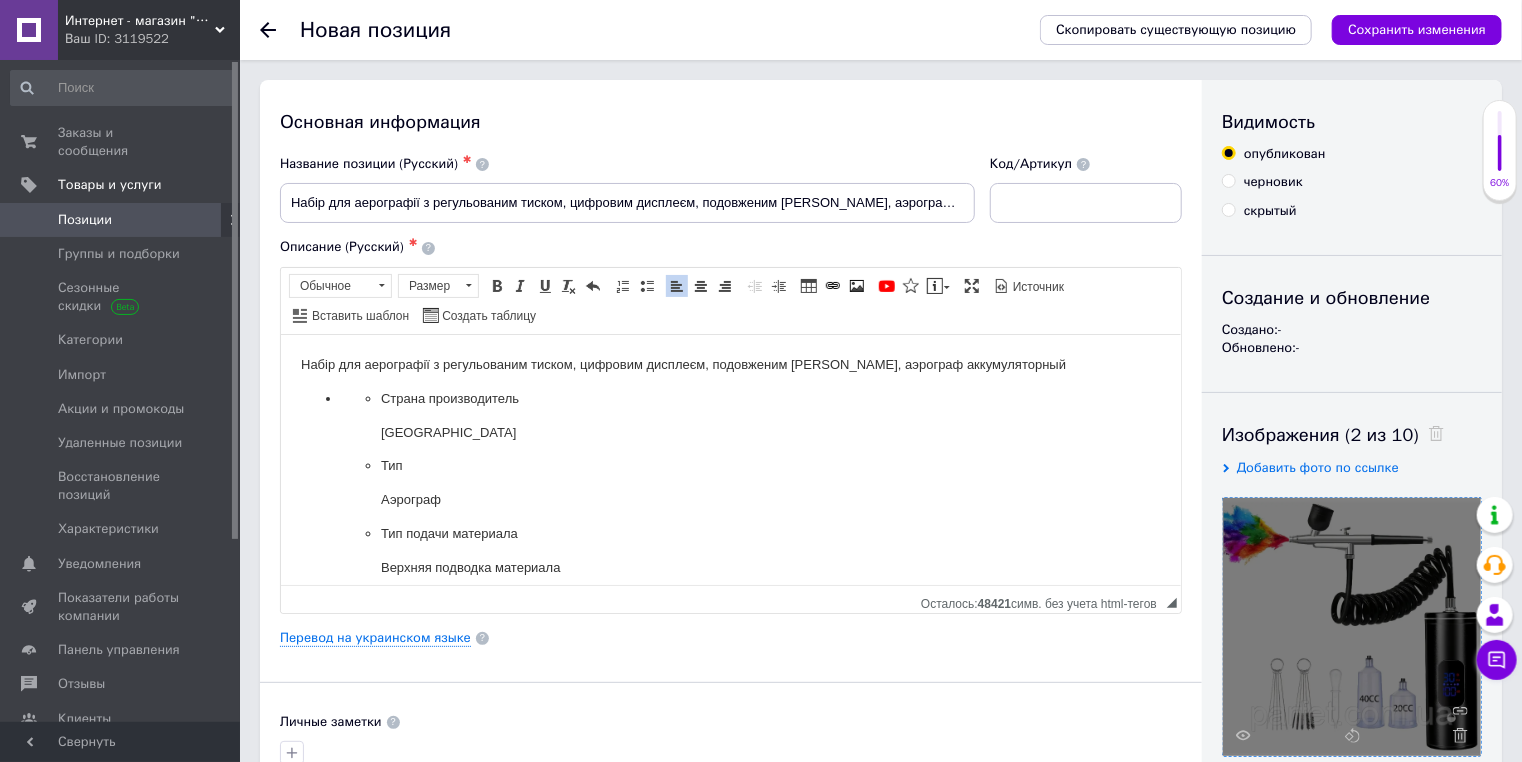 click on "Страна производитель" at bounding box center (730, 398) 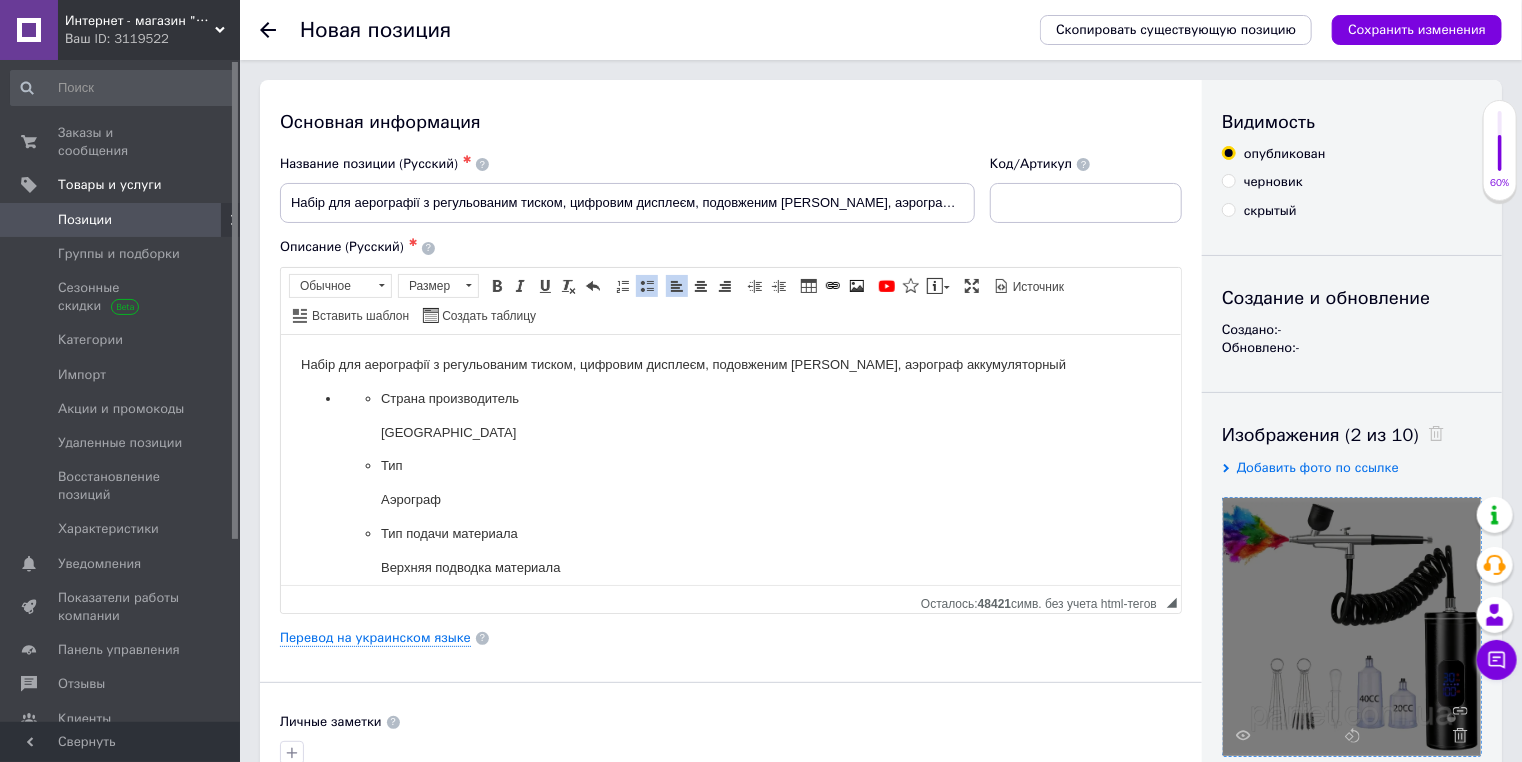 drag, startPoint x: 427, startPoint y: 401, endPoint x: 451, endPoint y: 494, distance: 96.04687 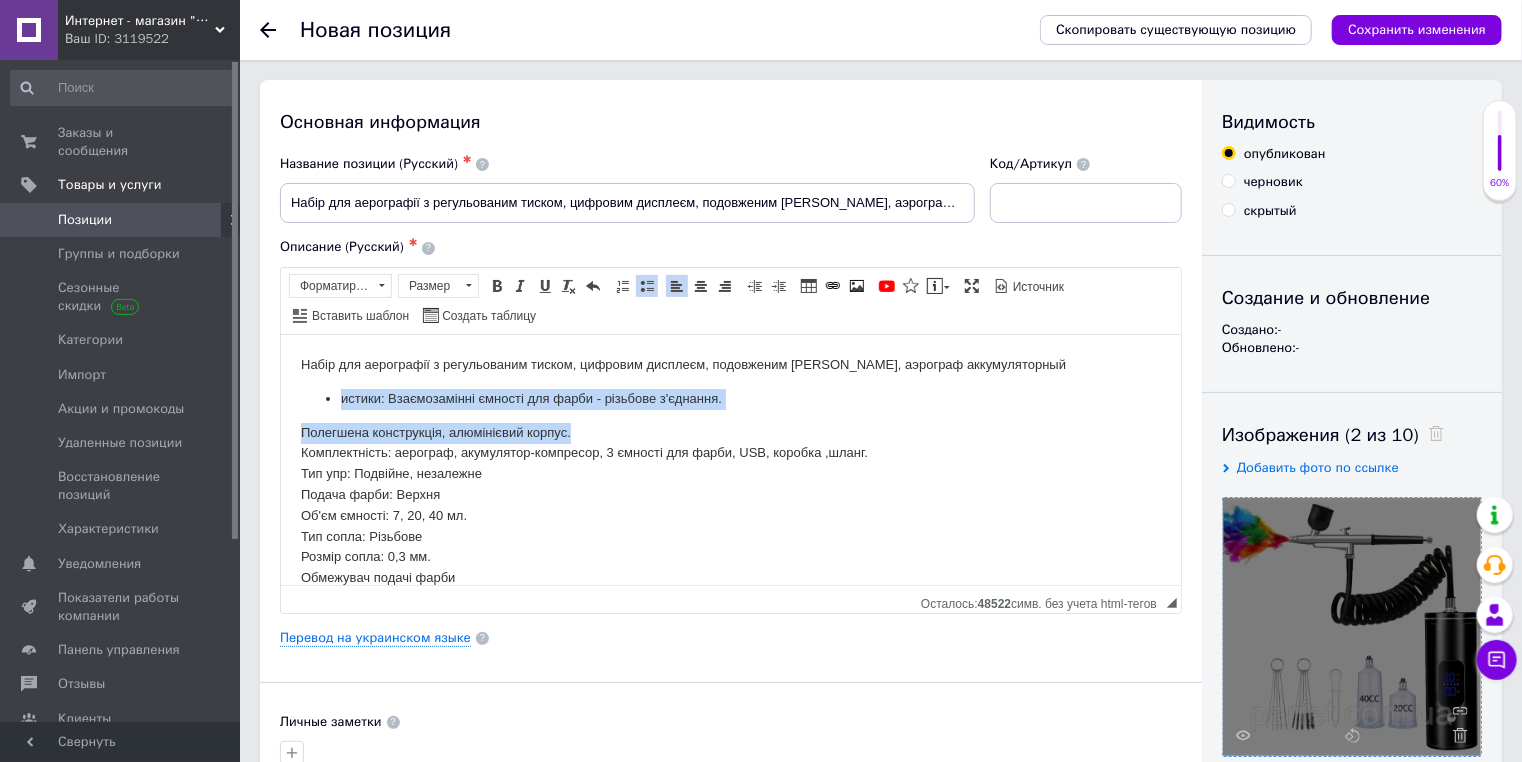 drag, startPoint x: 343, startPoint y: 383, endPoint x: 750, endPoint y: 410, distance: 407.8946 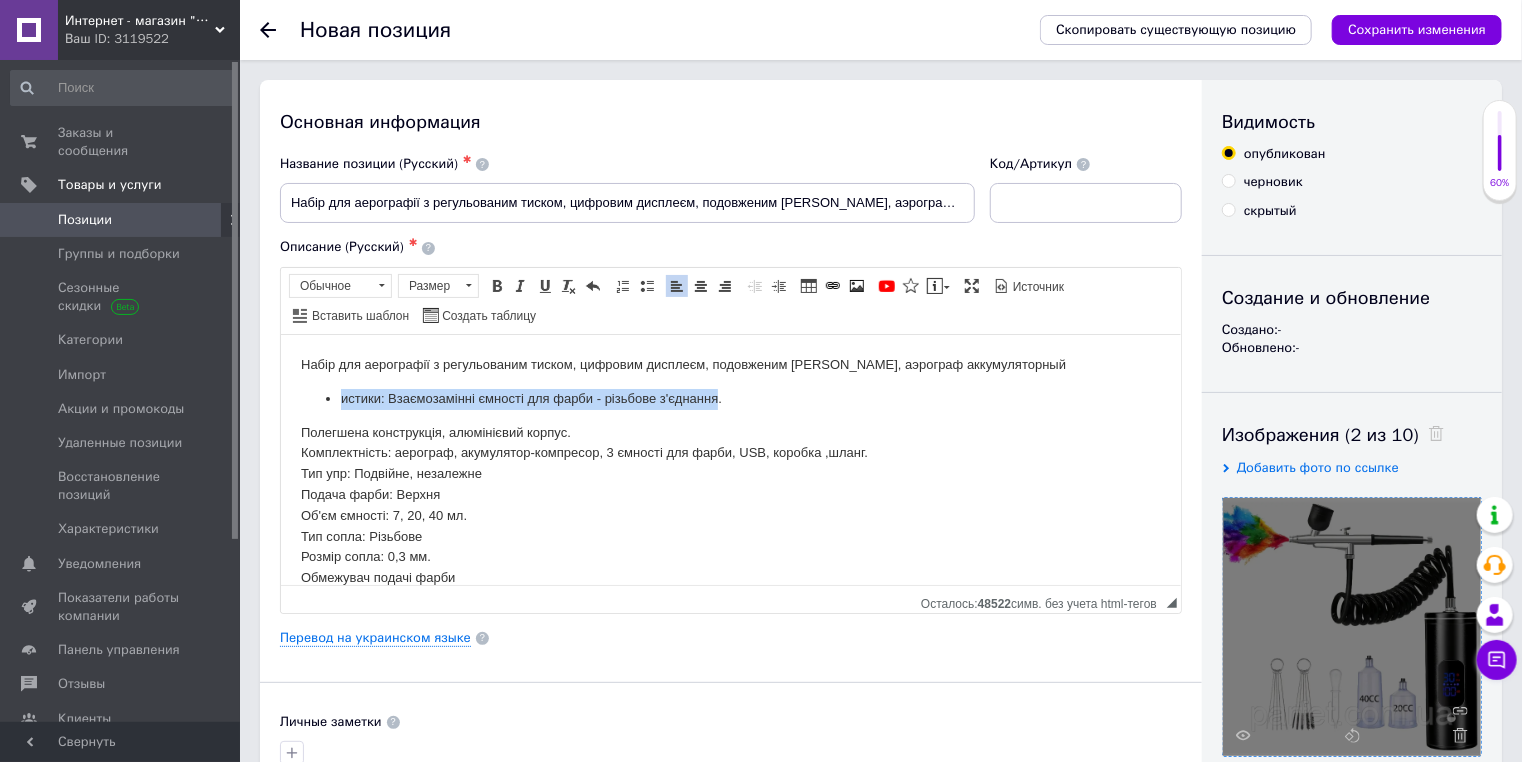 drag, startPoint x: 739, startPoint y: 396, endPoint x: 718, endPoint y: 403, distance: 22.135944 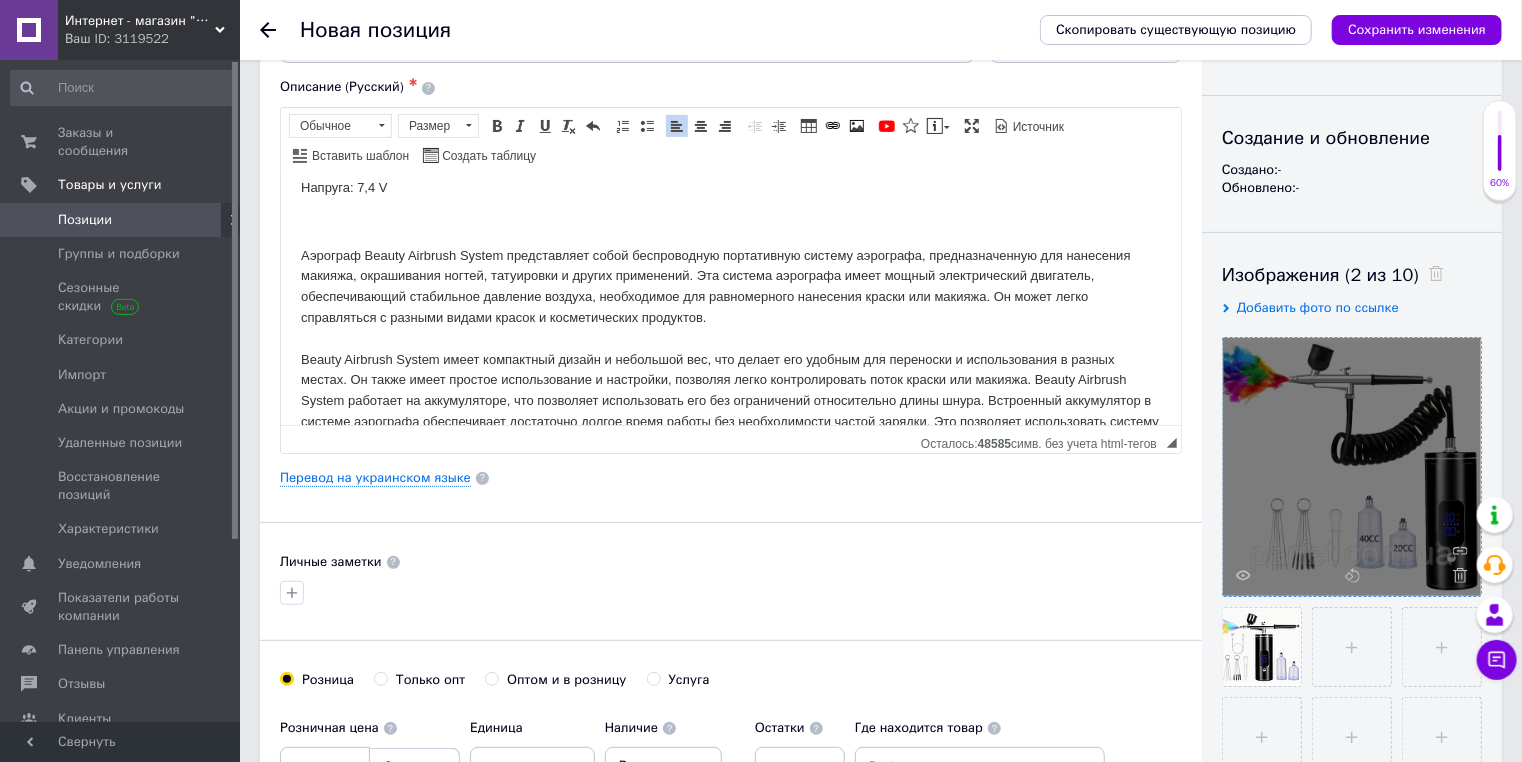 scroll, scrollTop: 240, scrollLeft: 0, axis: vertical 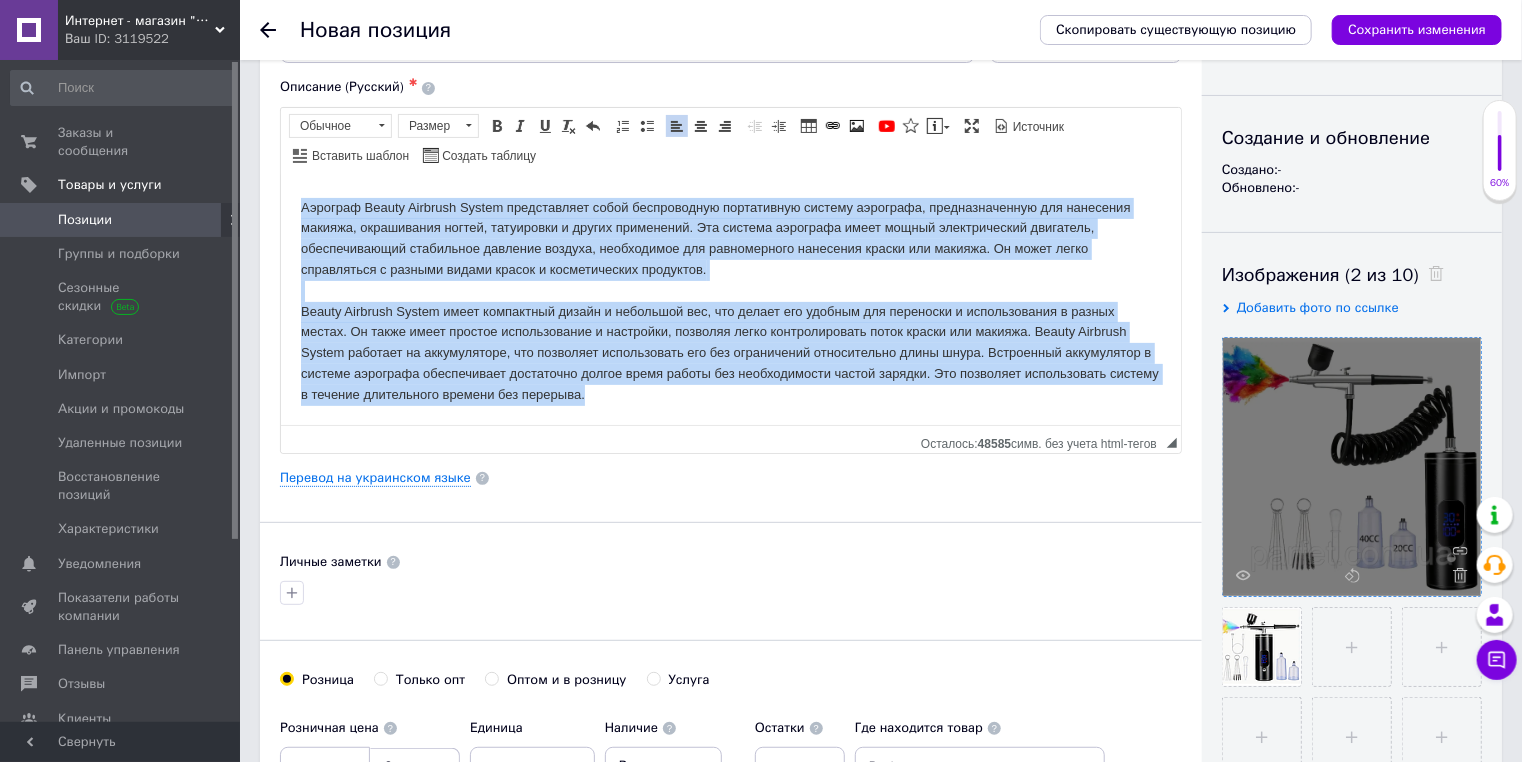 drag, startPoint x: 299, startPoint y: 249, endPoint x: 758, endPoint y: 485, distance: 516.11725 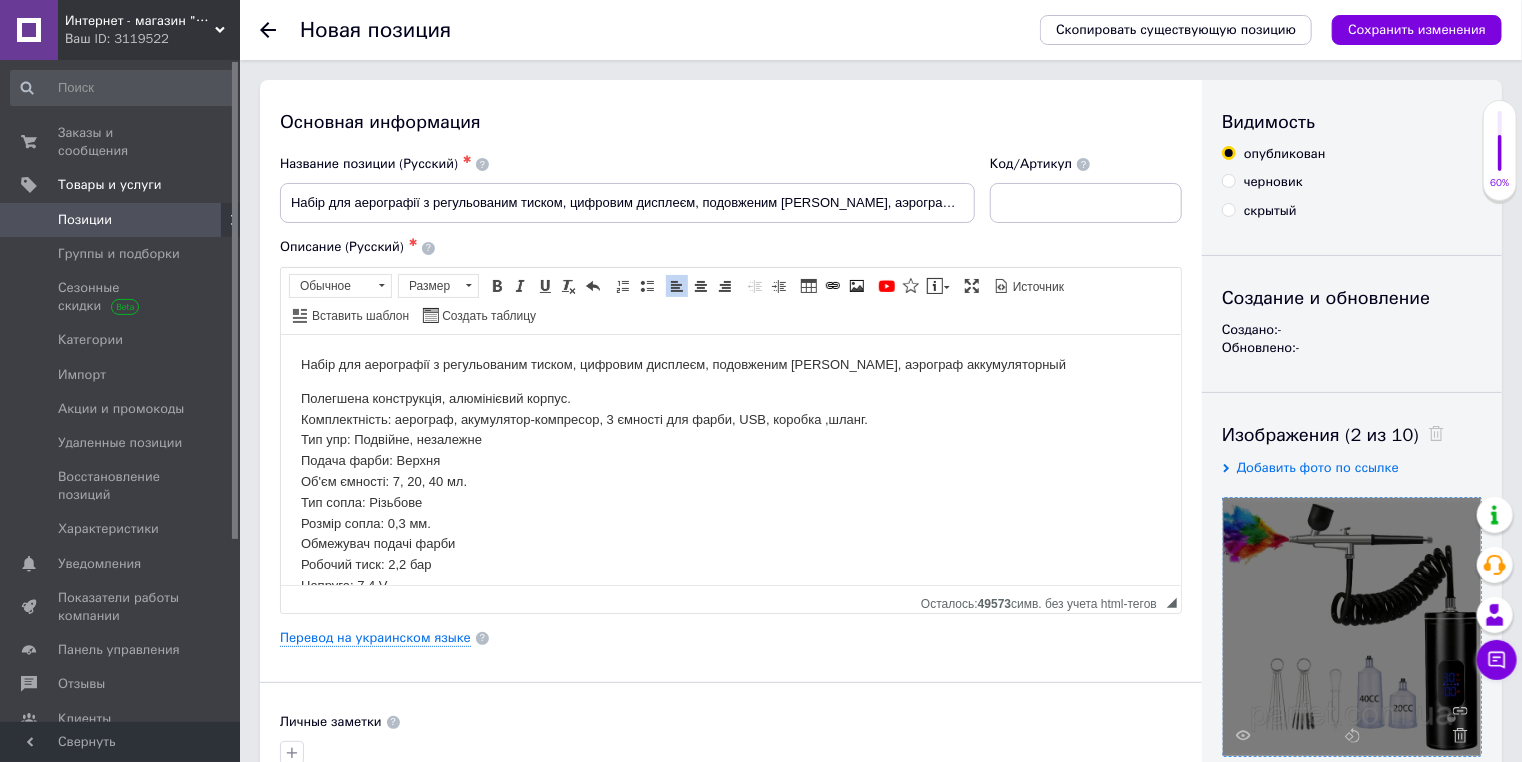 scroll, scrollTop: 0, scrollLeft: 0, axis: both 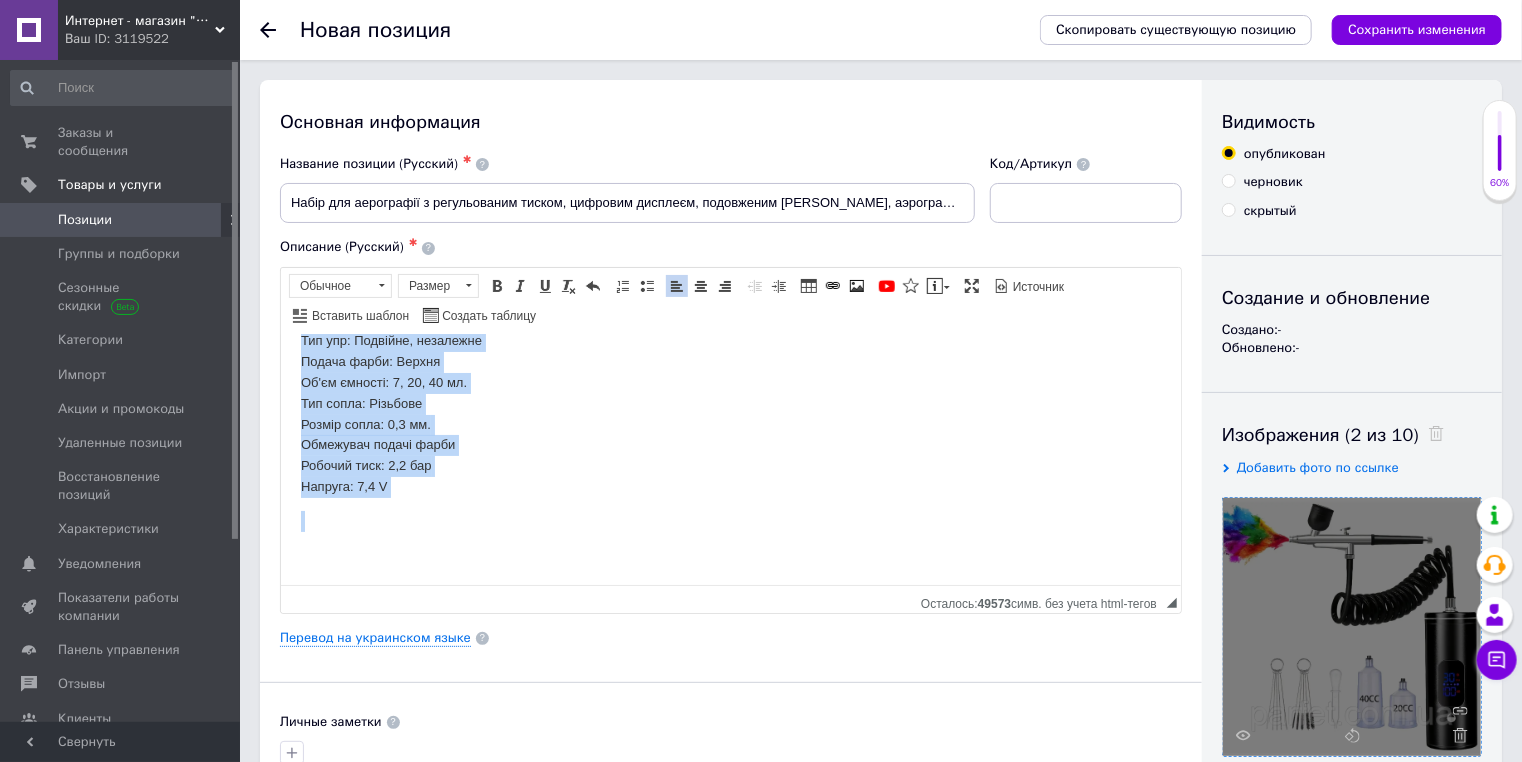 drag, startPoint x: 299, startPoint y: 393, endPoint x: 872, endPoint y: 977, distance: 818.15955 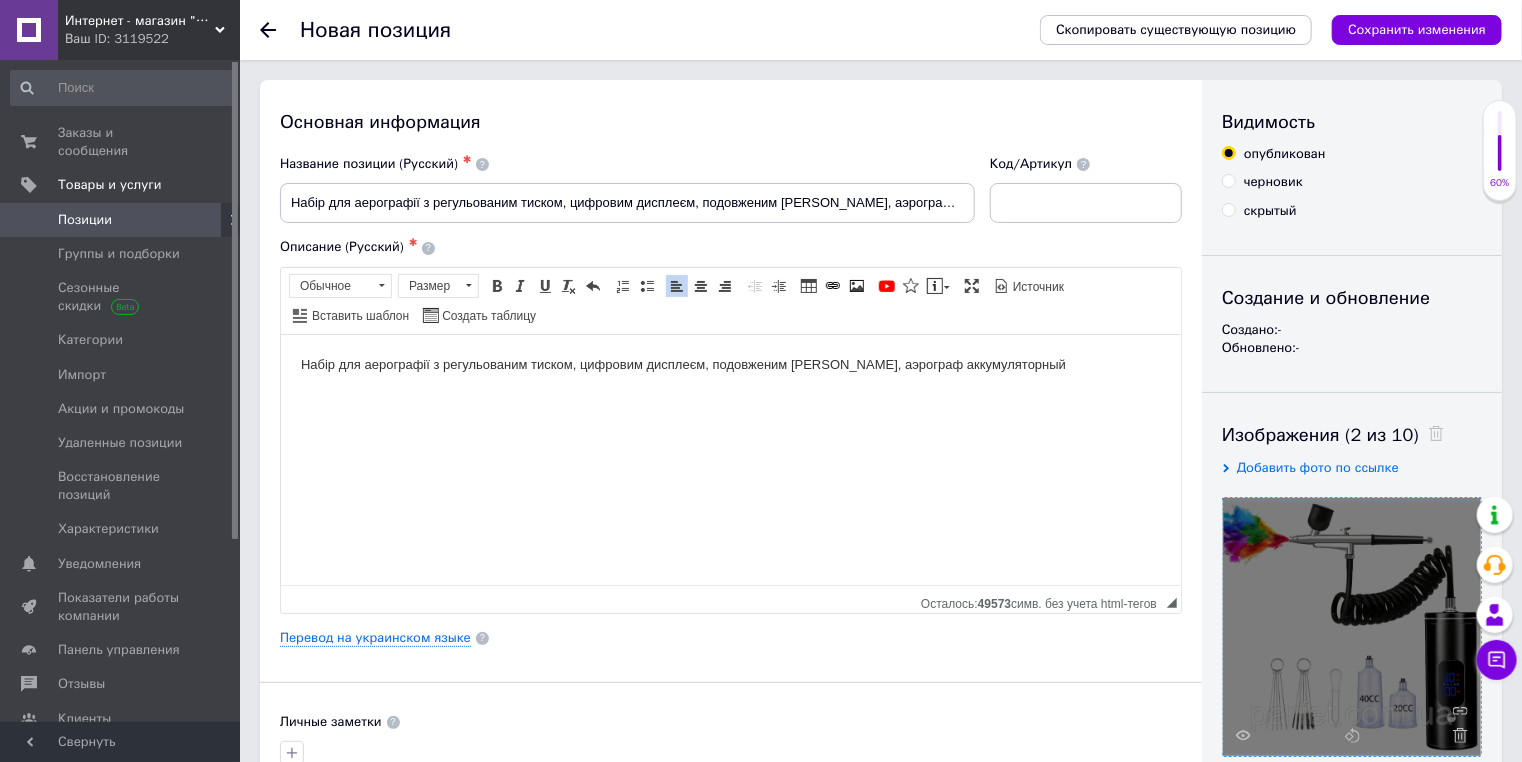 scroll, scrollTop: 0, scrollLeft: 0, axis: both 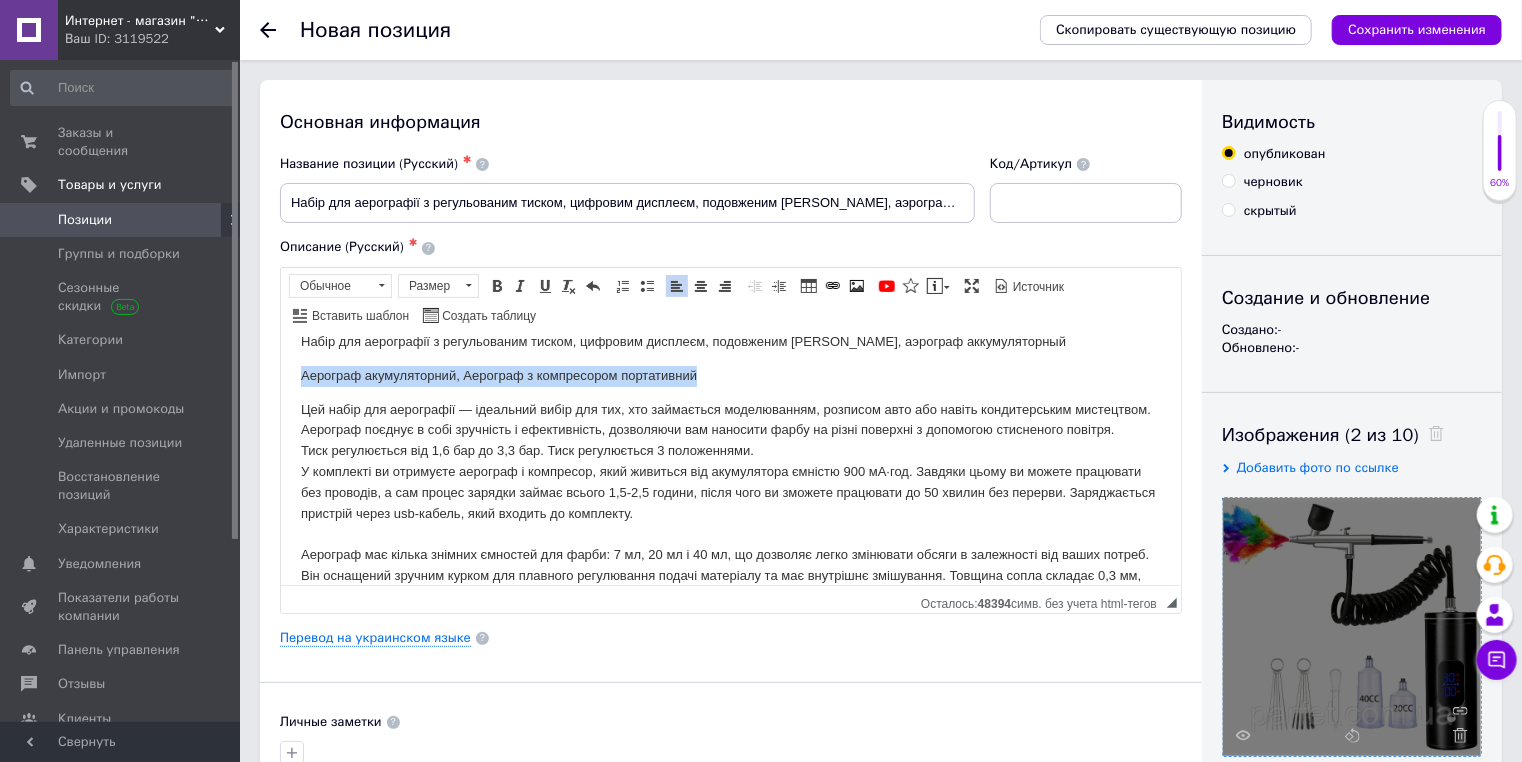 drag, startPoint x: 295, startPoint y: 371, endPoint x: 822, endPoint y: 385, distance: 527.1859 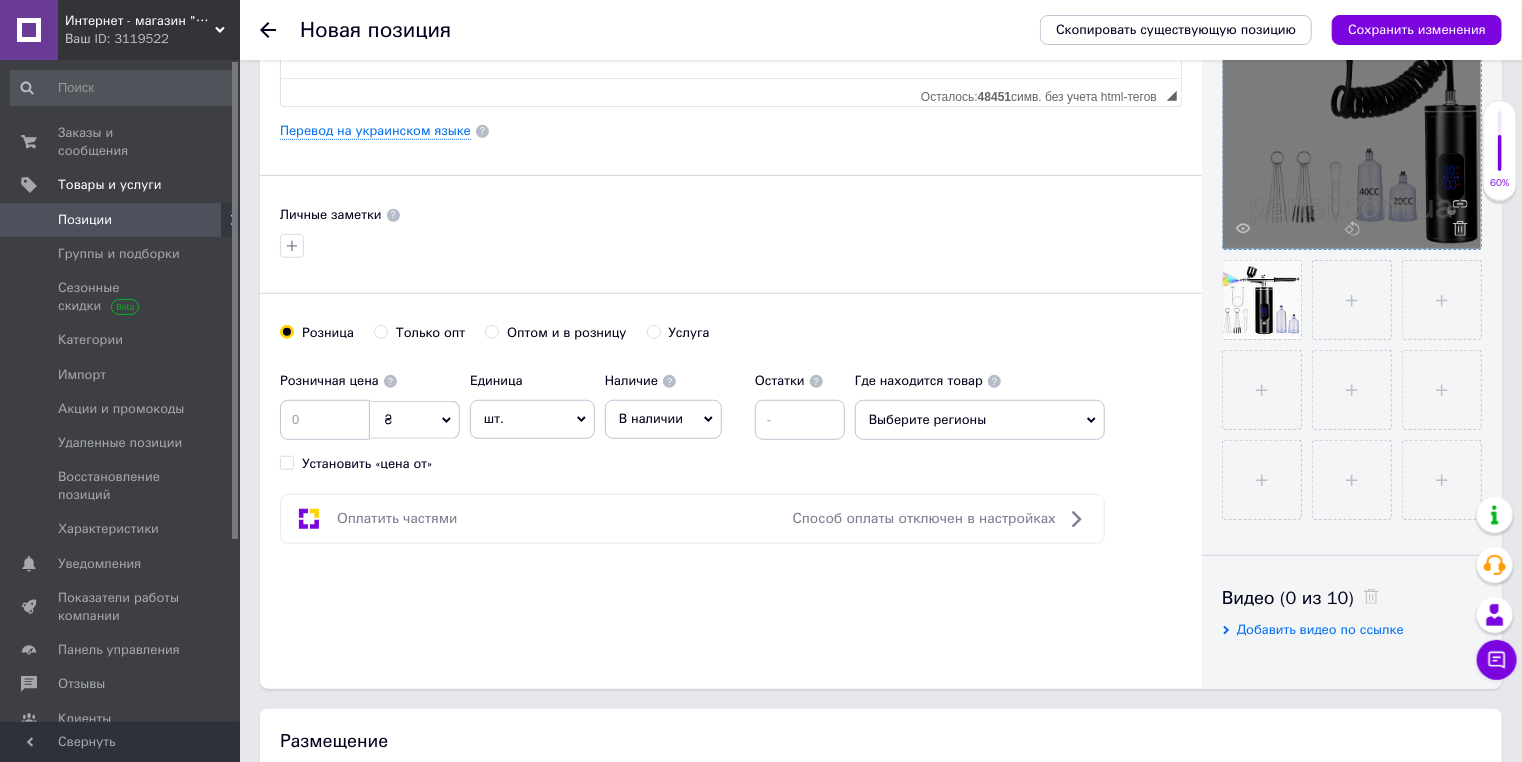 scroll, scrollTop: 640, scrollLeft: 0, axis: vertical 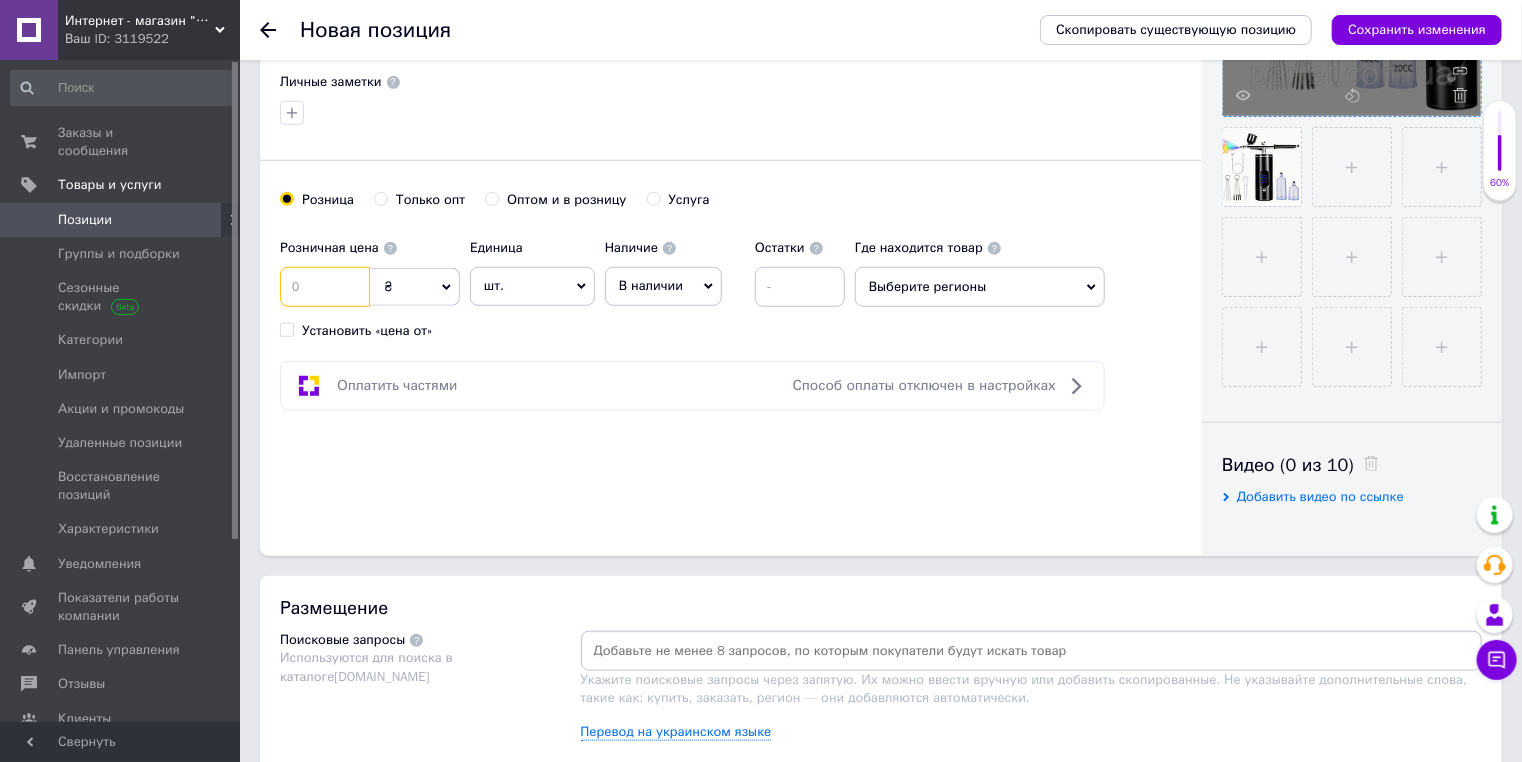 click at bounding box center (325, 287) 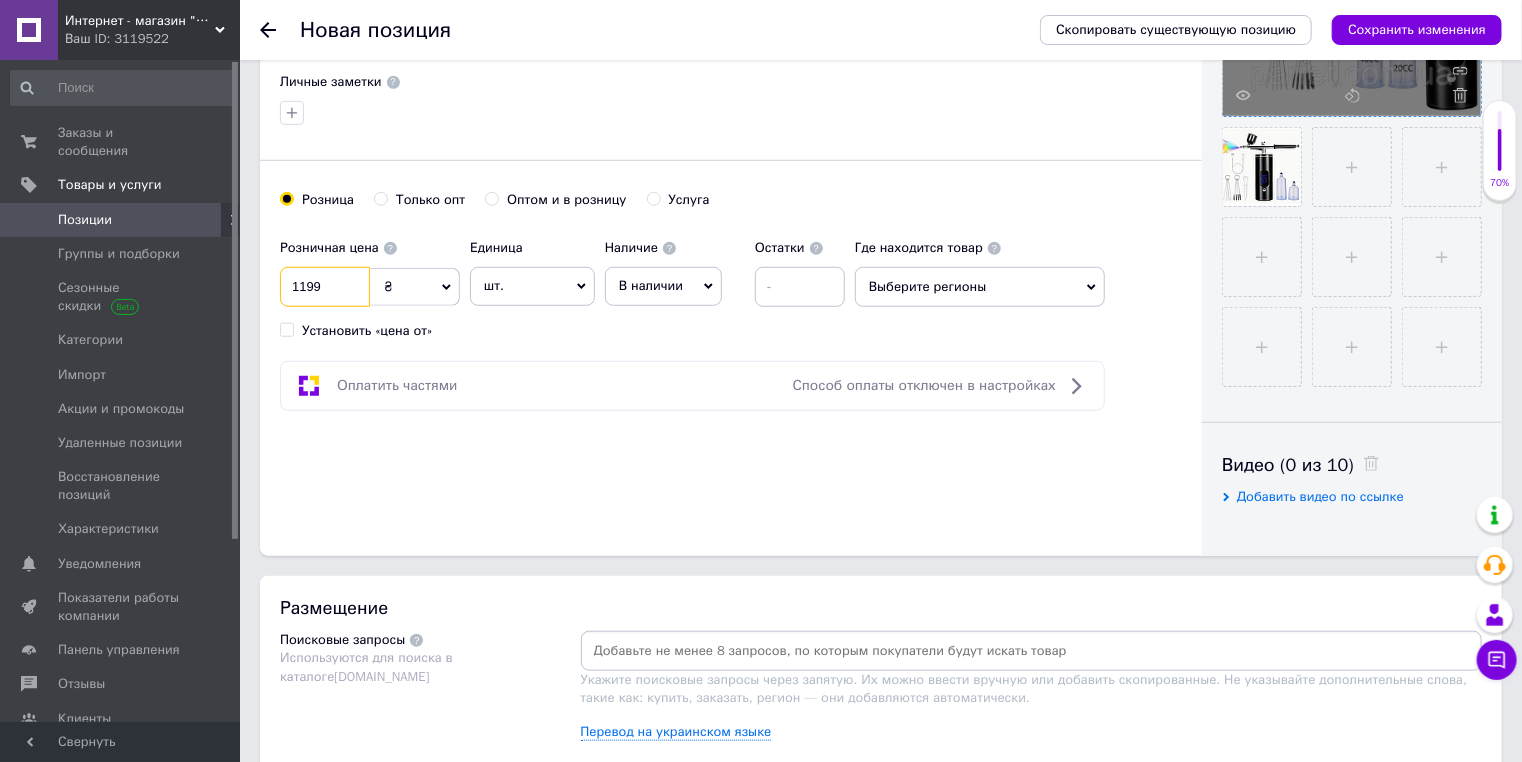 type on "1199" 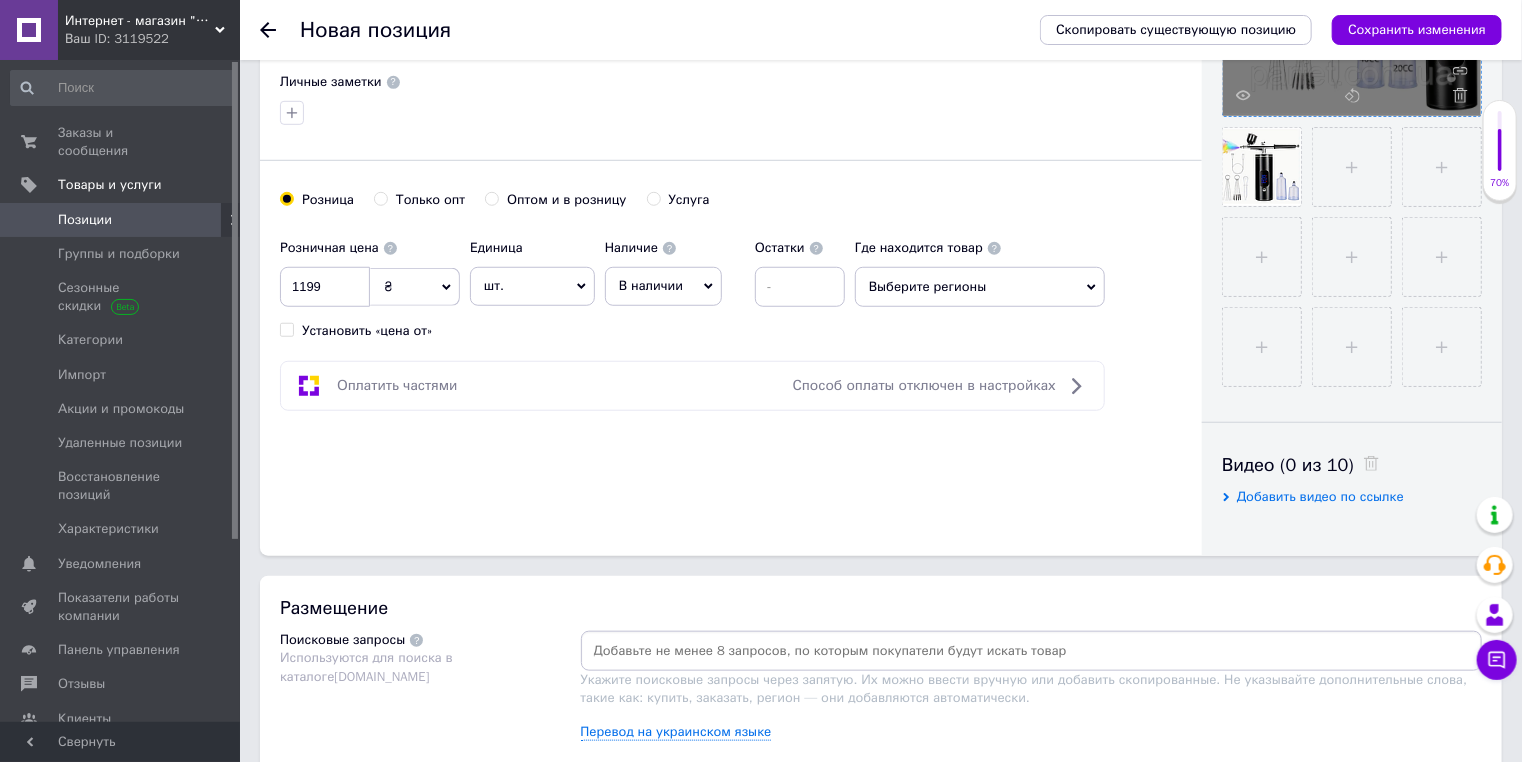 click on "В наличии" at bounding box center [651, 285] 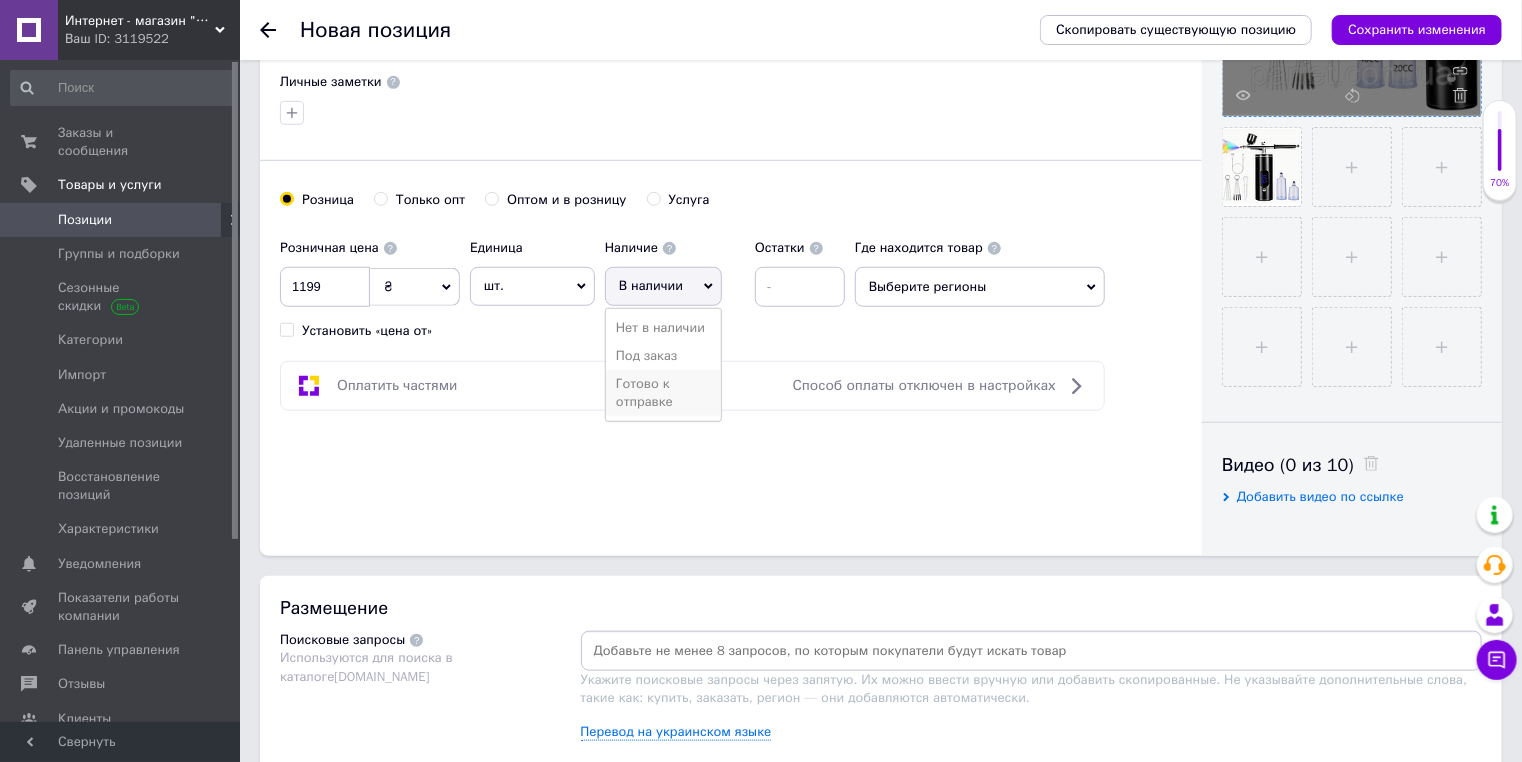 click on "Готово к отправке" at bounding box center (663, 393) 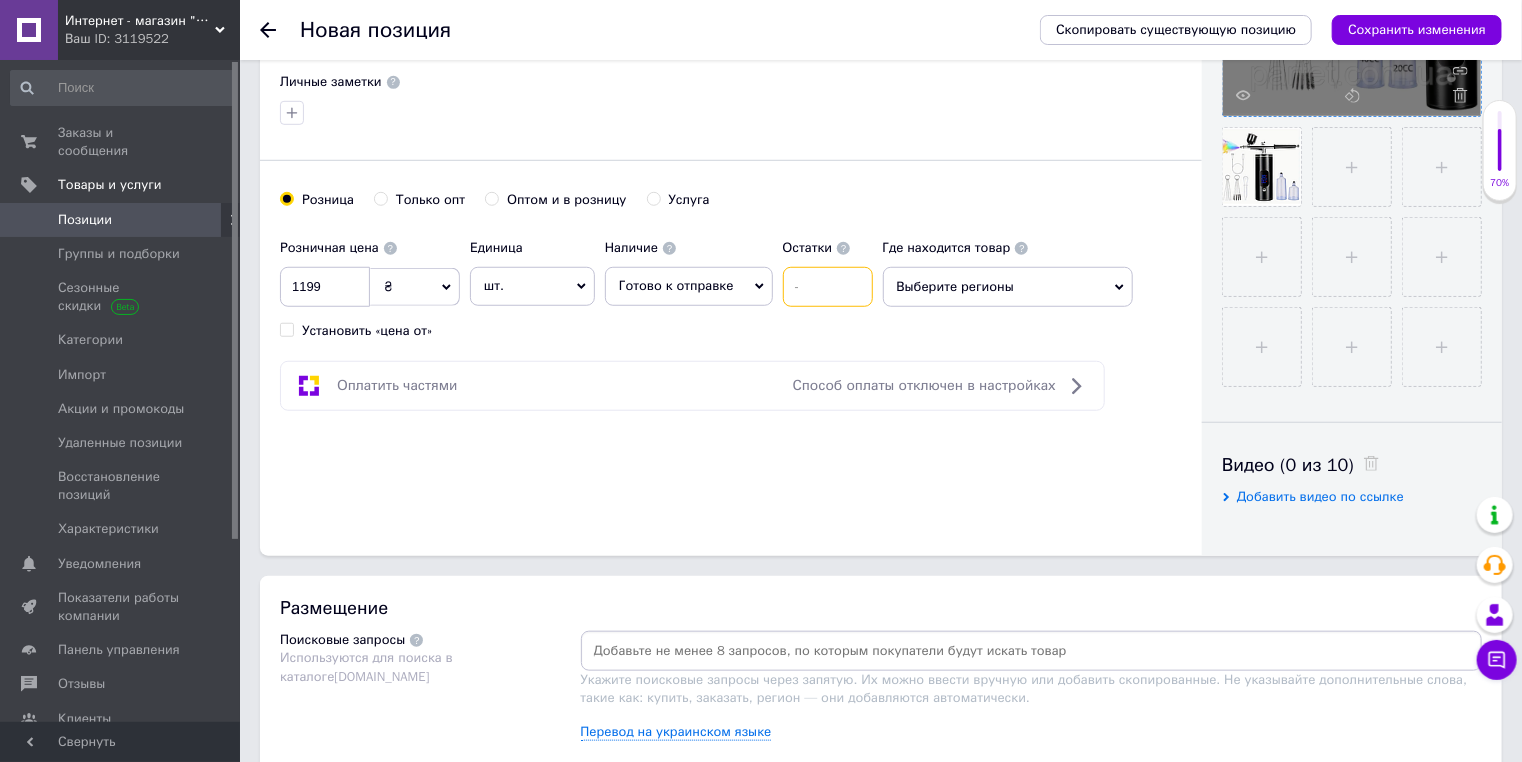 click at bounding box center (828, 287) 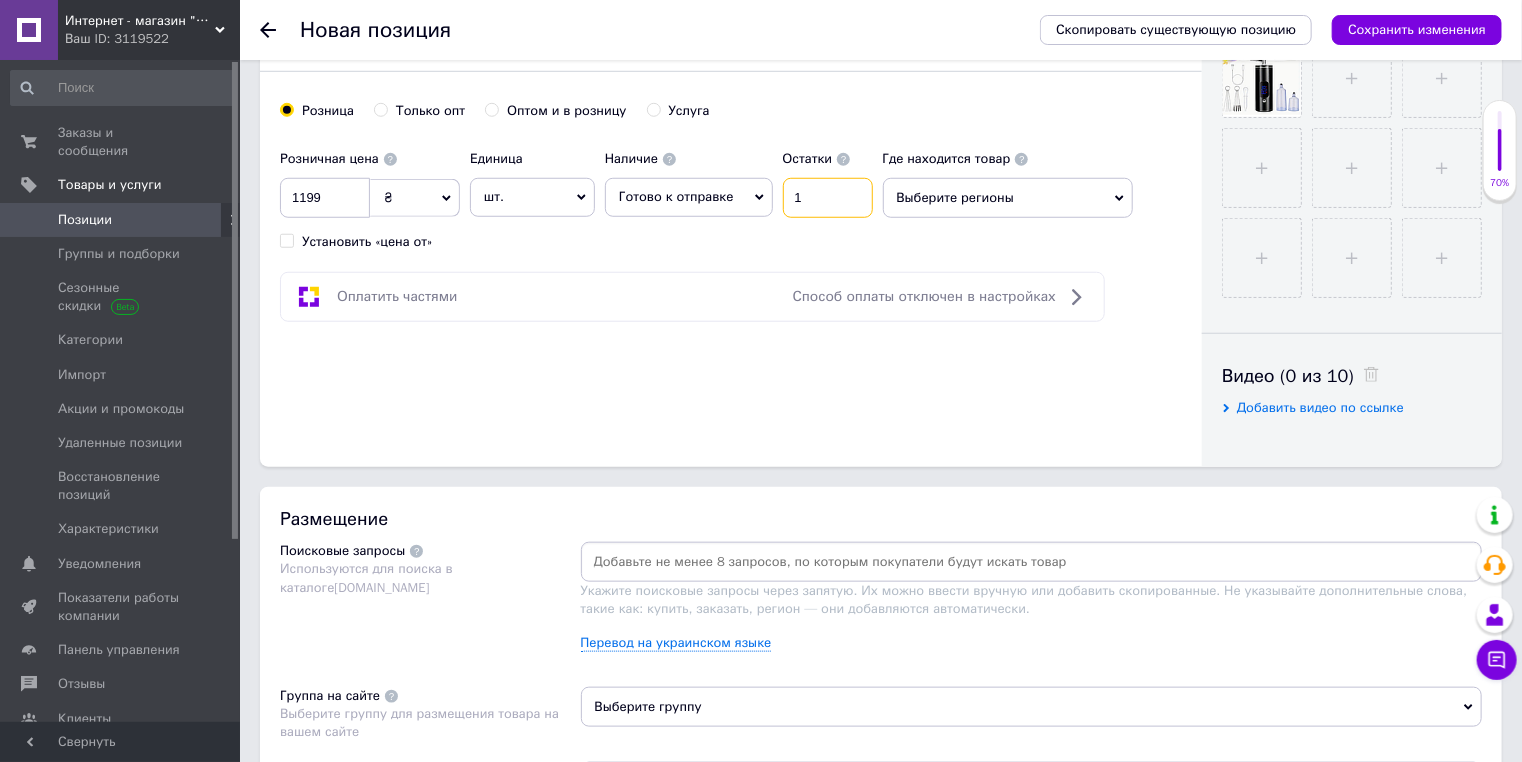 scroll, scrollTop: 400, scrollLeft: 0, axis: vertical 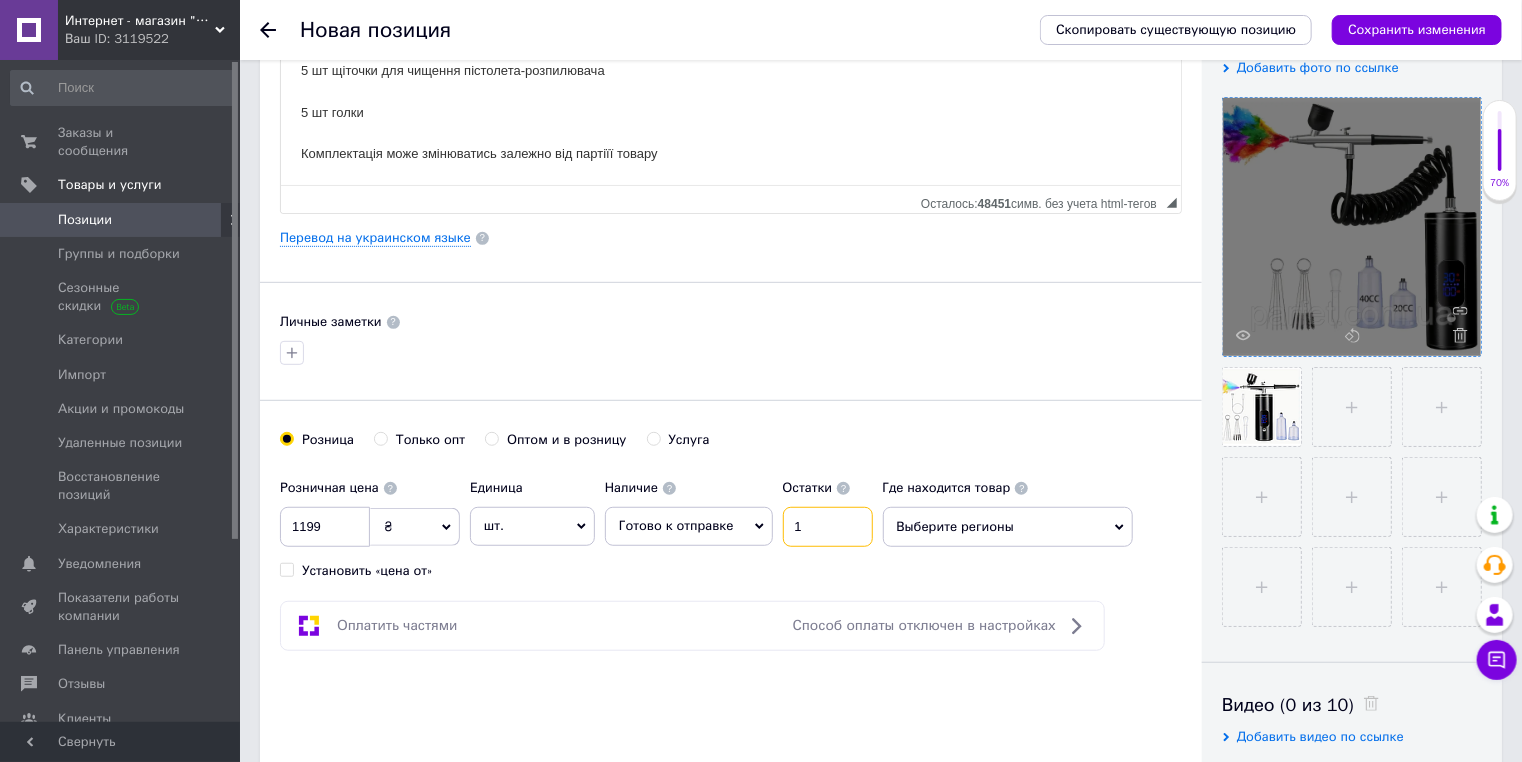 type on "1" 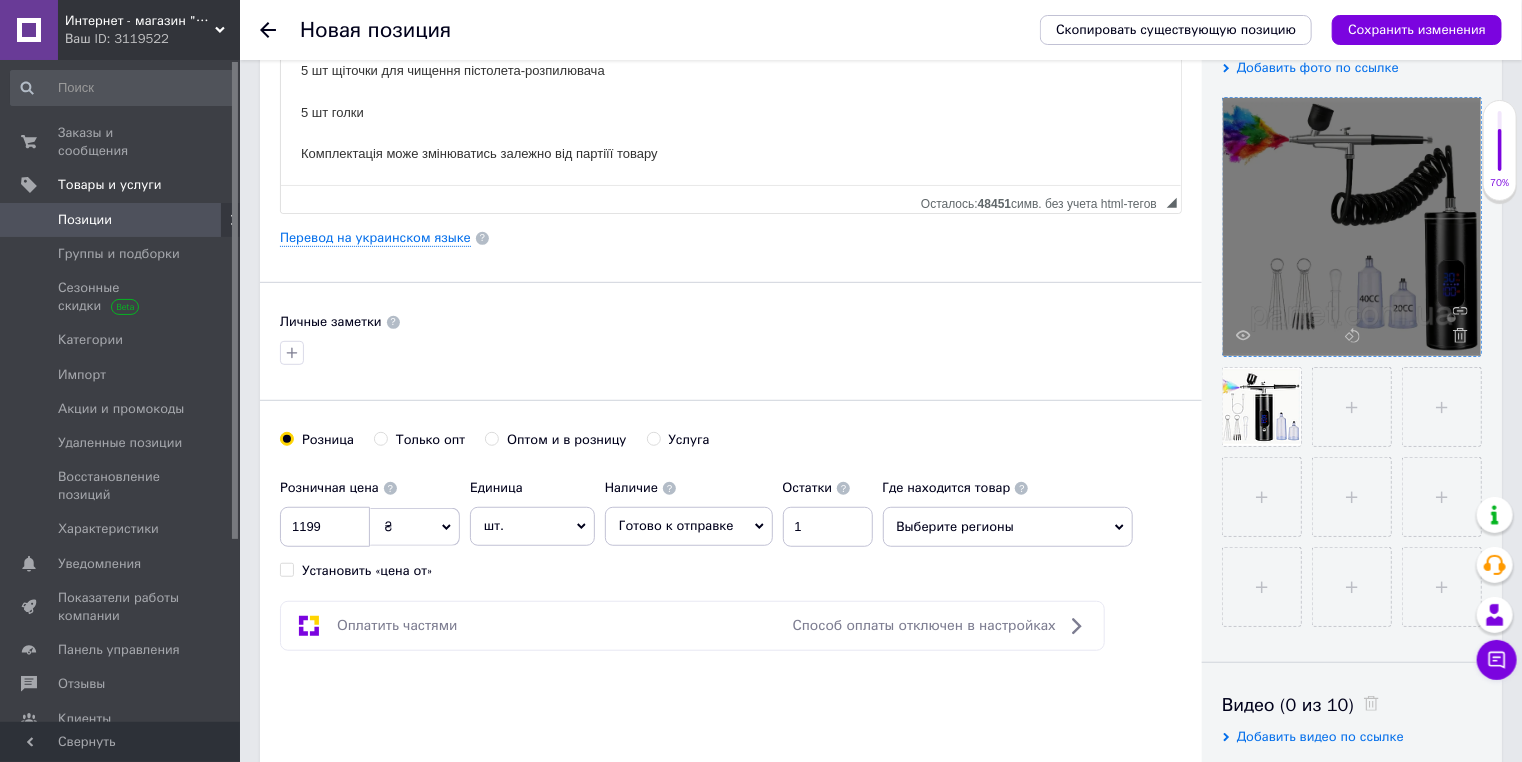 click at bounding box center [731, 353] 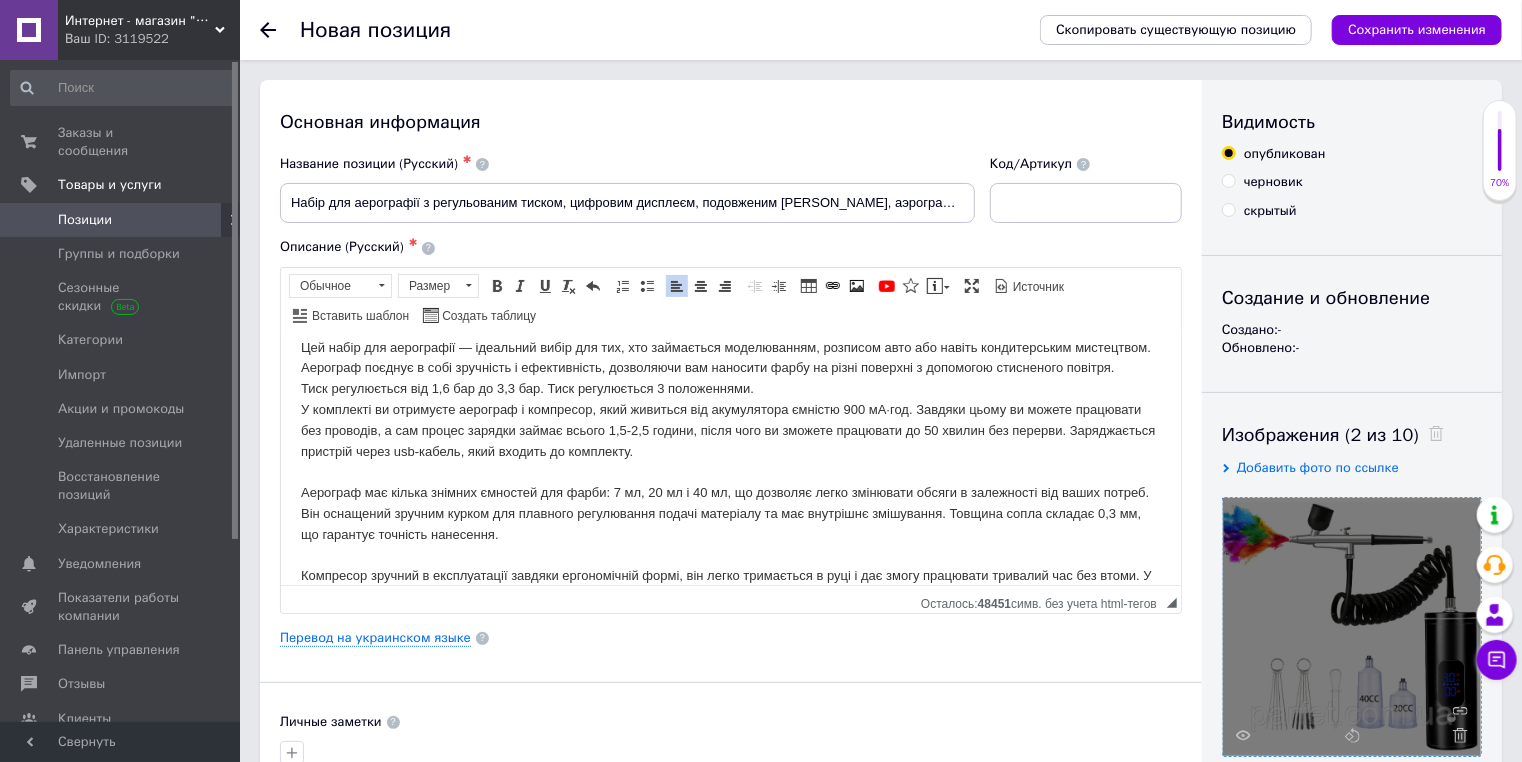 scroll, scrollTop: 84, scrollLeft: 0, axis: vertical 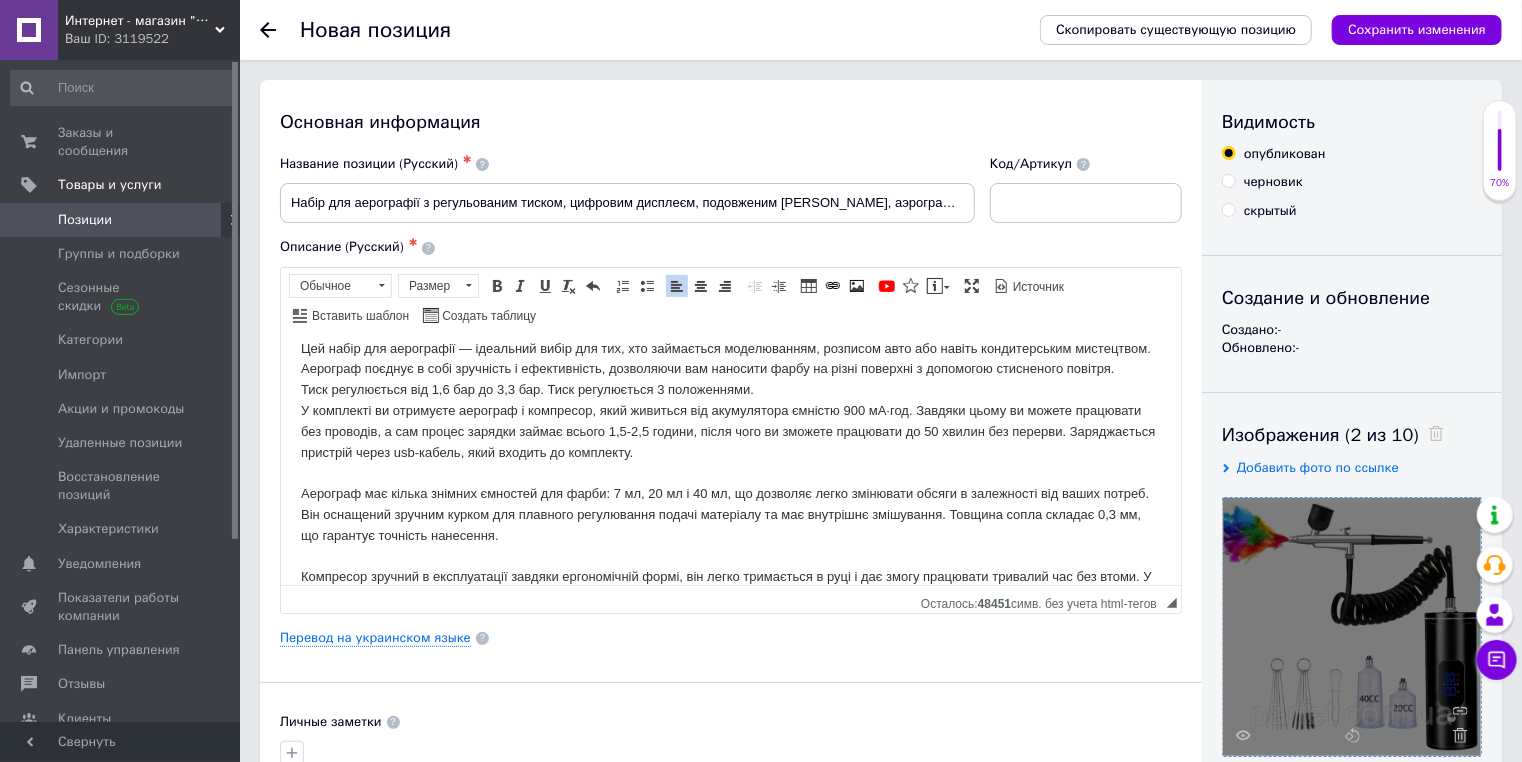 click on "Цей набір для аерографії — ідеальний вибір для тих, хто займається моделюванням, розписом авто або навіть кондитерським мистецтвом. Аерограф поєднує в собі зручність і ефективність, дозволяючи вам наносити фарбу на різні поверхні з допомогою стисненого повітря. Тиск регулюється від 1,6 бар до 3,3 бар. Тиск регулюється 3 положеннями. Компресор зручний в експлуатації завдяки ергономічній формі, він легко тримається в руці і дає змогу працювати тривалий час без втоми. У комплекті також є мініінструкція англійською мовою. Комлектація: 1 шт аерограф 5 шт голки" at bounding box center [730, 681] 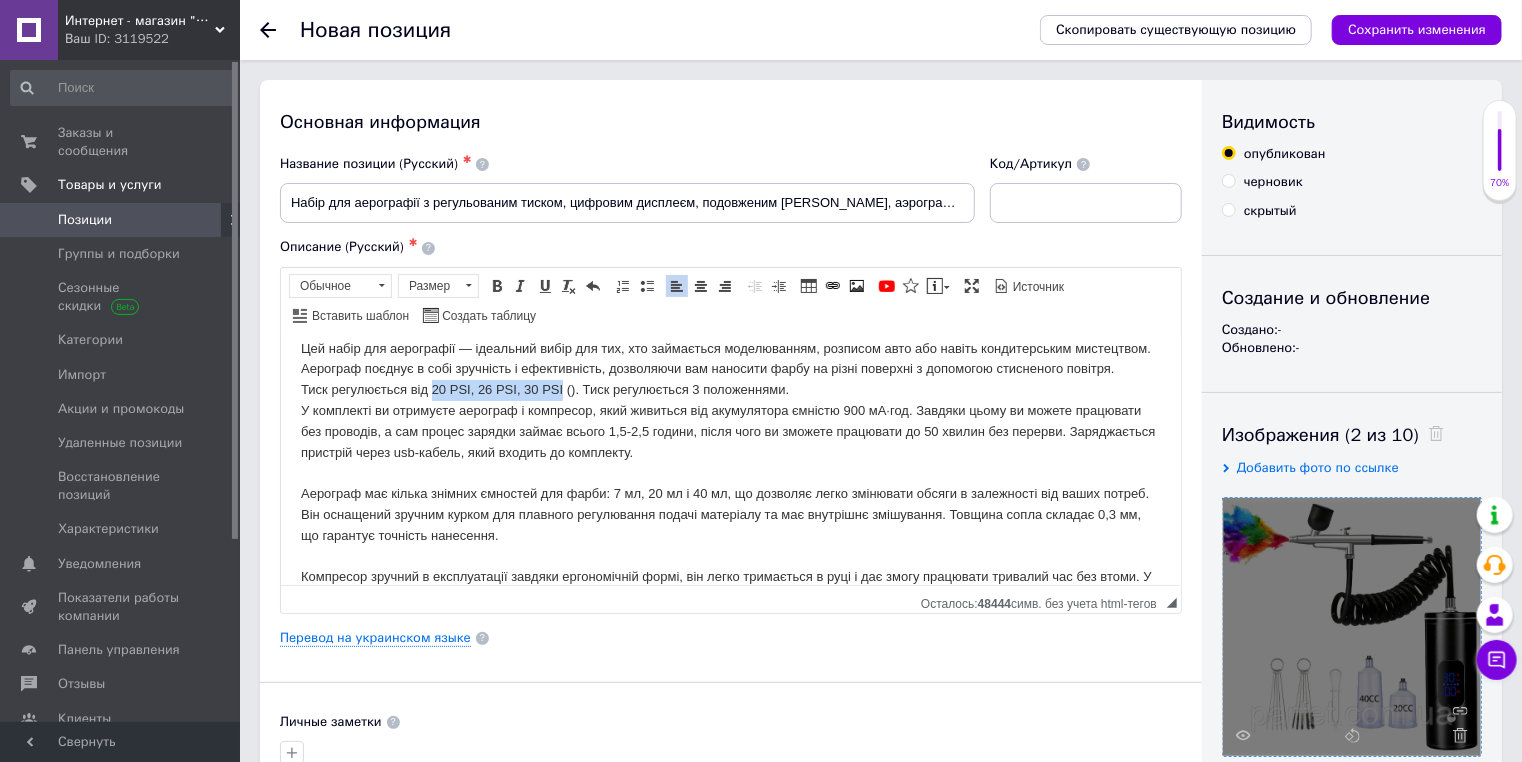 drag, startPoint x: 429, startPoint y: 405, endPoint x: 561, endPoint y: 406, distance: 132.00378 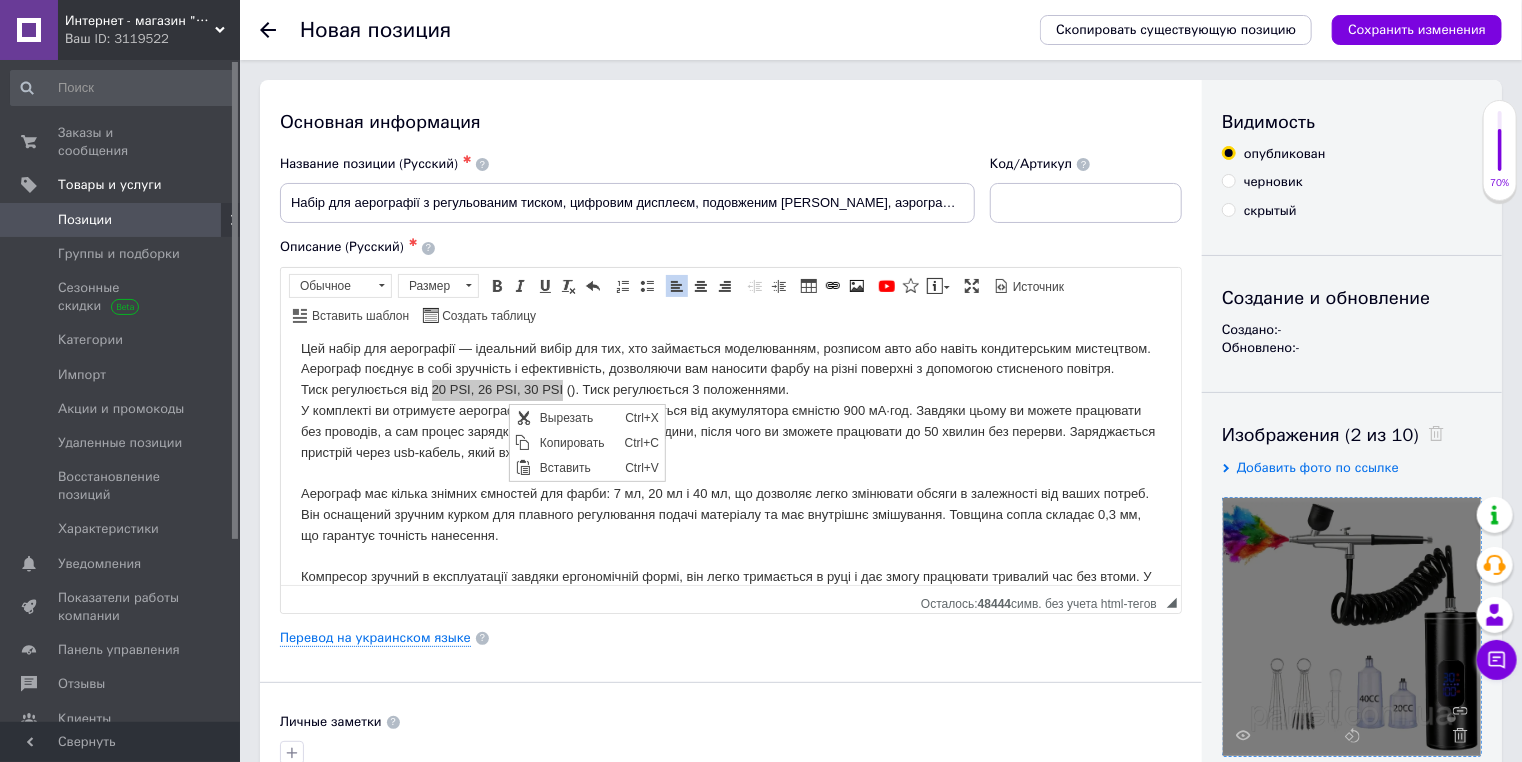 scroll, scrollTop: 0, scrollLeft: 0, axis: both 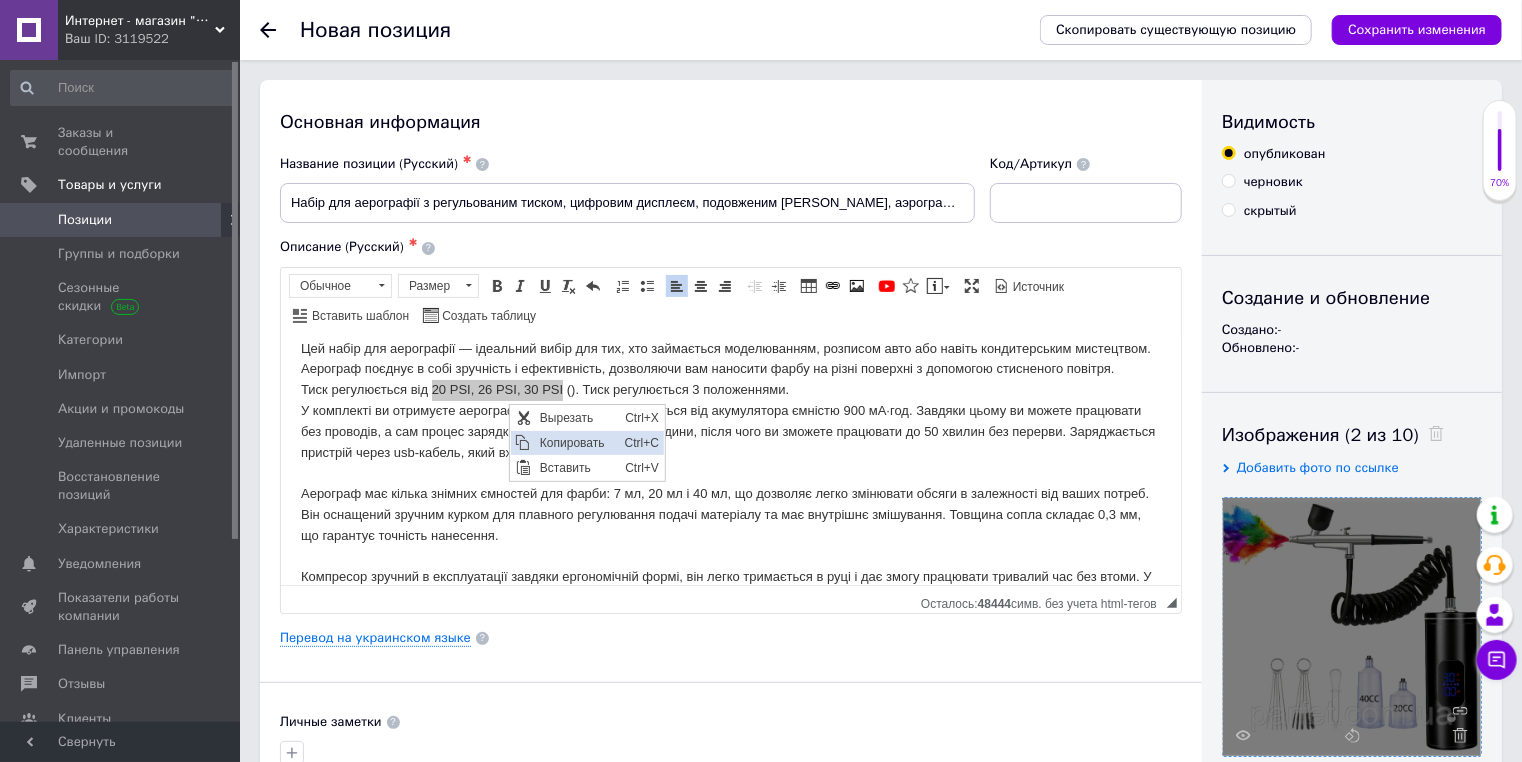 drag, startPoint x: 567, startPoint y: 447, endPoint x: 764, endPoint y: 503, distance: 204.80478 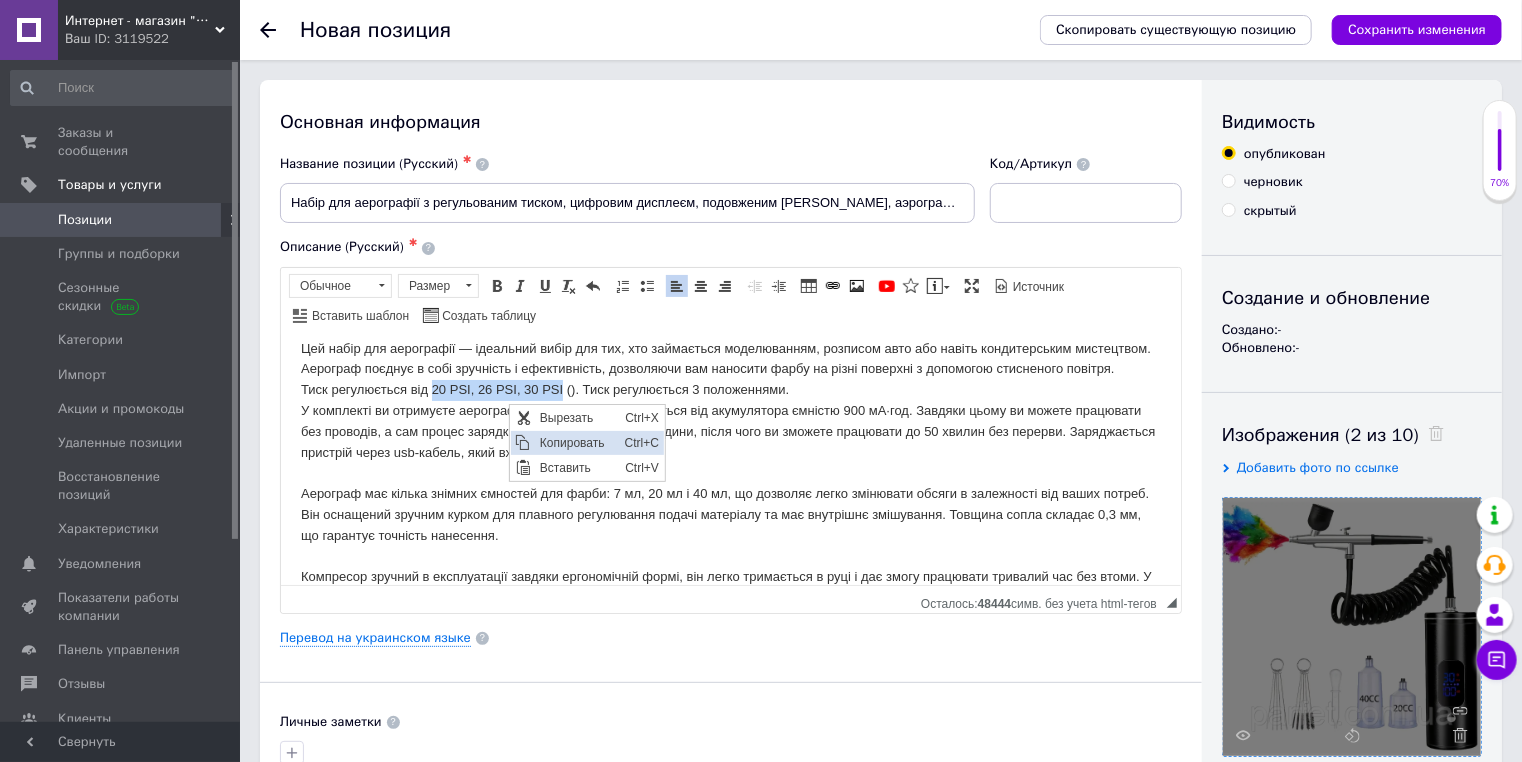 copy on "20 PSI, 26 PSI, 30 PSI" 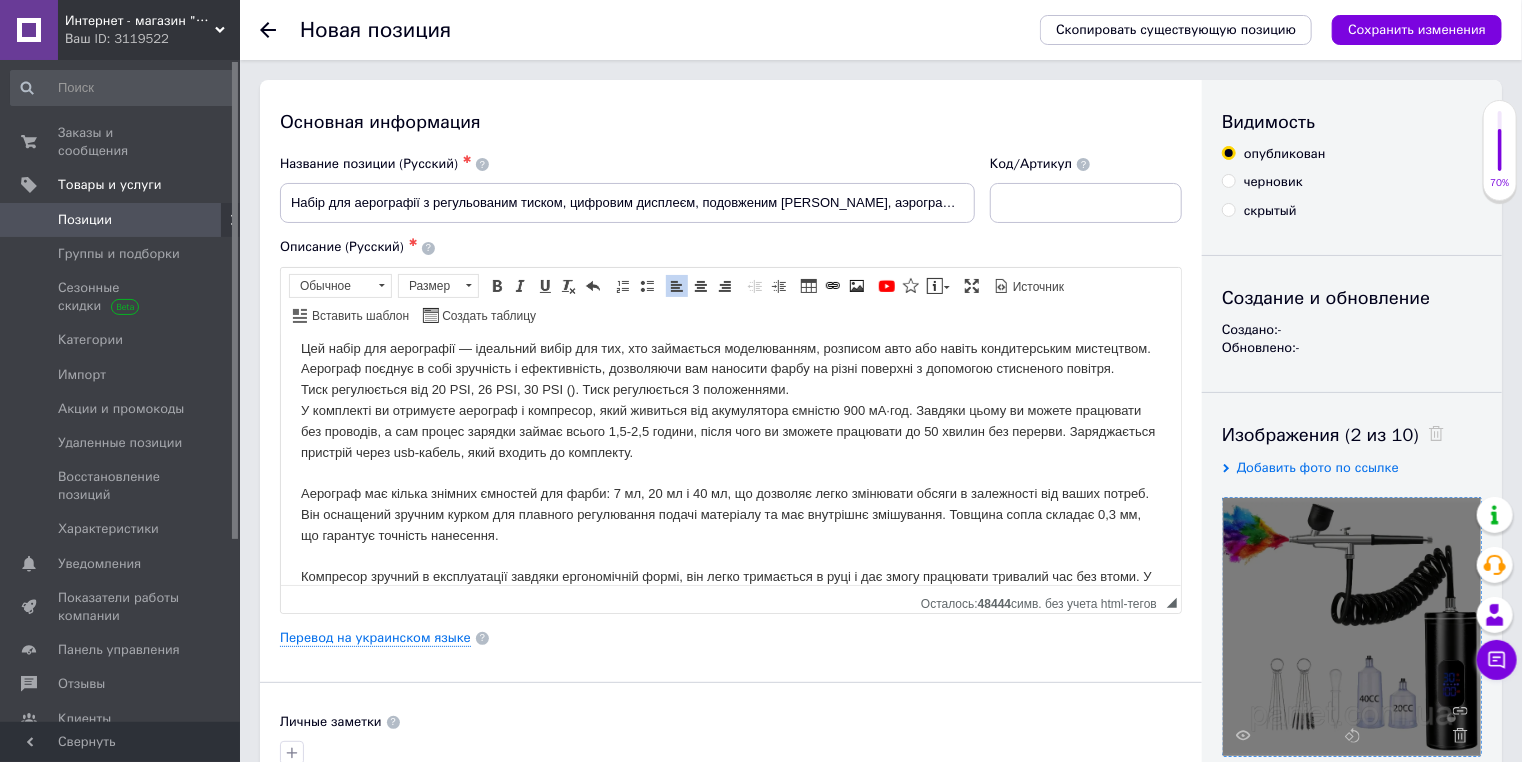 click on "Цей набір для аерографії — ідеальний вибір для тих, хто займається моделюванням, розписом авто або навіть кондитерським мистецтвом. Аерограф поєднує в собі зручність і ефективність, дозволяючи вам наносити фарбу на різні поверхні з допомогою стисненого повітря. Тиск регулюється від 20 PSI, 26 PSI, 30 PSI (). Тиск регулюється 3 положеннями. Компресор зручний в експлуатації завдяки ергономічній формі, він легко тримається в руці і дає змогу працювати тривалий час без втоми. У комплекті також є мініінструкція англійською мовою. Комлектація: 1 шт аерограф 5 шт голки" at bounding box center [730, 681] 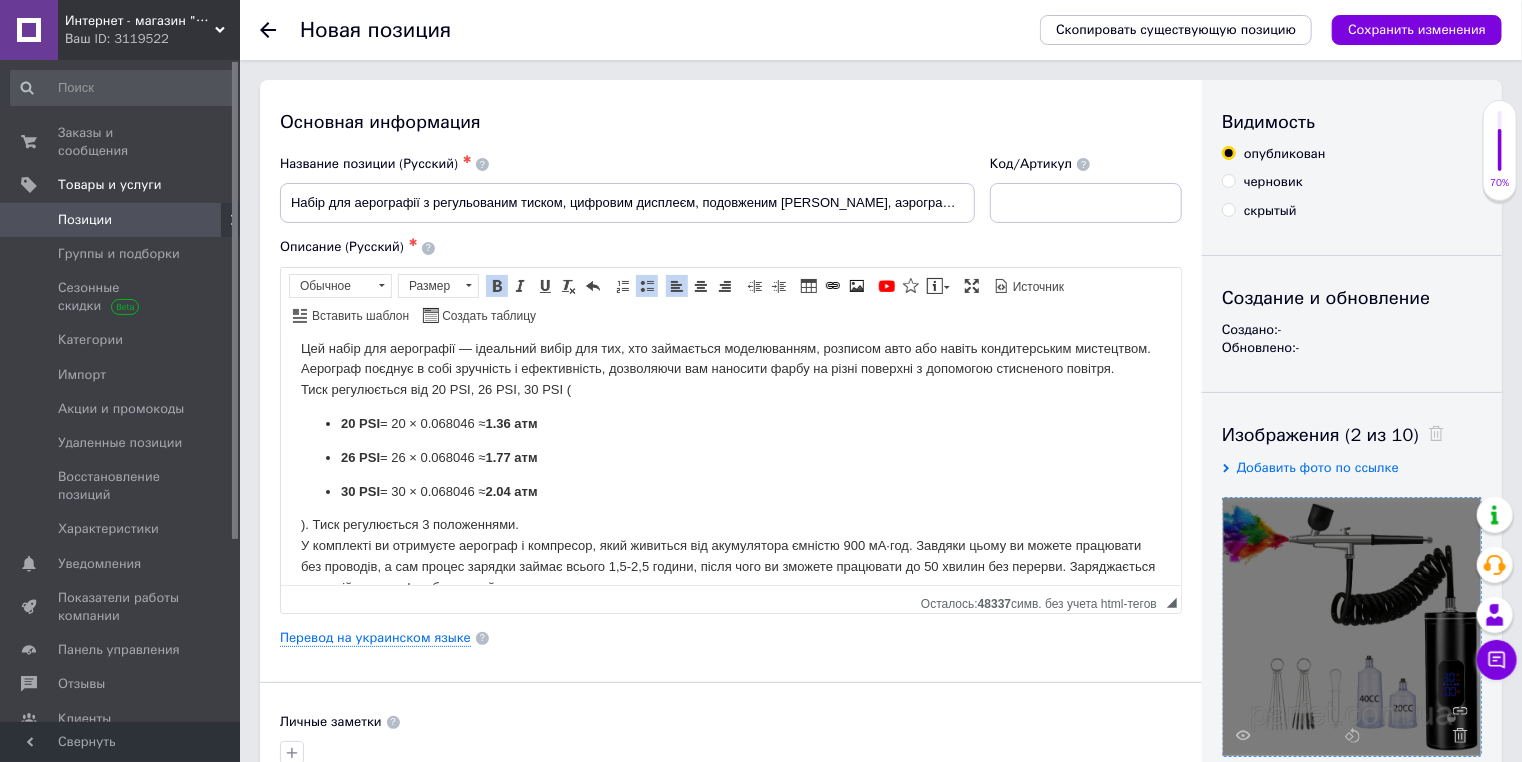 click on "20 PSI" at bounding box center (359, 422) 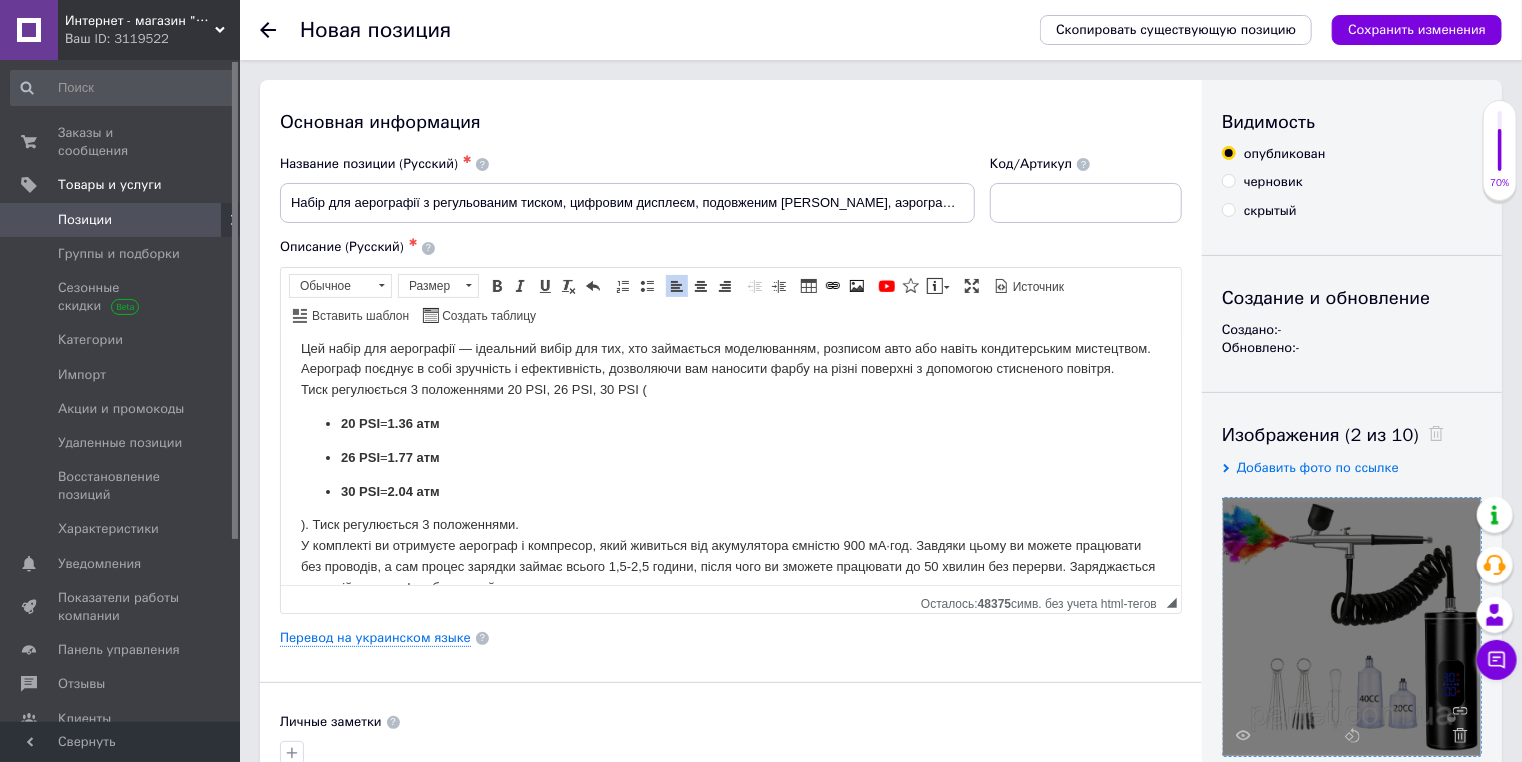 click on "Цей набір для аерографії — ідеальний вибір для тих, хто займається моделюванням, розписом авто або навіть кондитерським мистецтвом. Аерограф поєднує в собі зручність і ефективність, дозволяючи вам наносити фарбу на різні поверхні з допомогою стисненого повітря. Тиск регулюється 3 положеннями 20 PSI, 26 PSI, 30 PSI (" at bounding box center [730, 369] 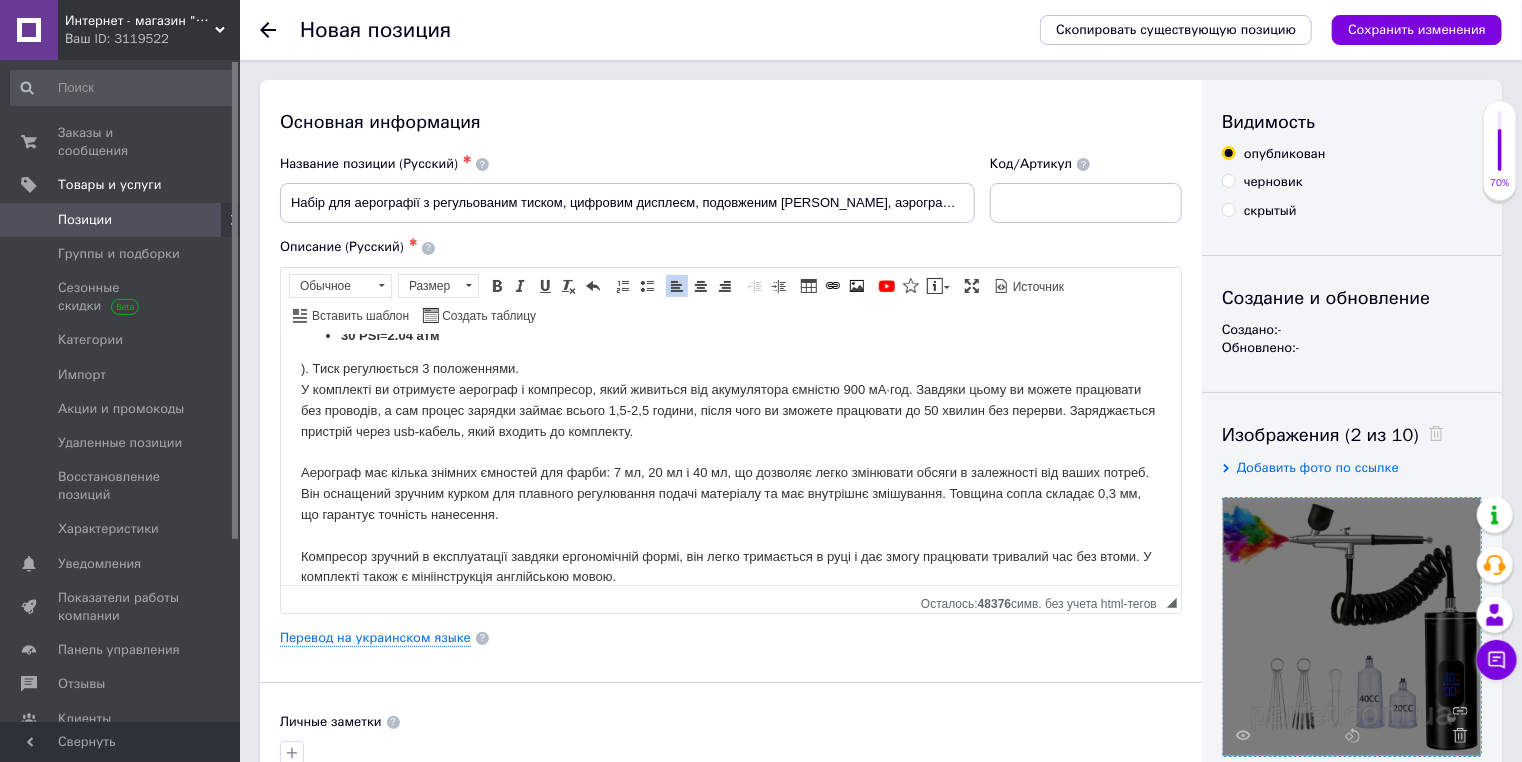 scroll, scrollTop: 244, scrollLeft: 0, axis: vertical 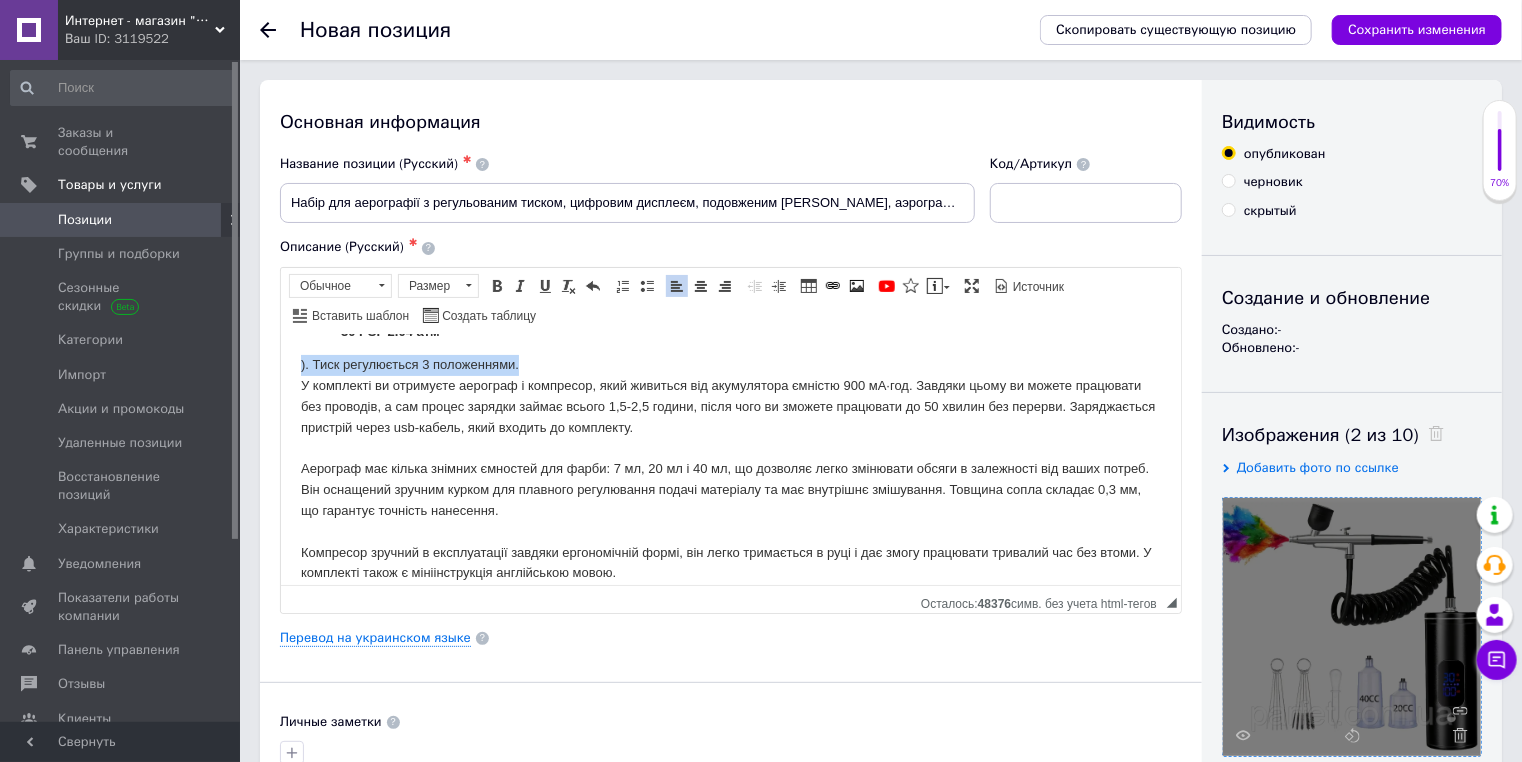 drag, startPoint x: 297, startPoint y: 381, endPoint x: 608, endPoint y: 370, distance: 311.19446 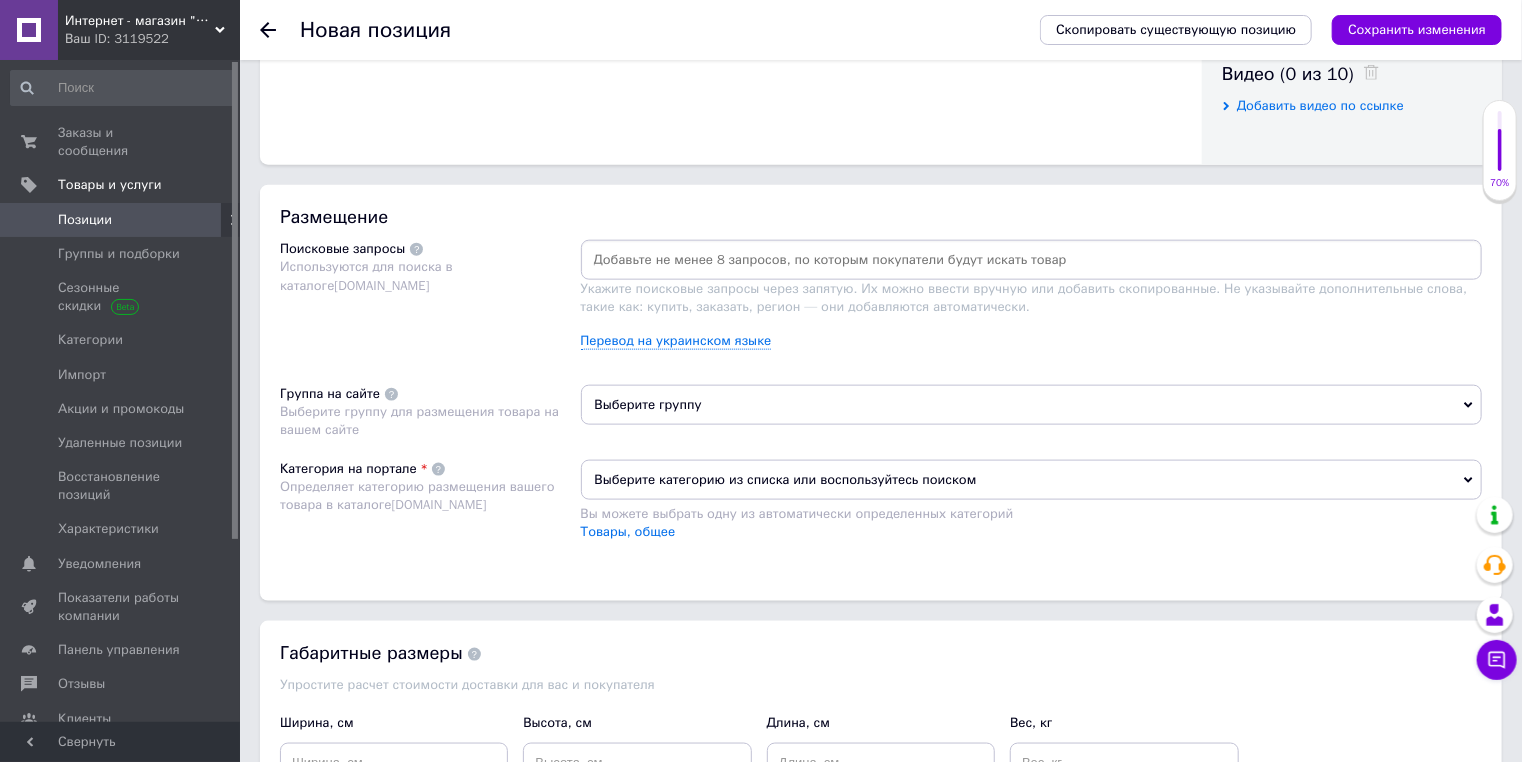 scroll, scrollTop: 1120, scrollLeft: 0, axis: vertical 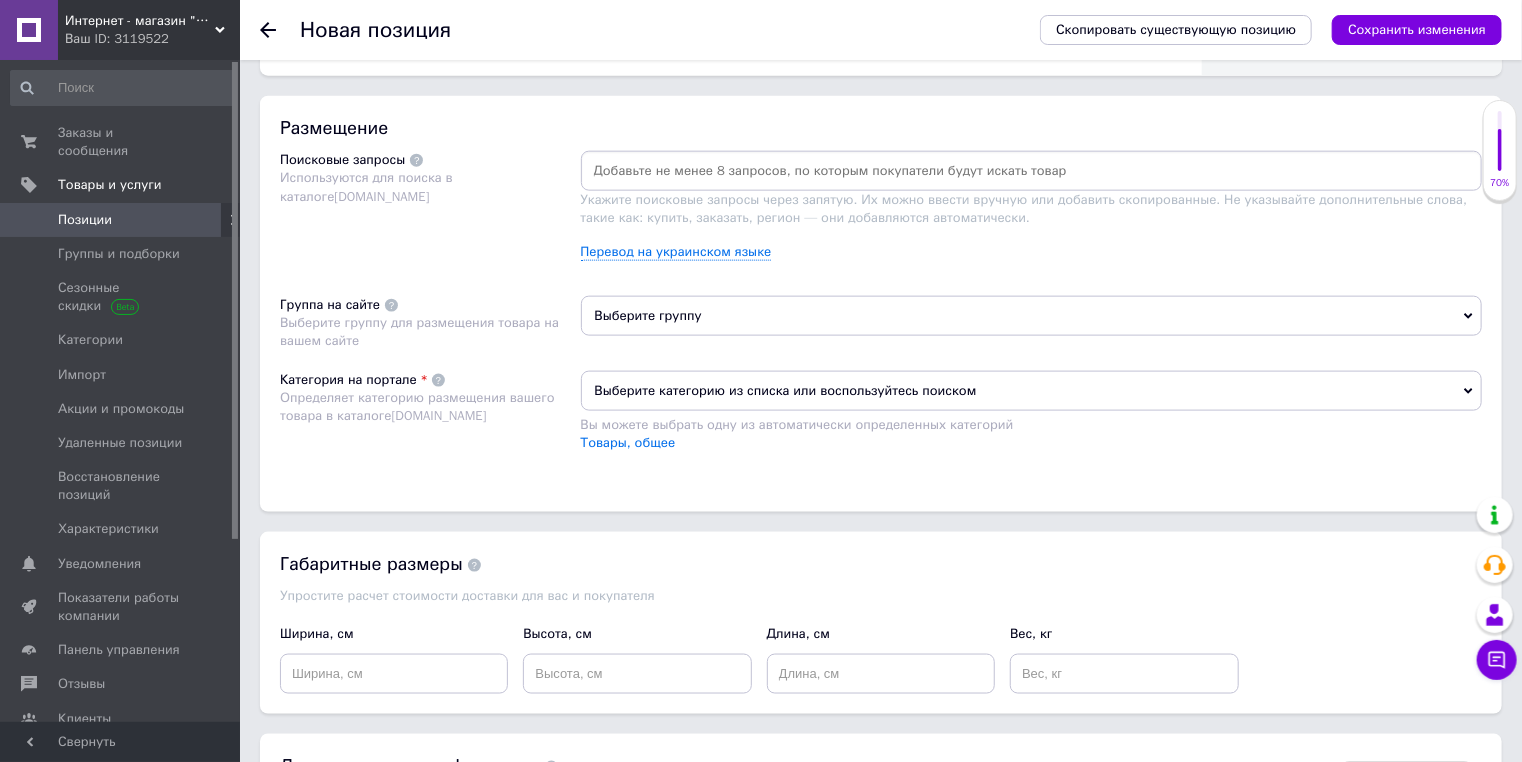 click at bounding box center (1032, 171) 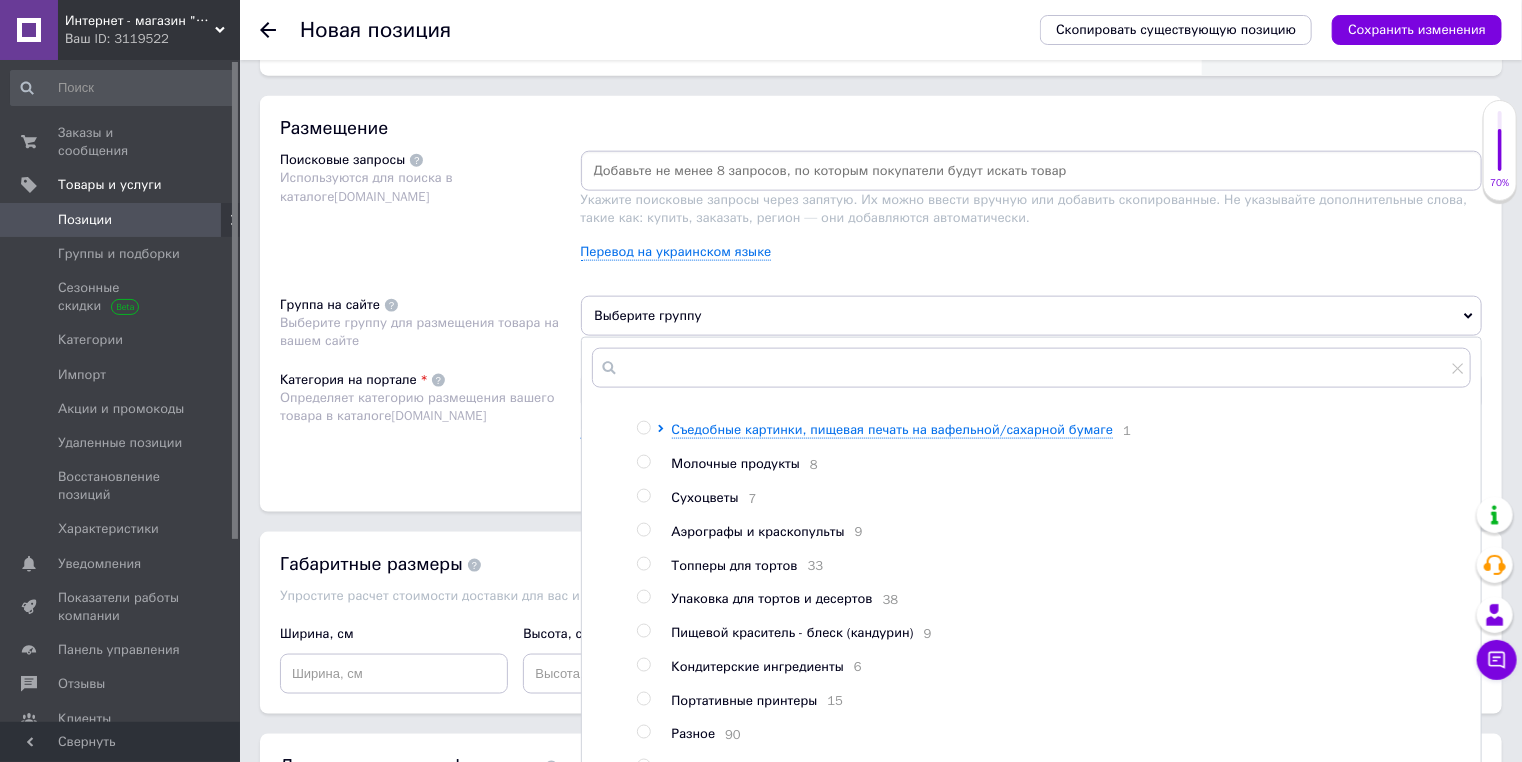 scroll, scrollTop: 566, scrollLeft: 0, axis: vertical 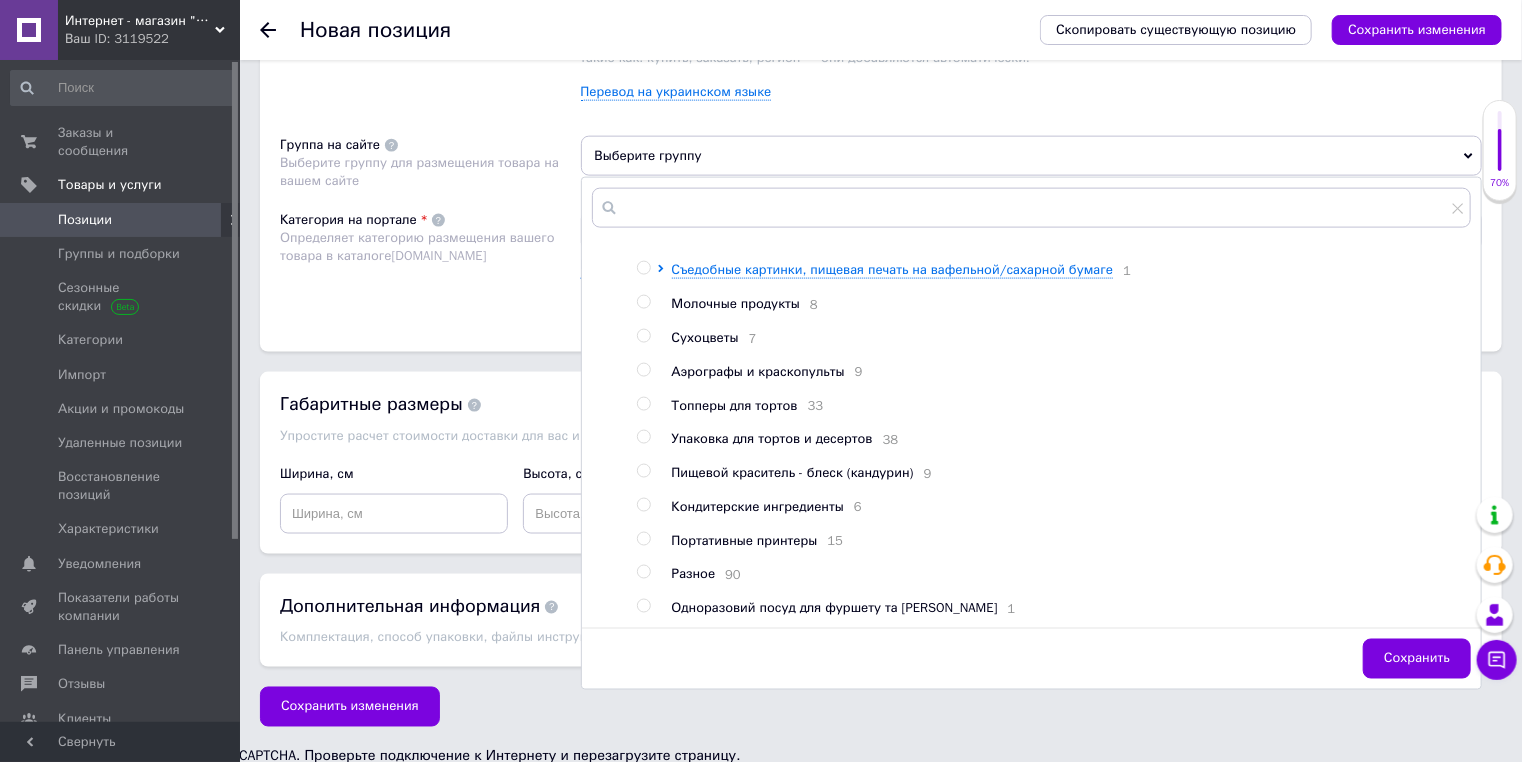 click on "Разное" at bounding box center [694, 573] 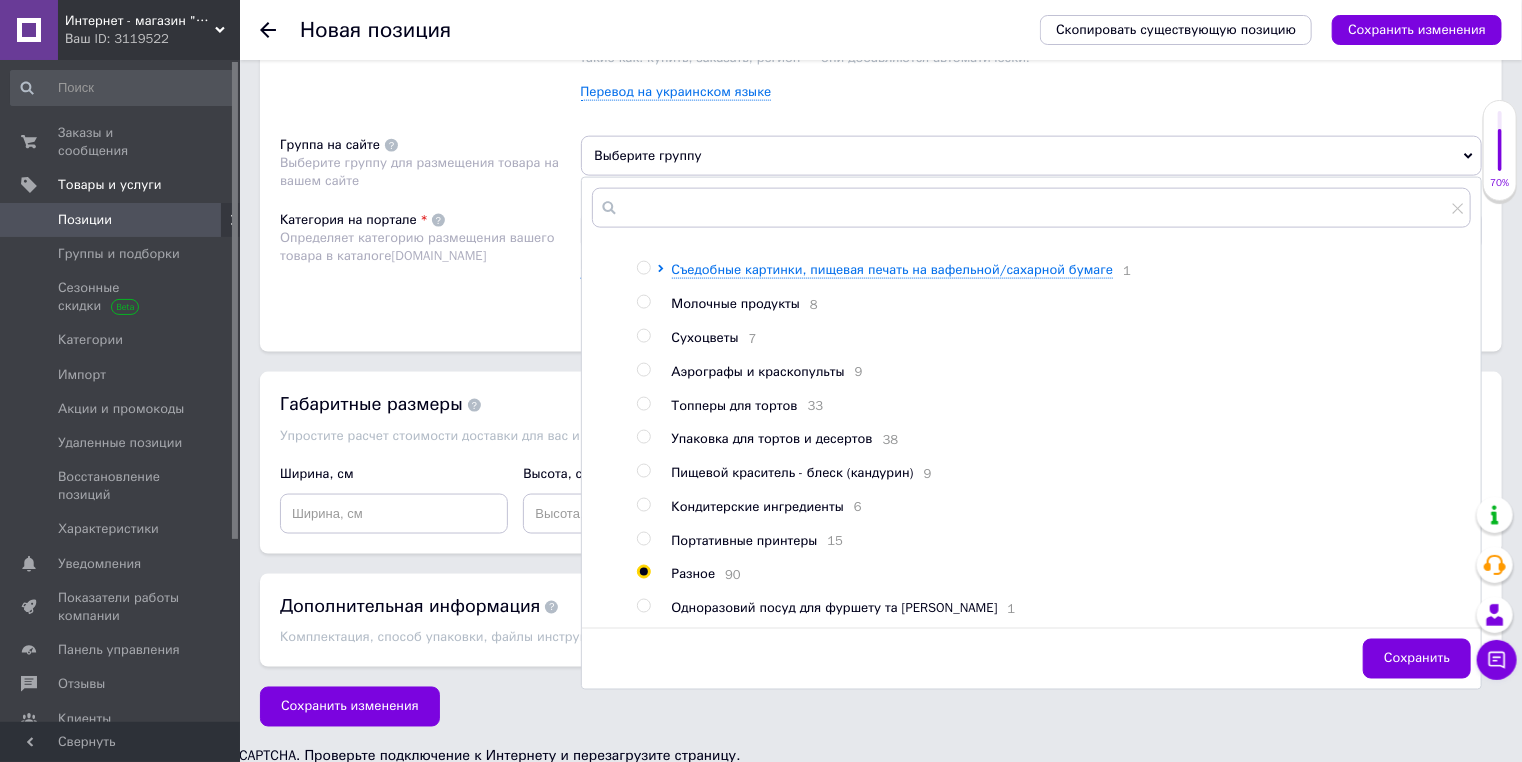 radio on "true" 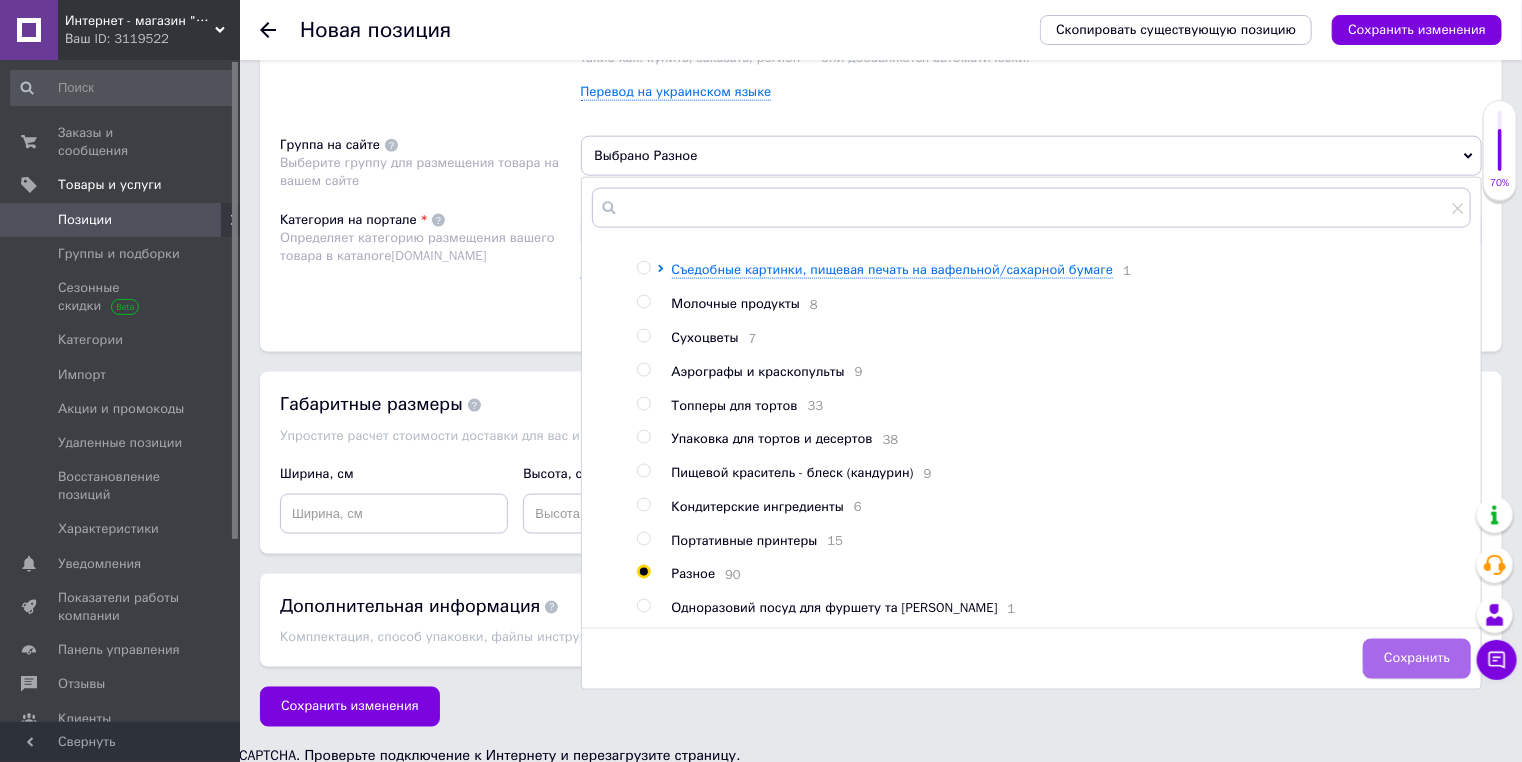click on "Сохранить" at bounding box center (1417, 659) 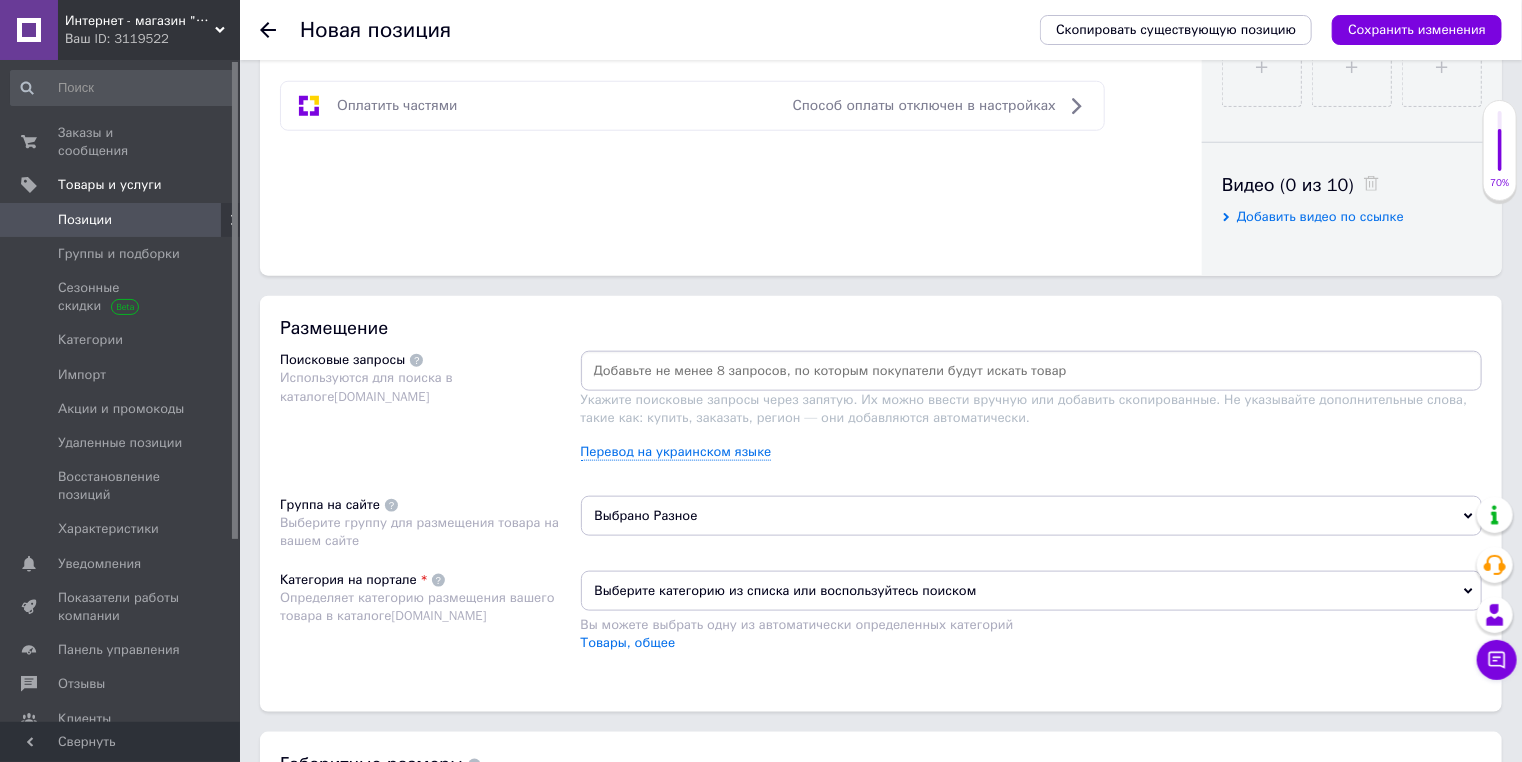 scroll, scrollTop: 1120, scrollLeft: 0, axis: vertical 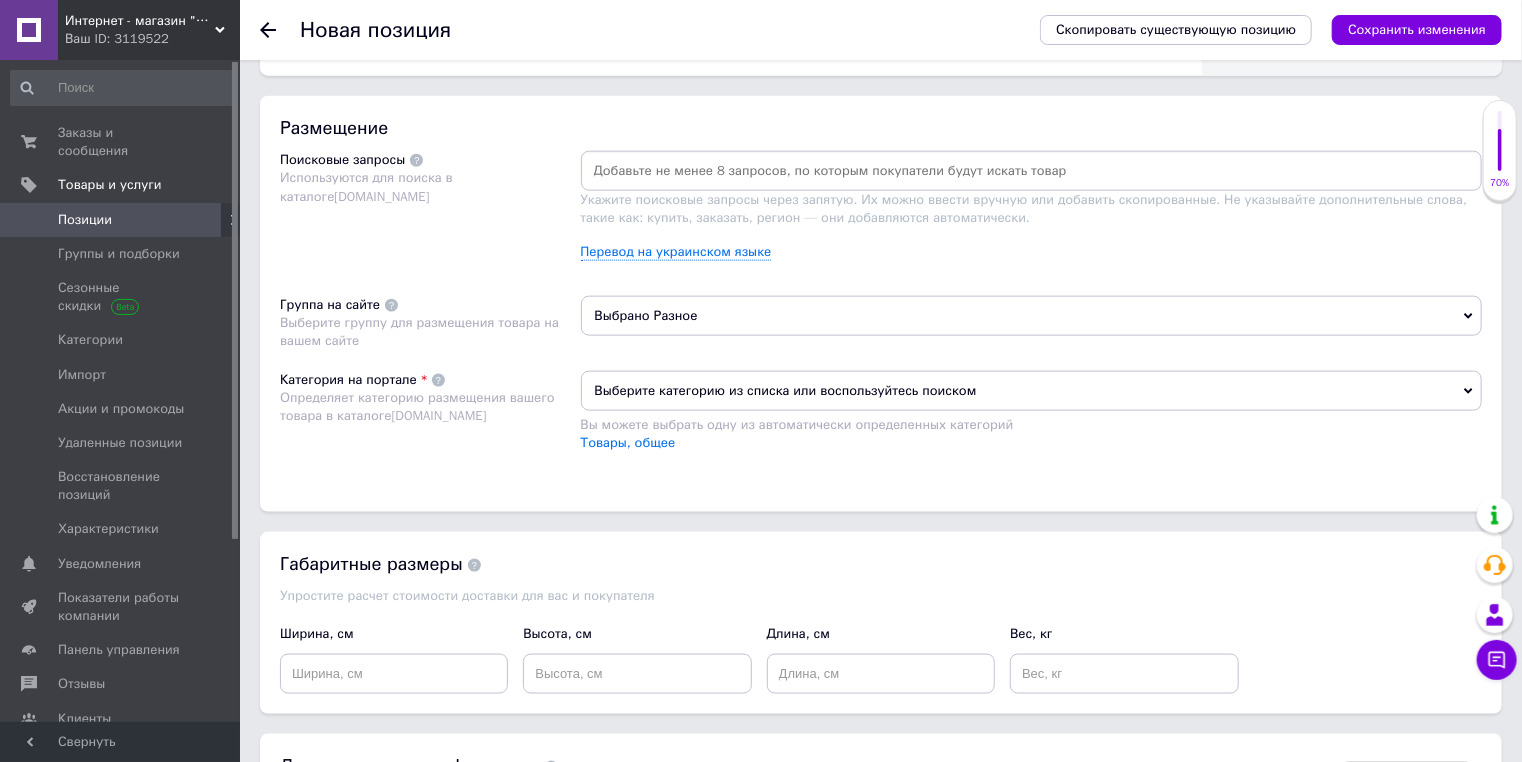 click on "Выберите категорию из списка или воспользуйтесь поиском" at bounding box center (1032, 391) 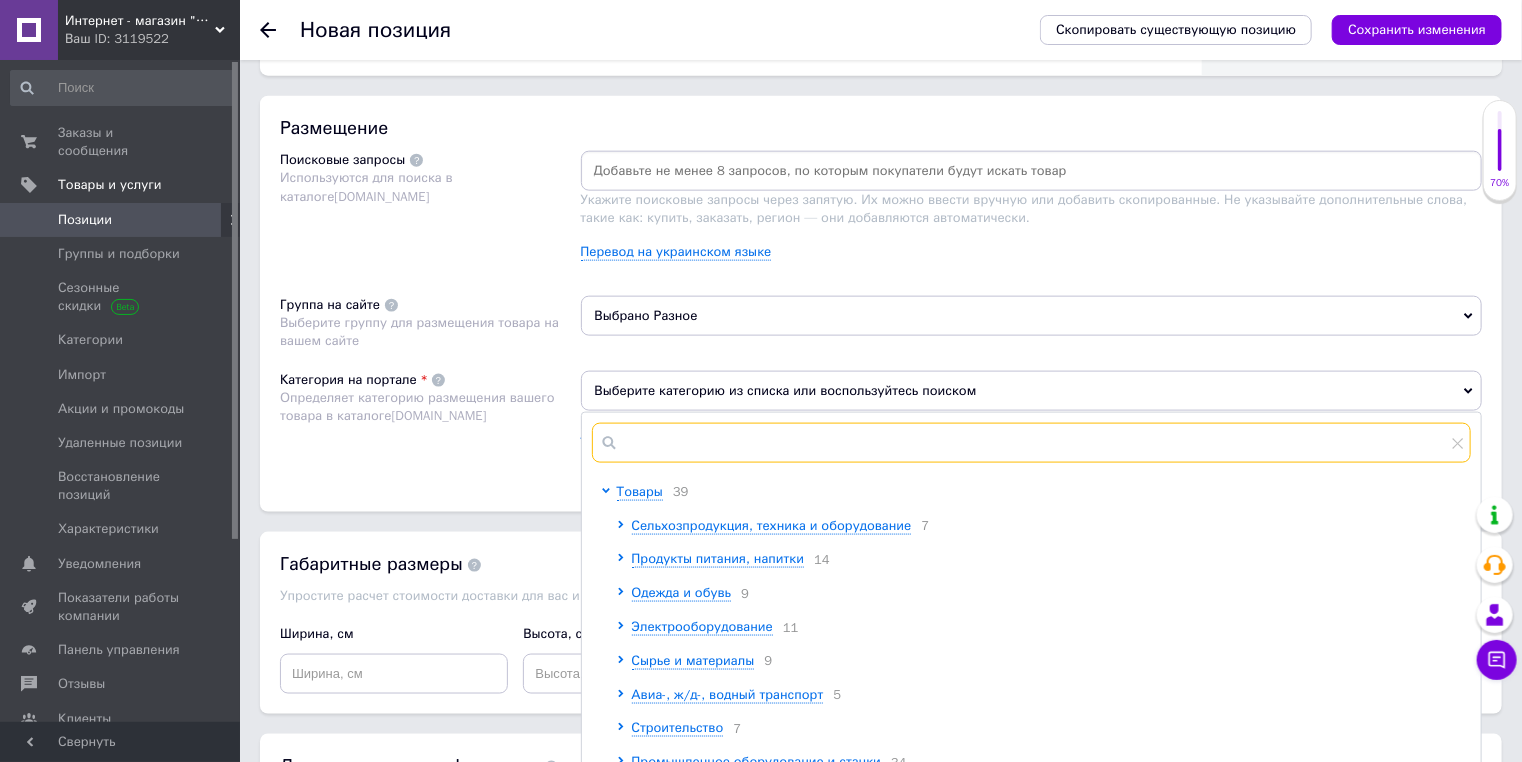 click at bounding box center (1032, 443) 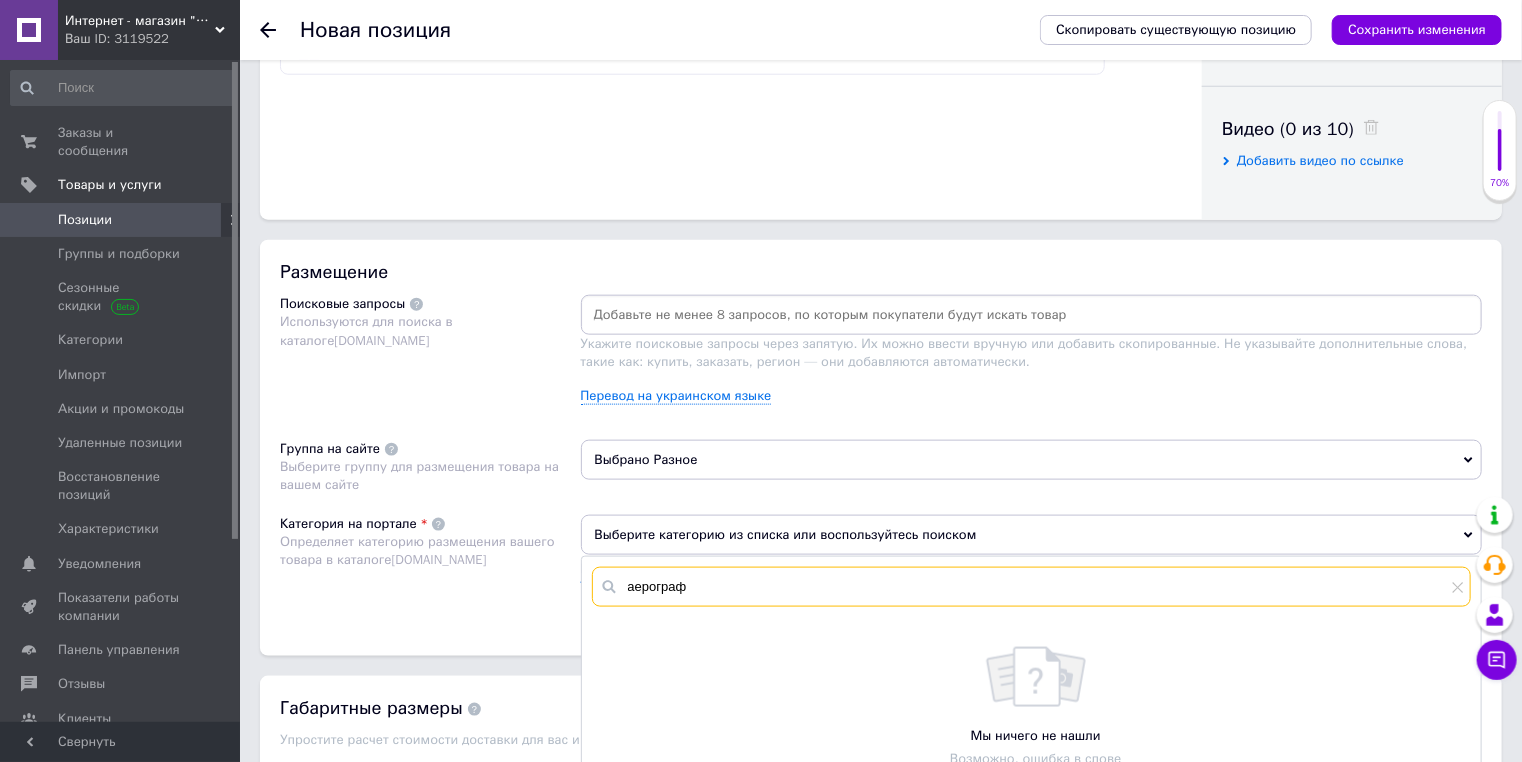 scroll, scrollTop: 720, scrollLeft: 0, axis: vertical 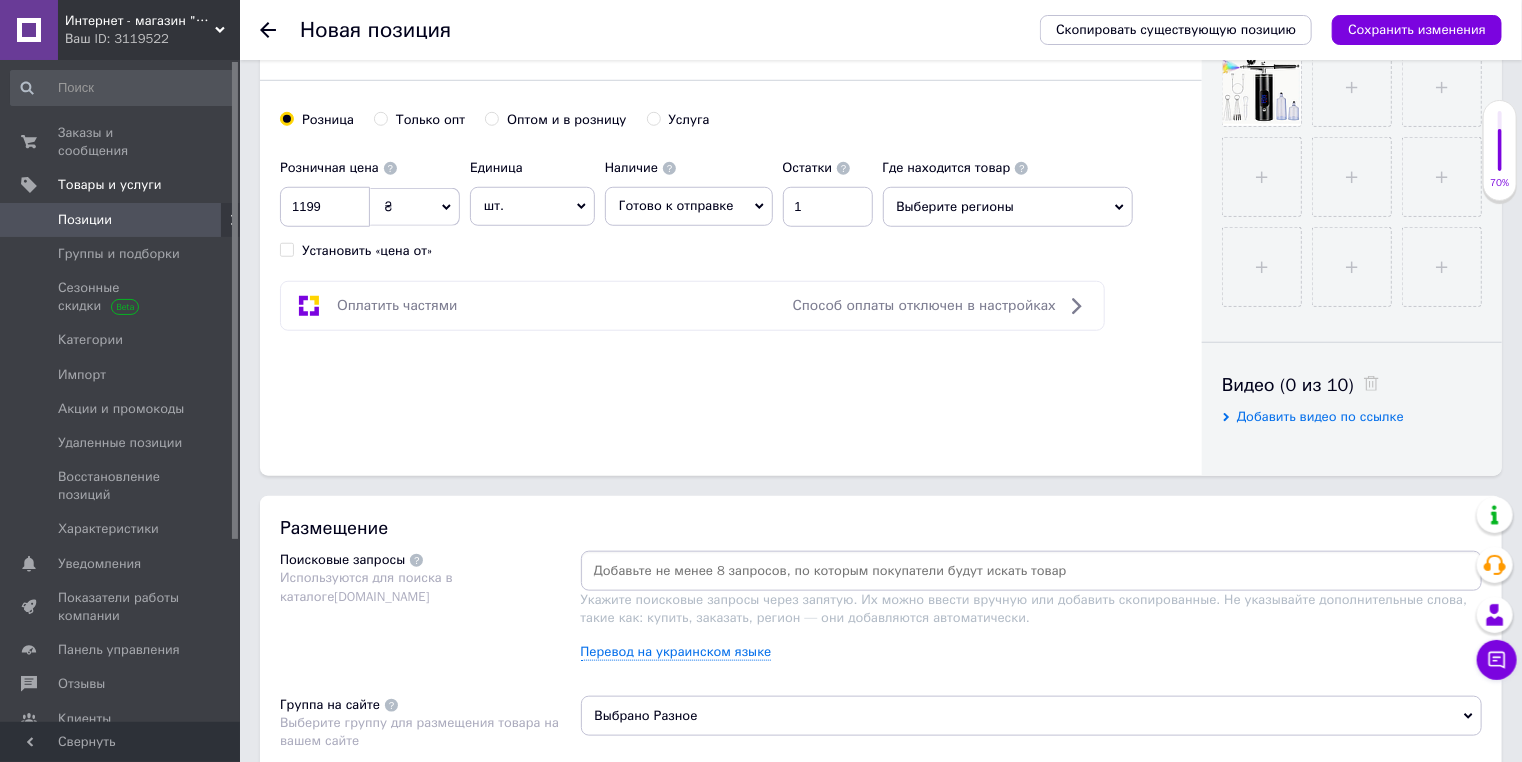 type on "аерограф" 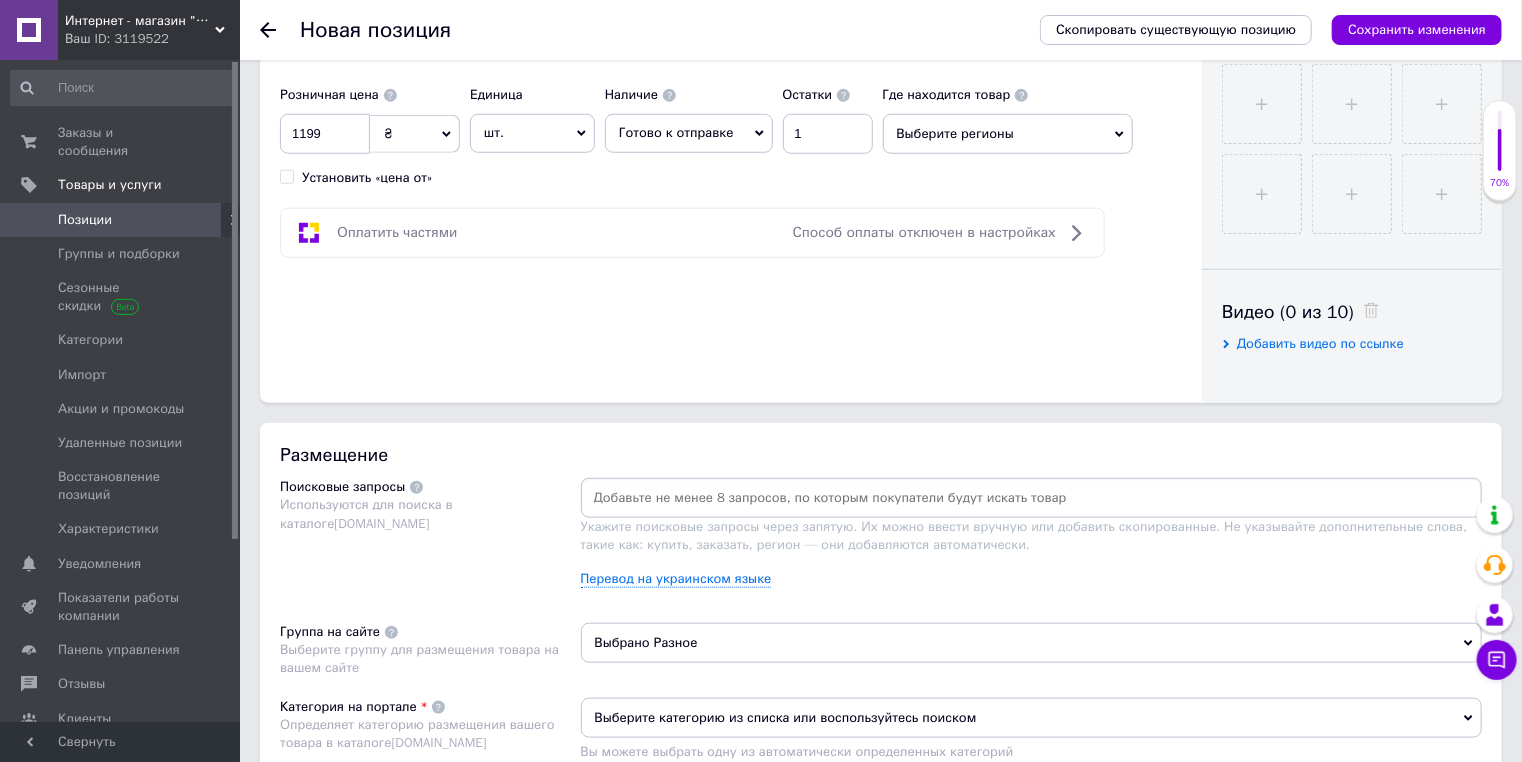 scroll, scrollTop: 880, scrollLeft: 0, axis: vertical 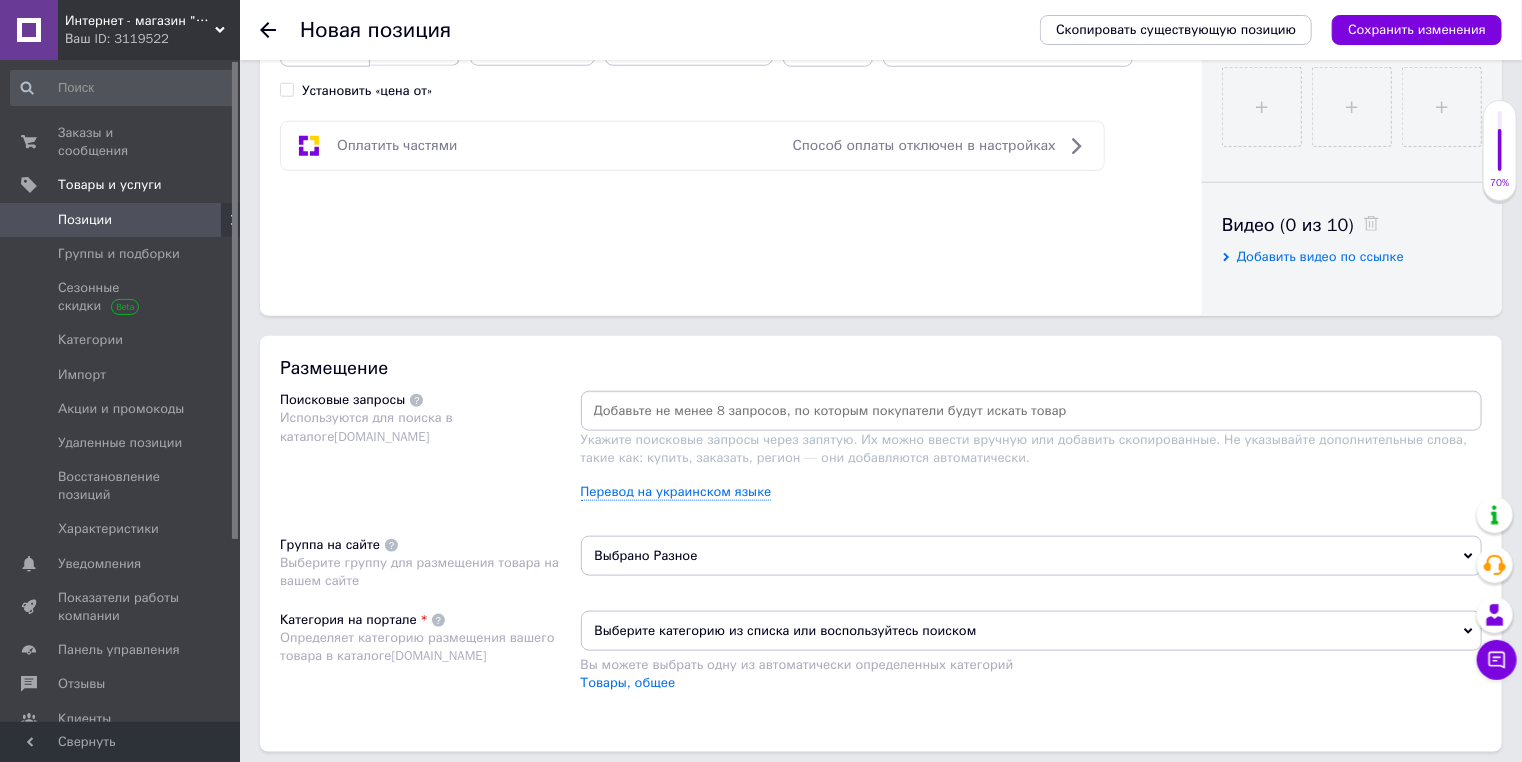 click at bounding box center [1032, 411] 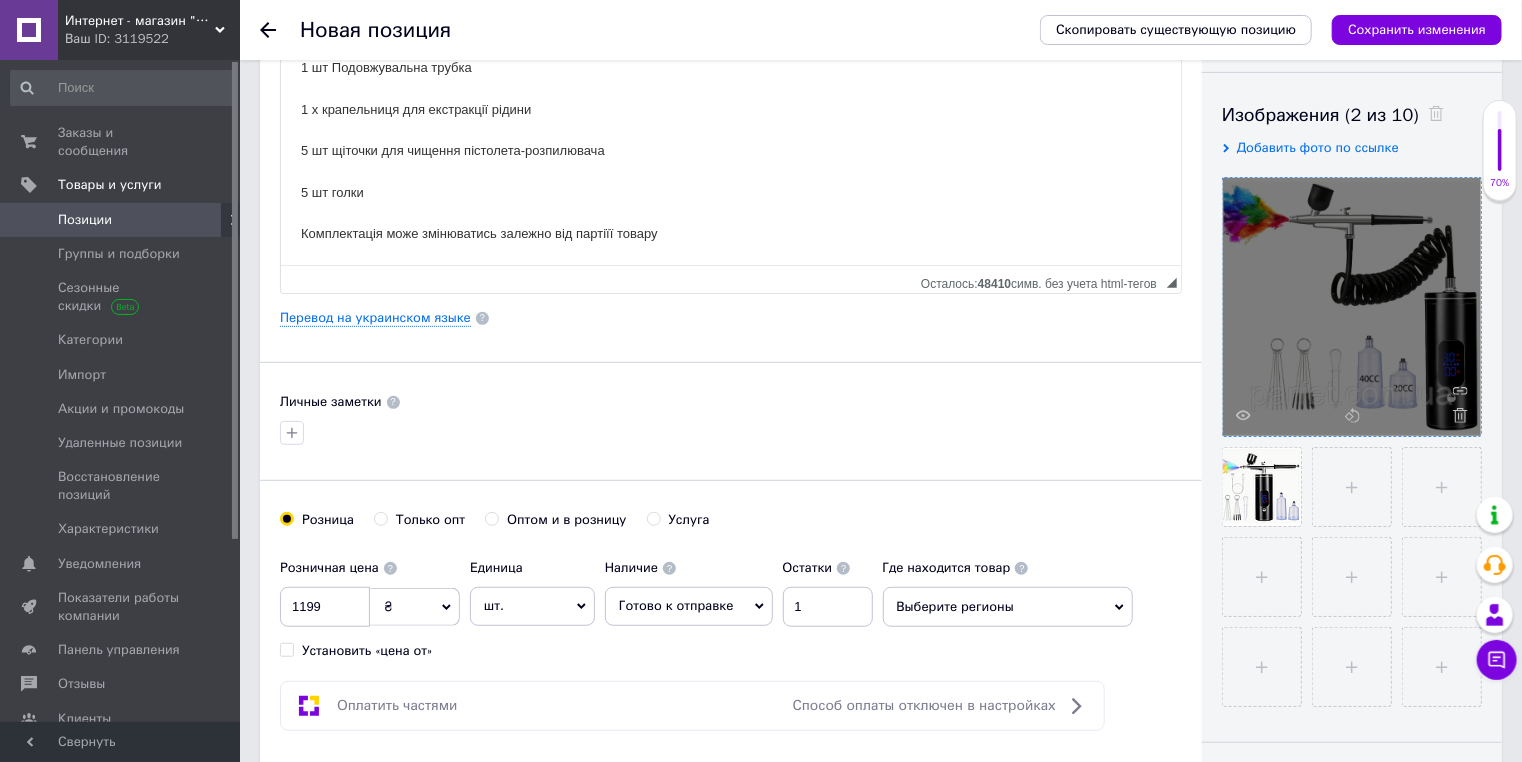 scroll, scrollTop: 0, scrollLeft: 0, axis: both 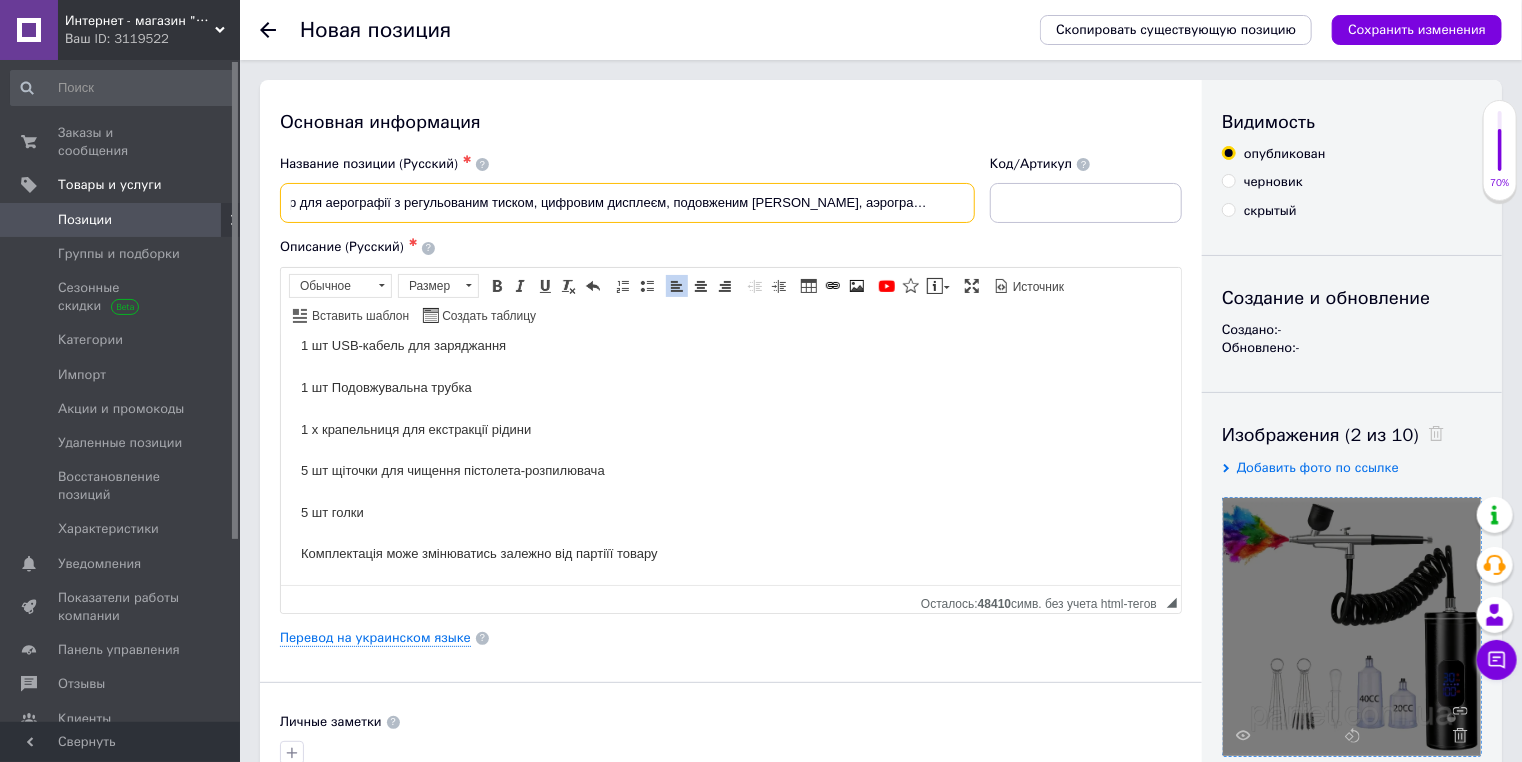 drag, startPoint x: 289, startPoint y: 200, endPoint x: 532, endPoint y: 193, distance: 243.1008 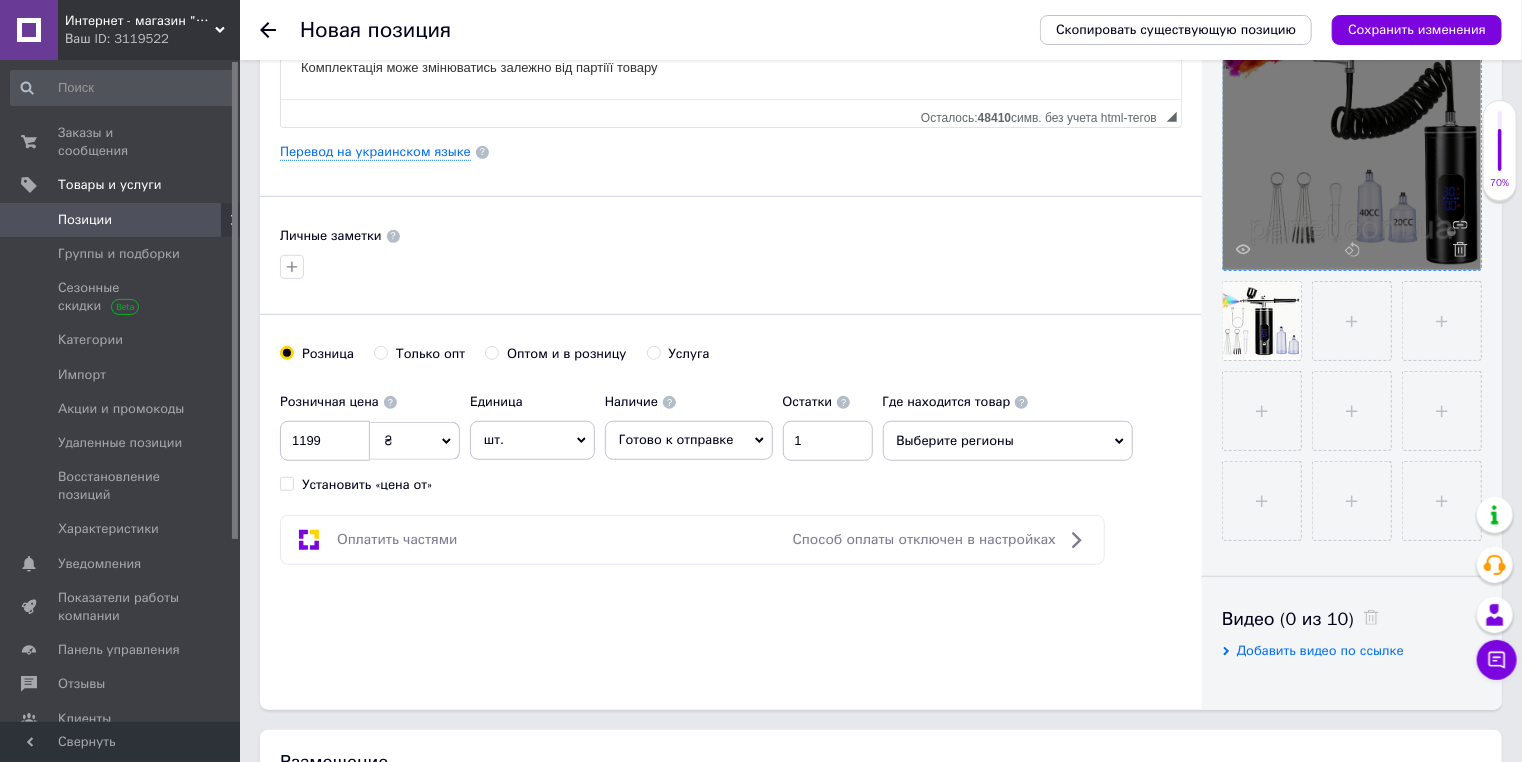 scroll, scrollTop: 880, scrollLeft: 0, axis: vertical 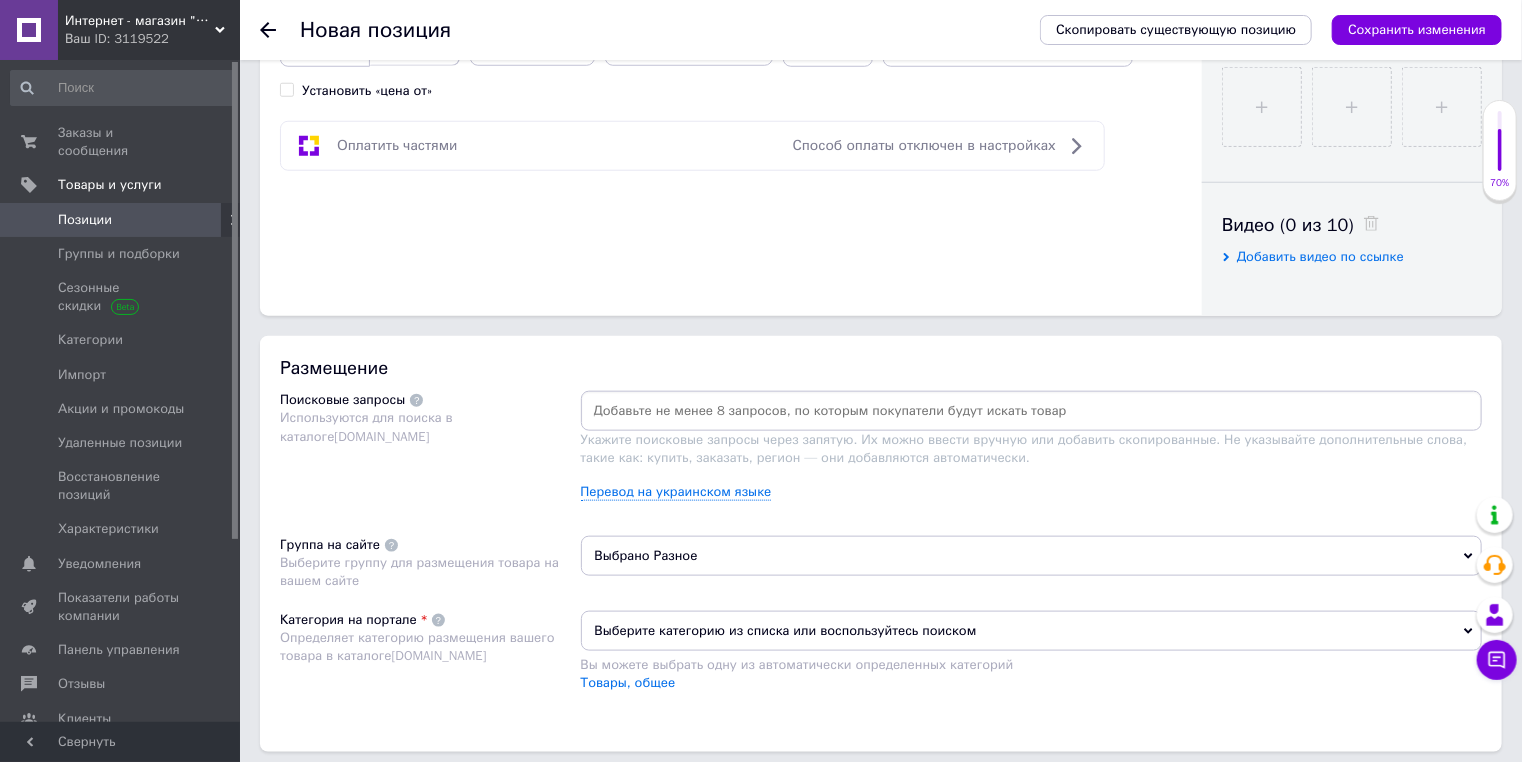 click at bounding box center [1032, 411] 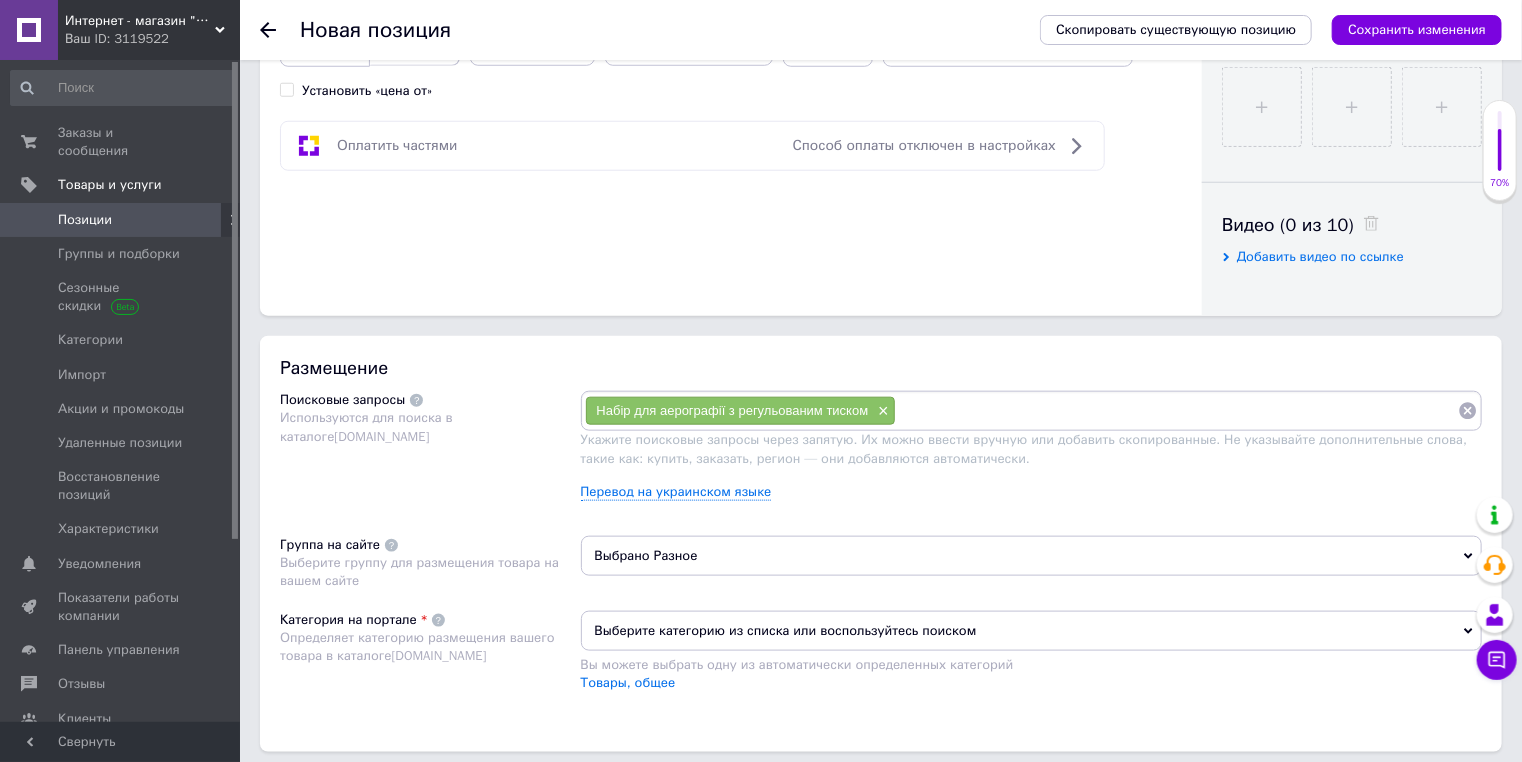 paste on "Набір для аерографії з регульованим тиском" 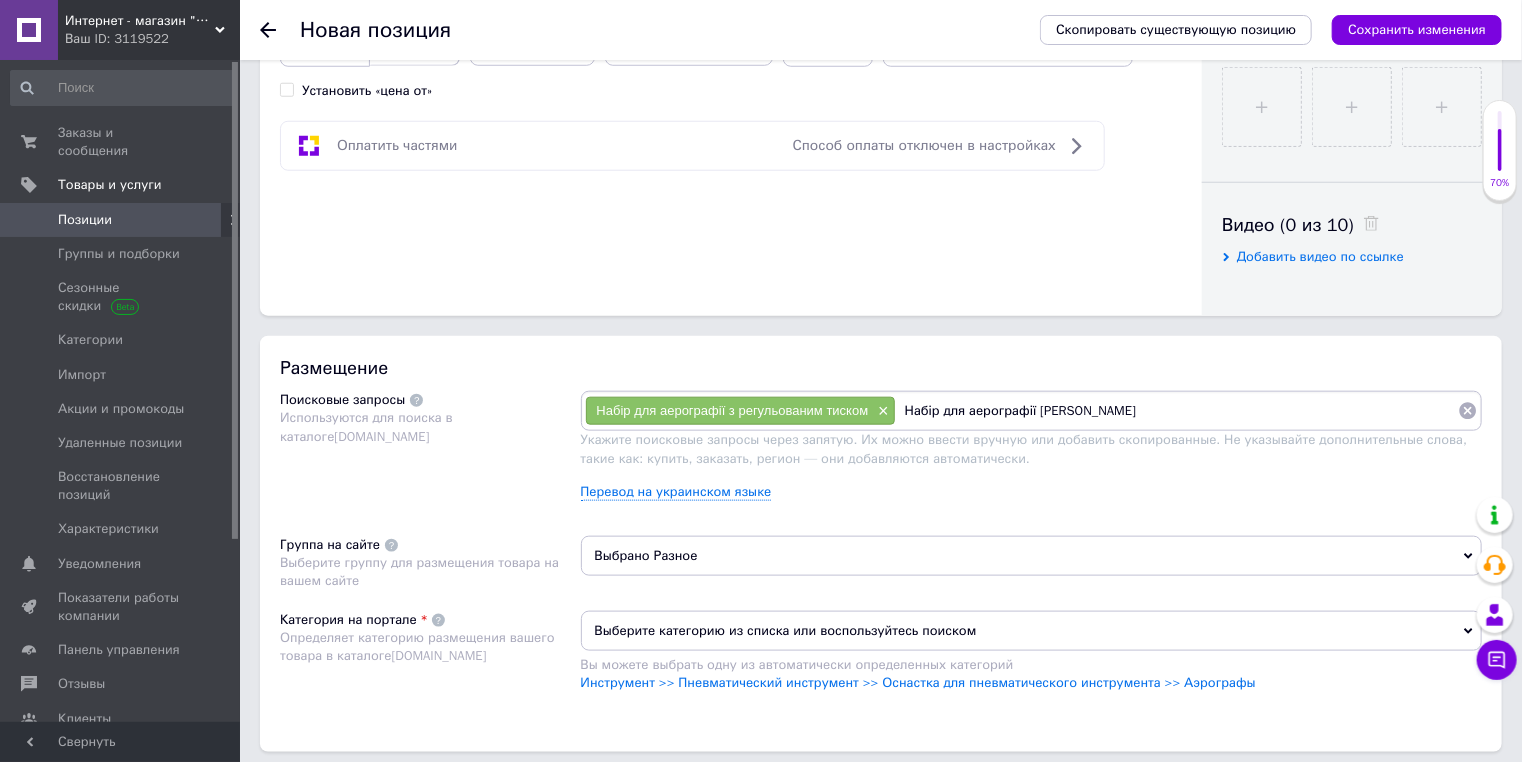 type on "Набір для аерографії" 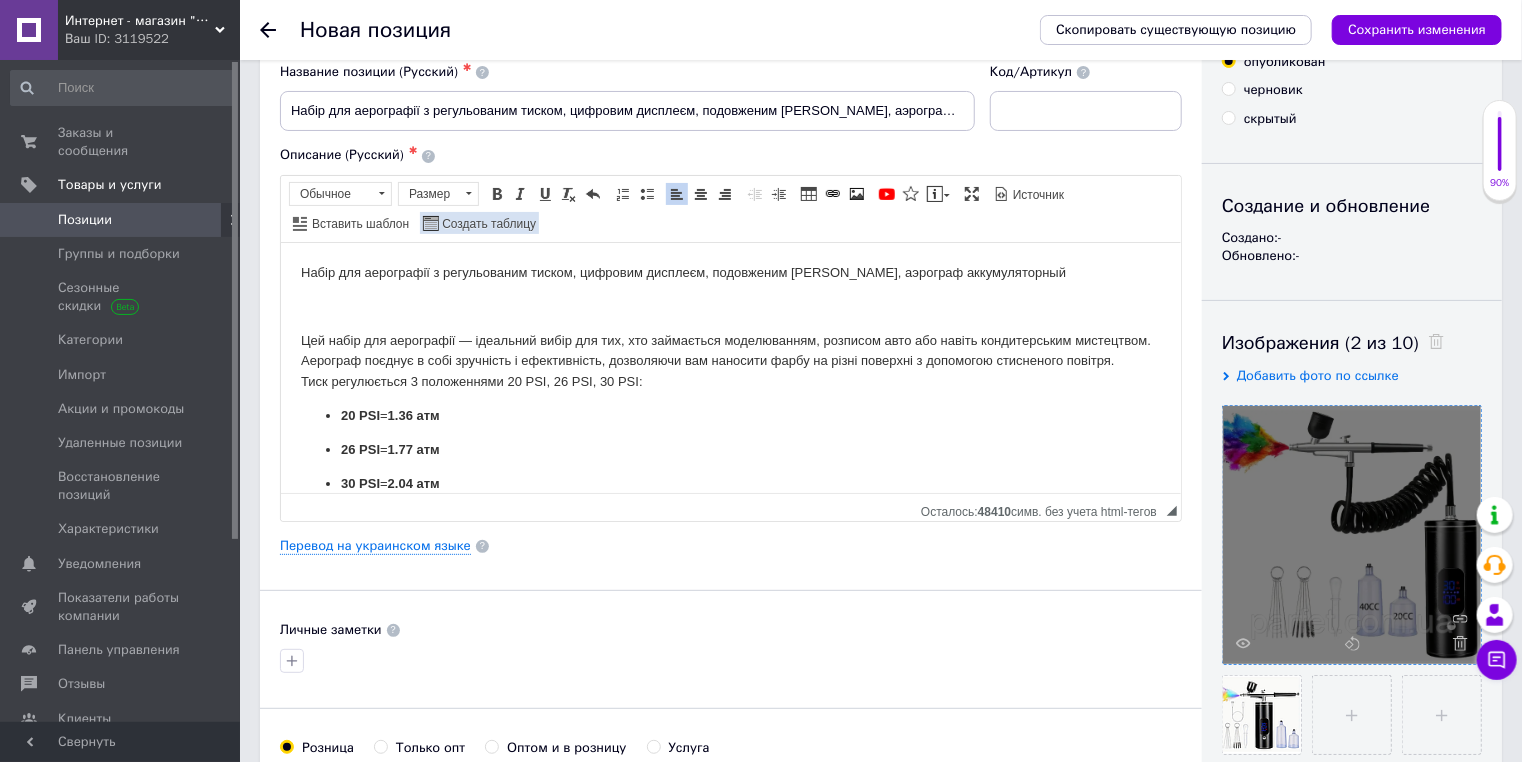 scroll, scrollTop: 0, scrollLeft: 0, axis: both 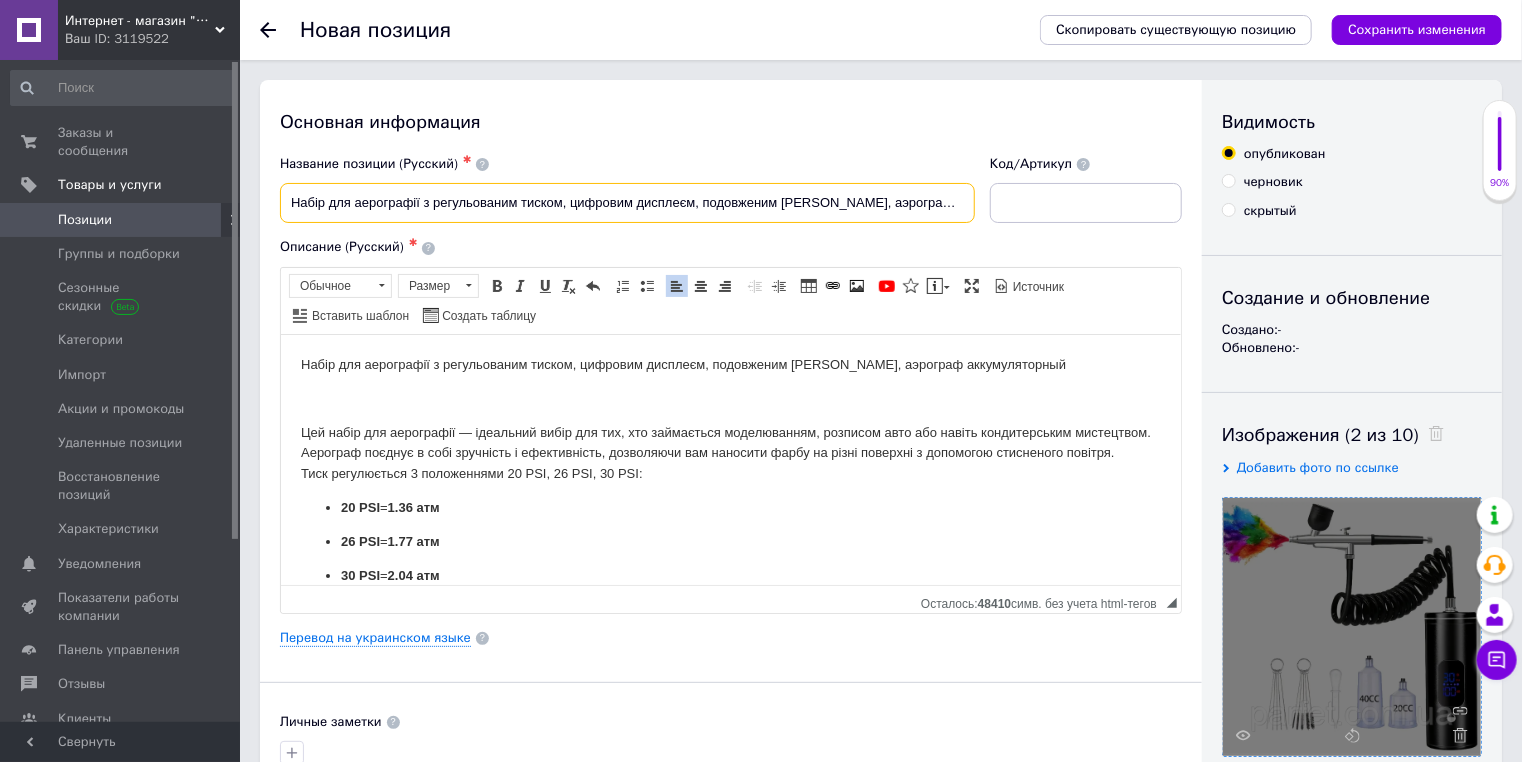 drag, startPoint x: 432, startPoint y: 188, endPoint x: 696, endPoint y: 212, distance: 265.08865 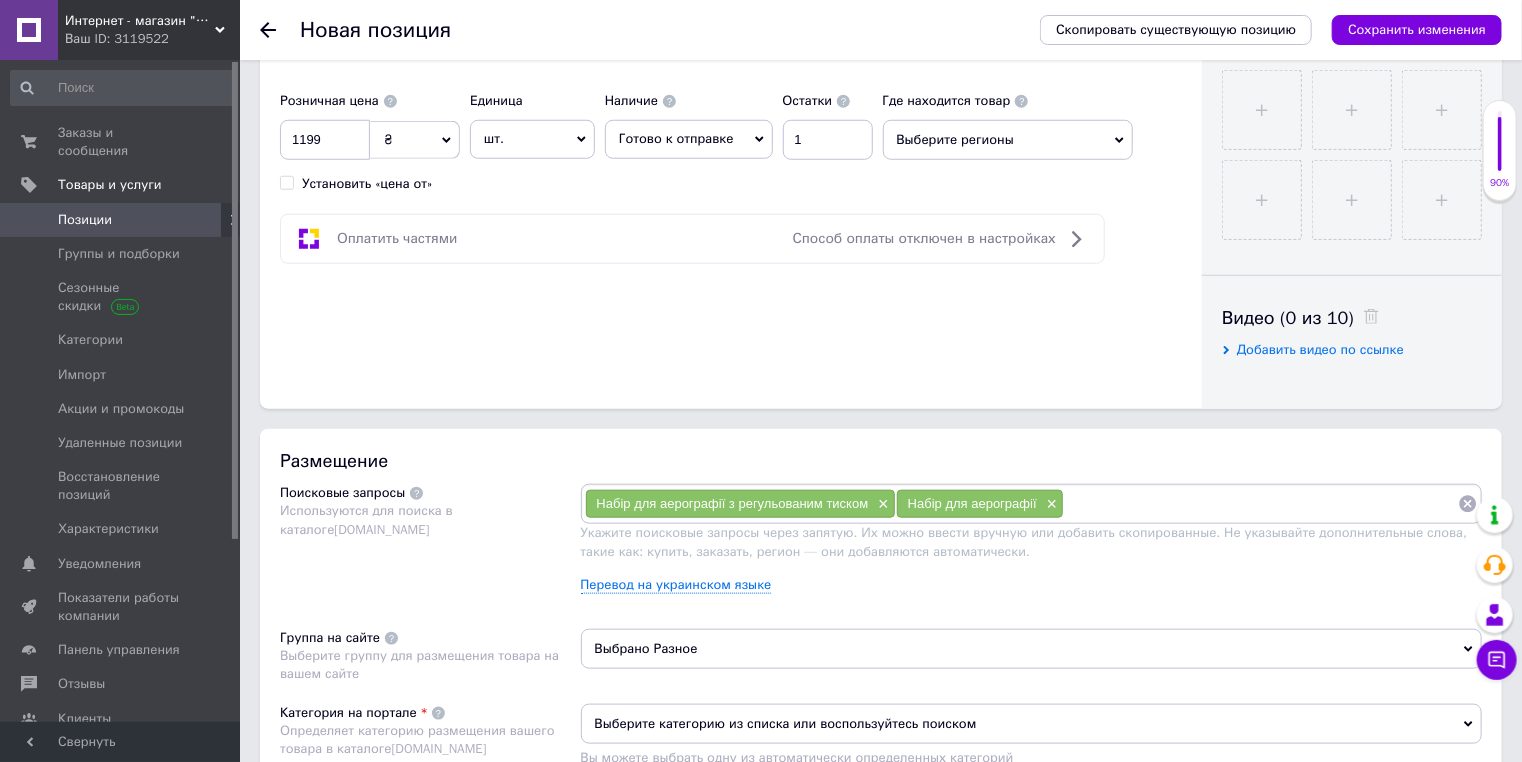 scroll, scrollTop: 880, scrollLeft: 0, axis: vertical 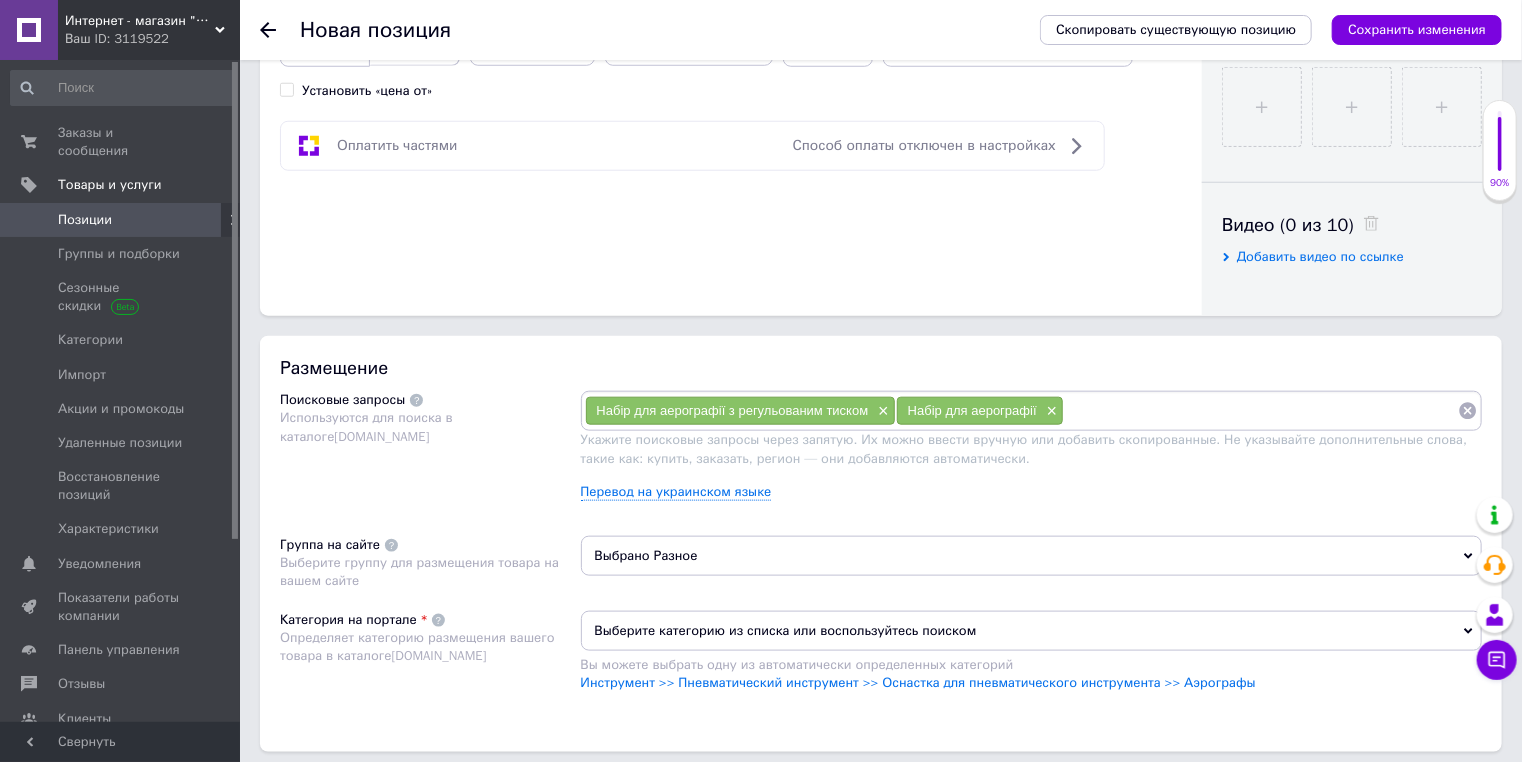 click at bounding box center (1261, 411) 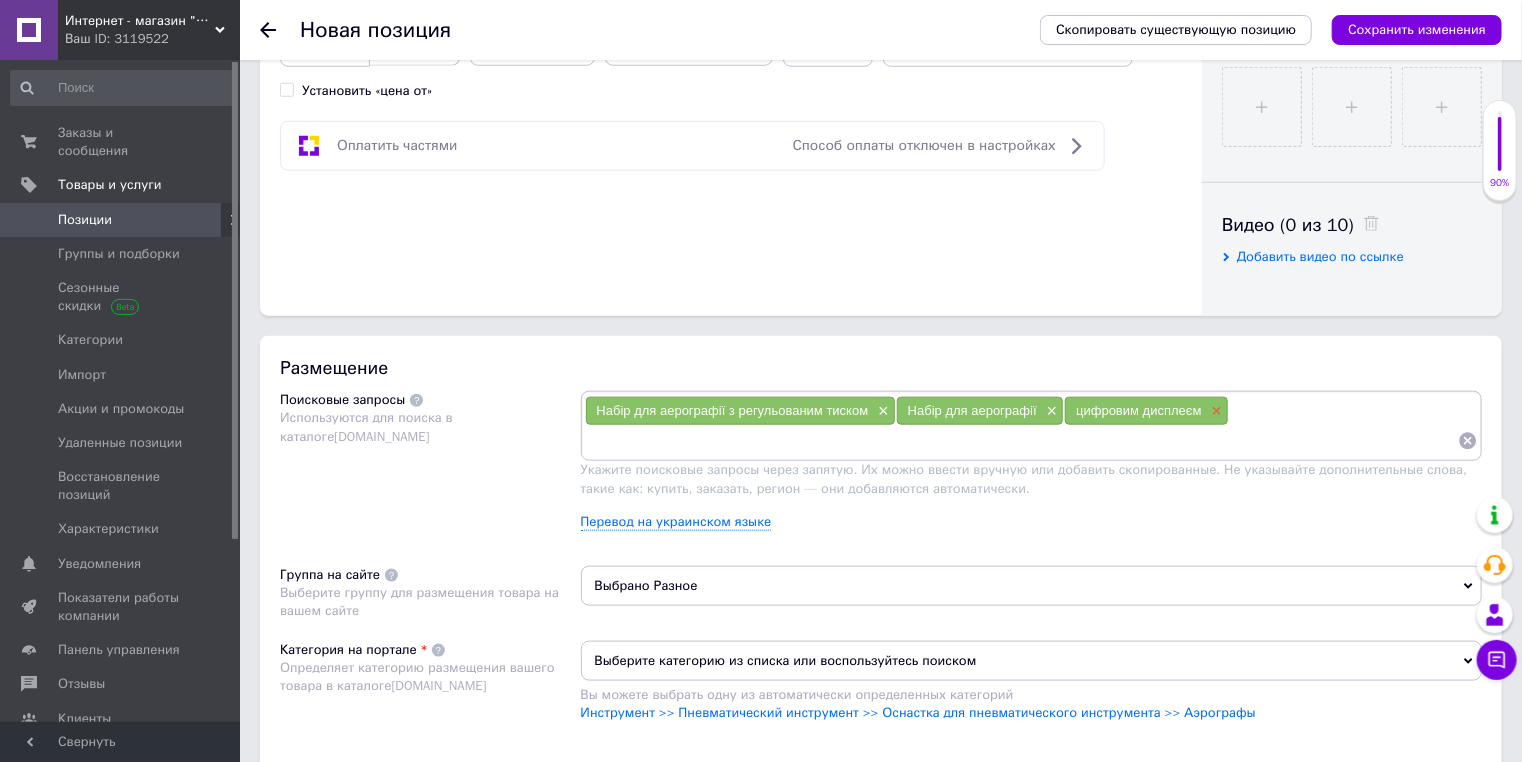 click on "×" at bounding box center (1215, 411) 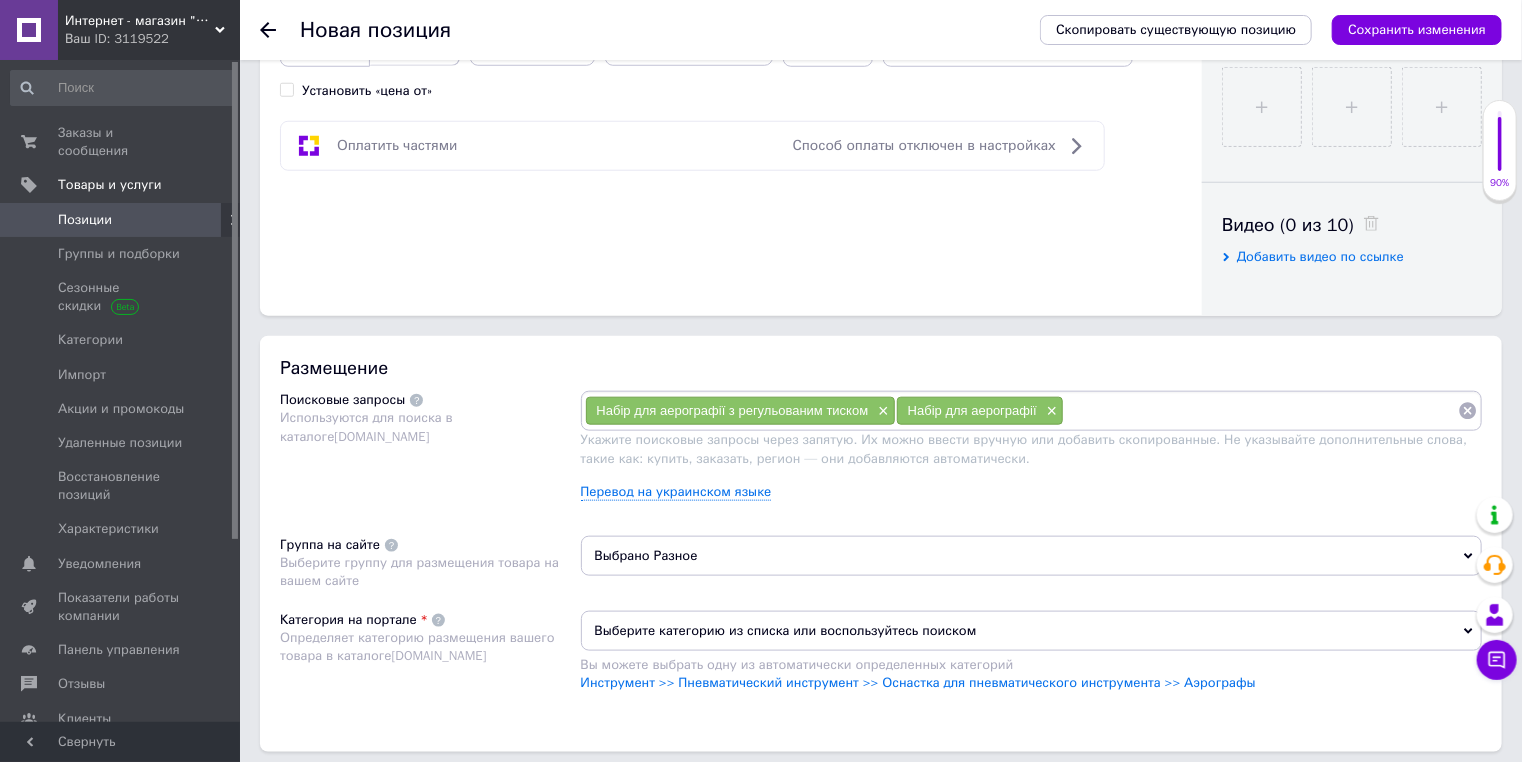 click at bounding box center (1261, 411) 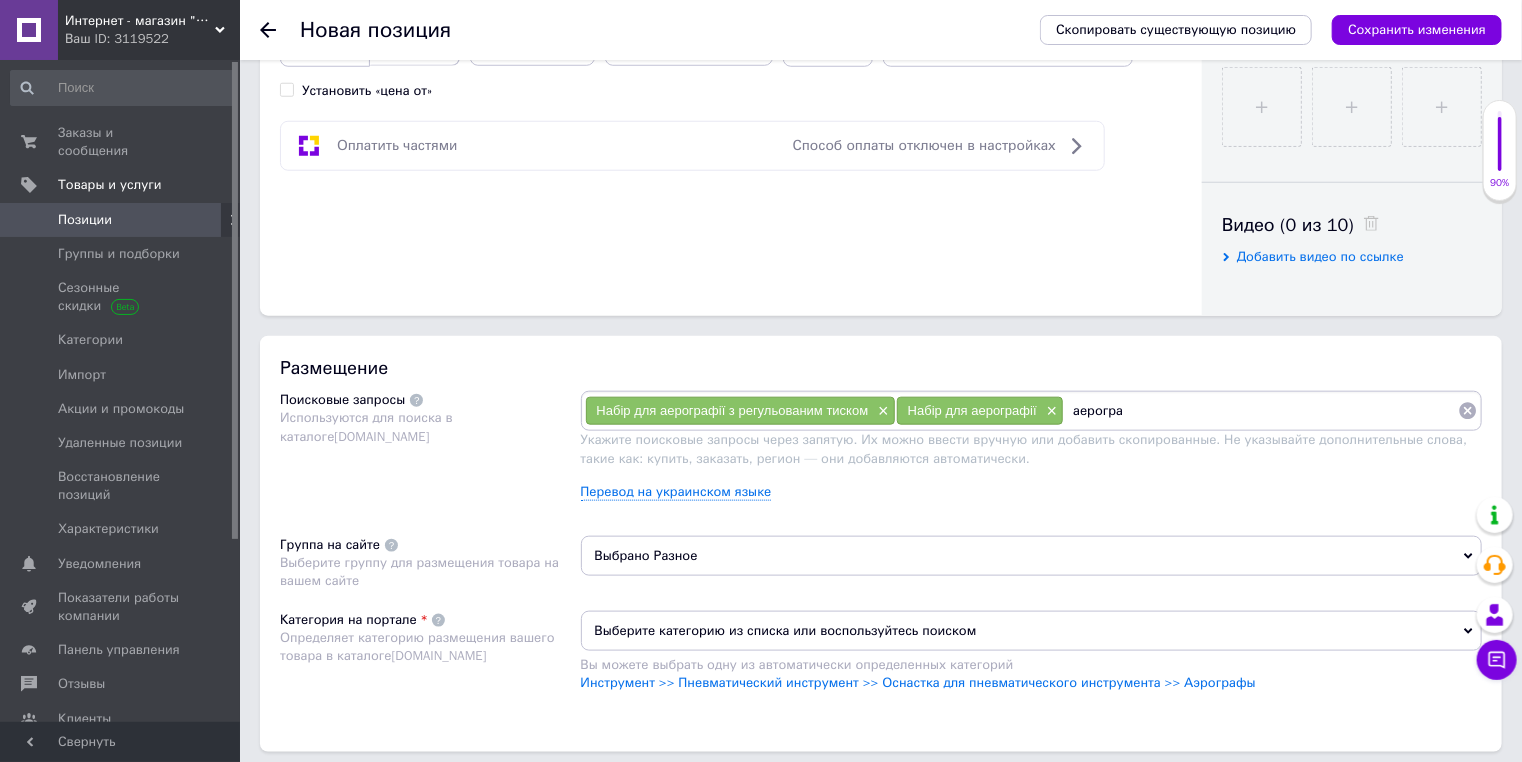 type on "аерограф" 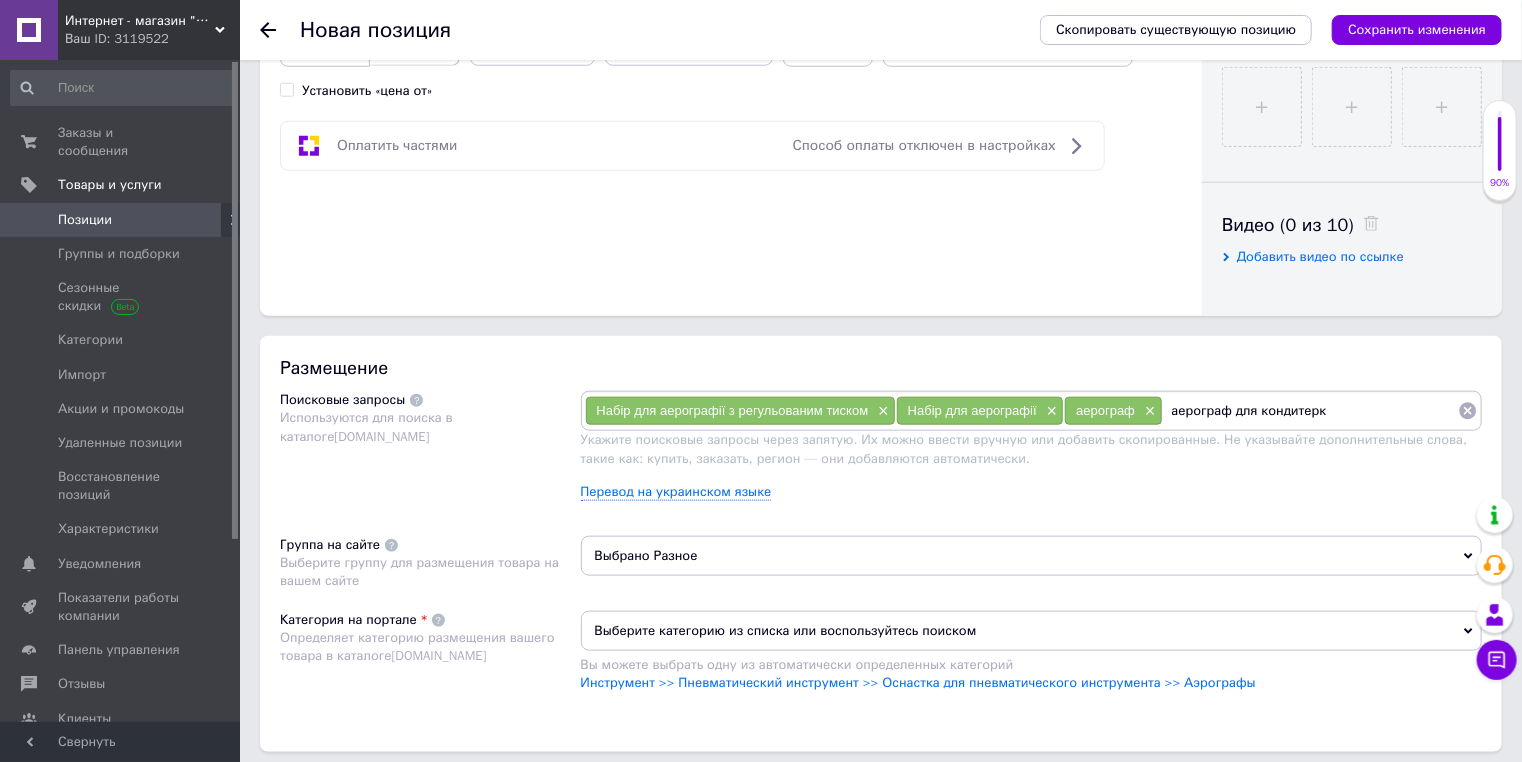 type on "аерограф для кондитерки" 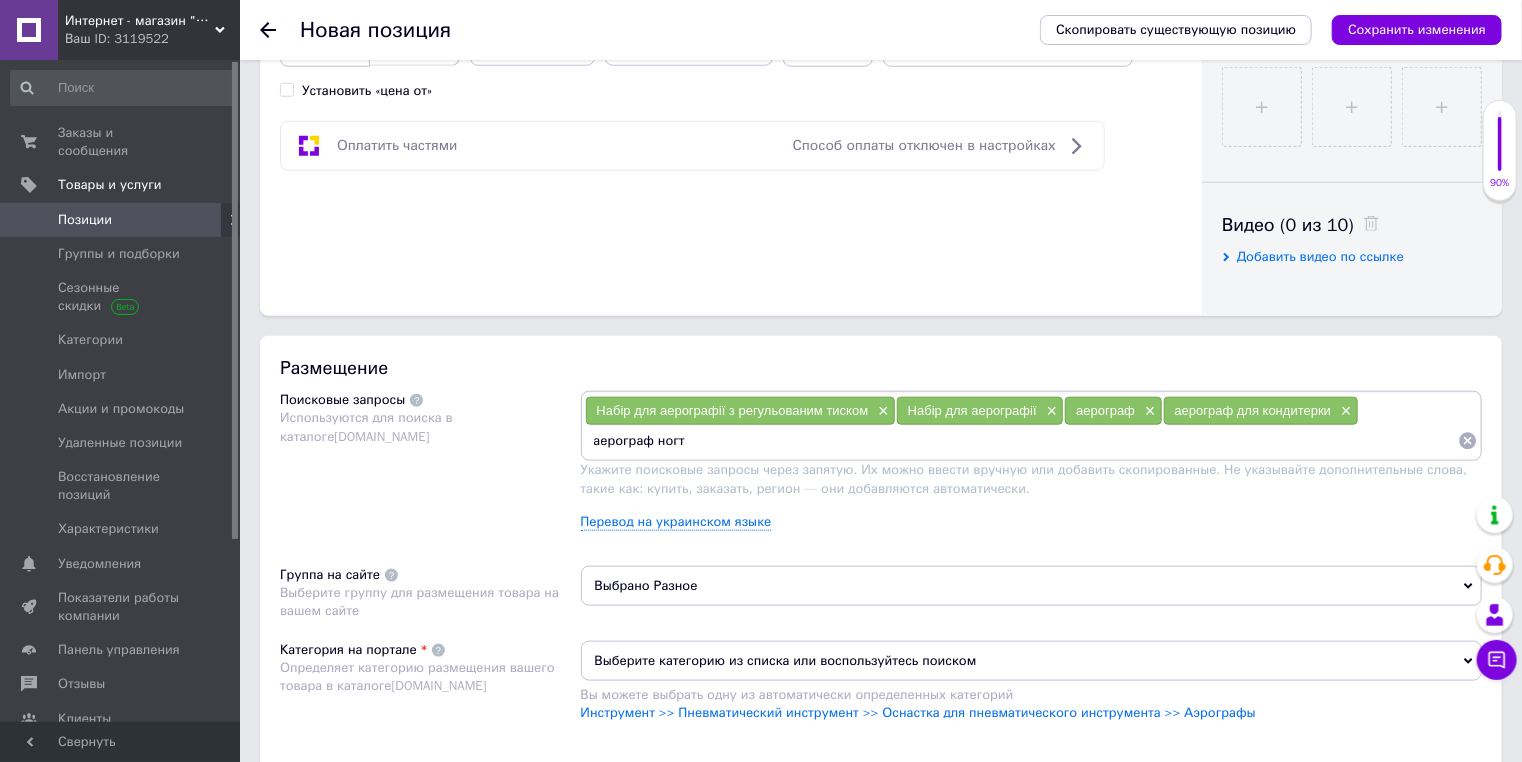 type on "аерограф ногти" 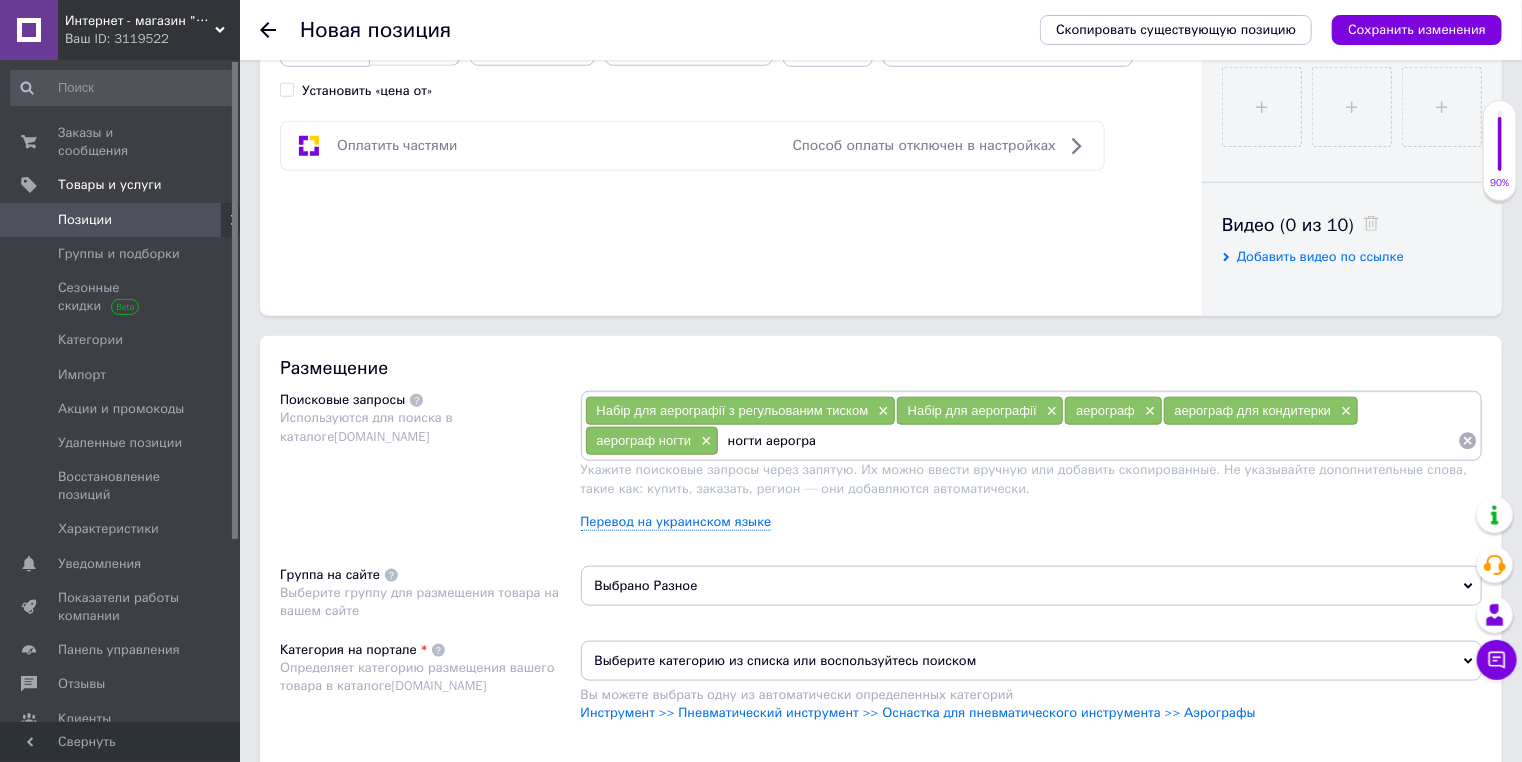 type on "ногти аерограф" 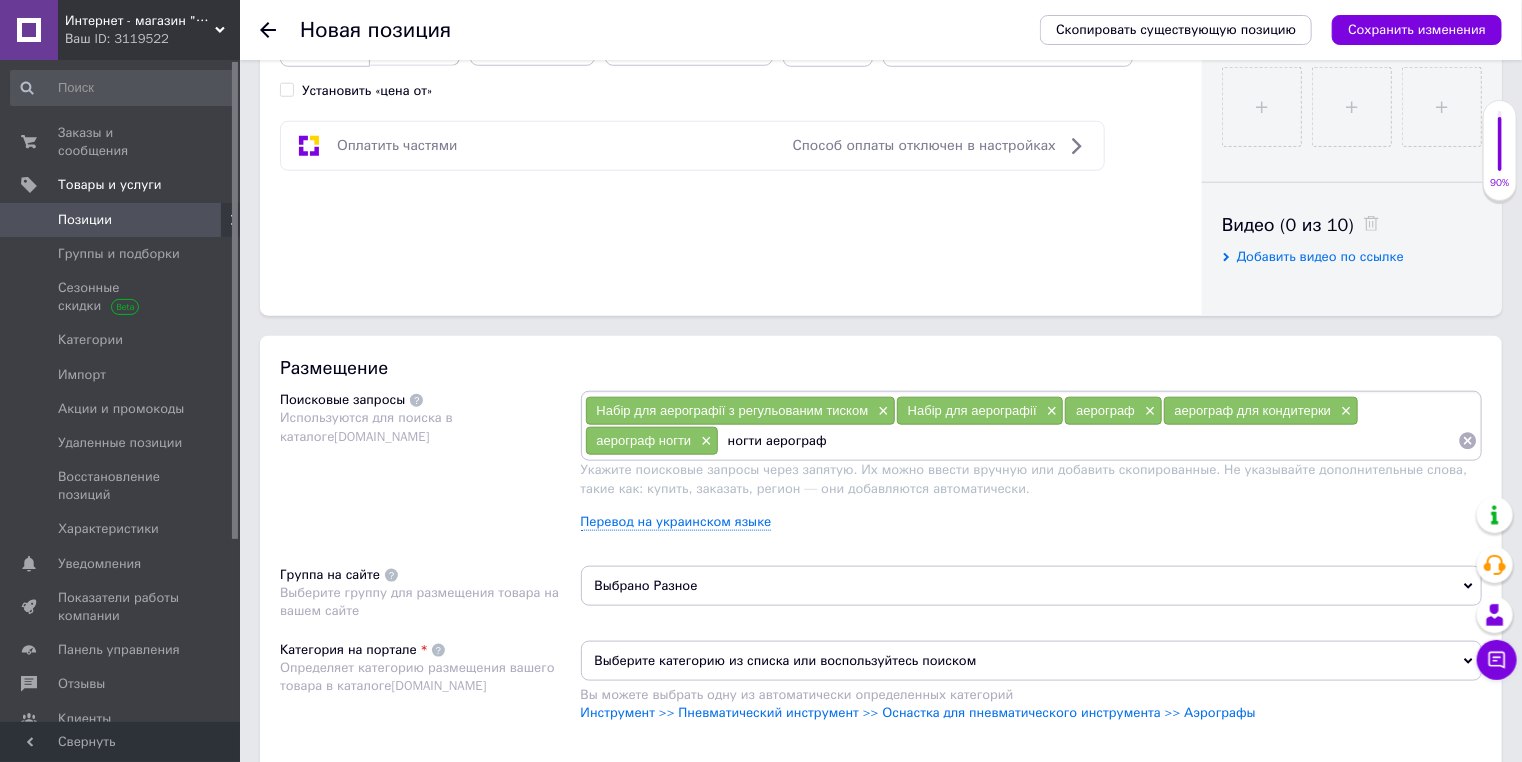 type 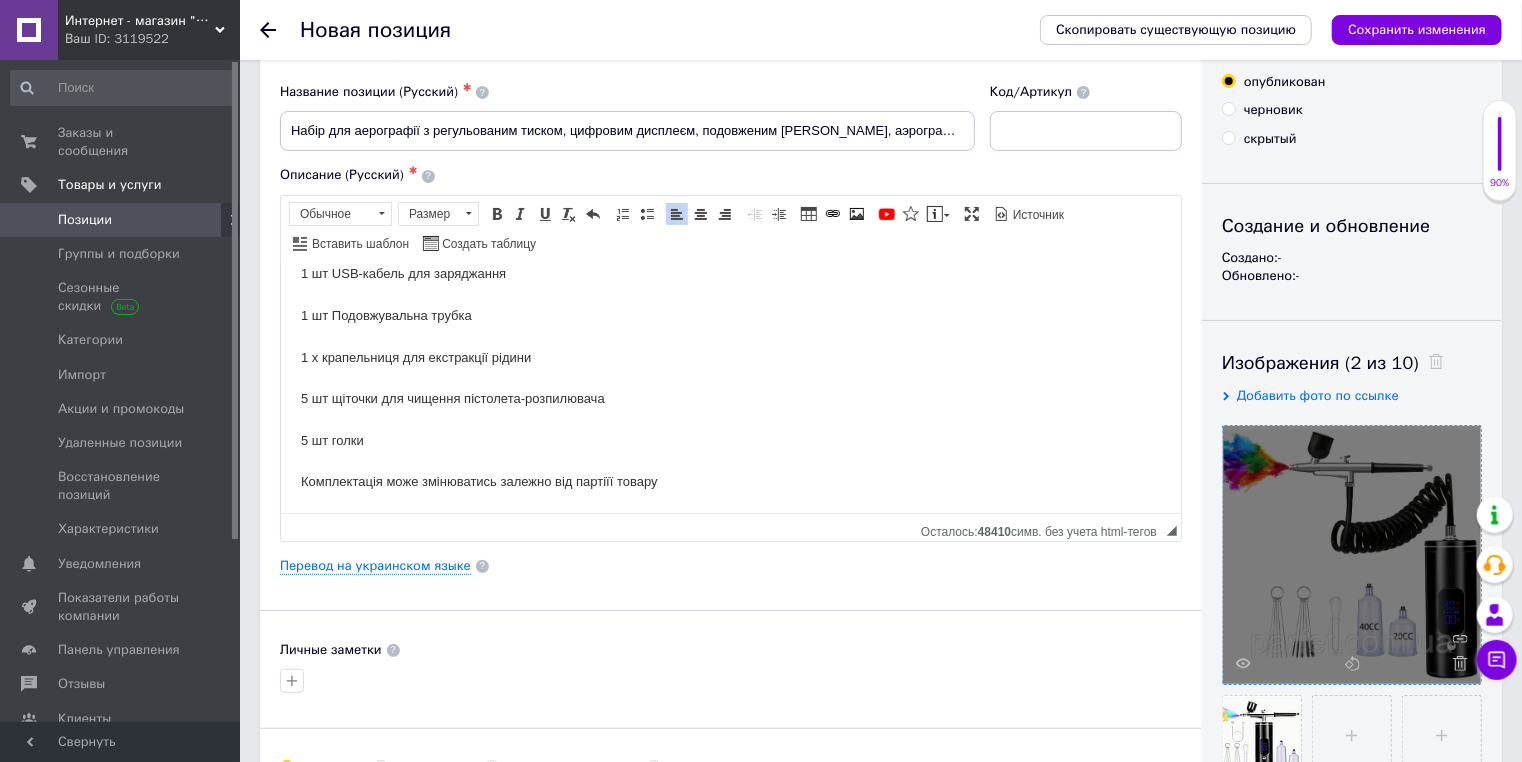scroll, scrollTop: 0, scrollLeft: 0, axis: both 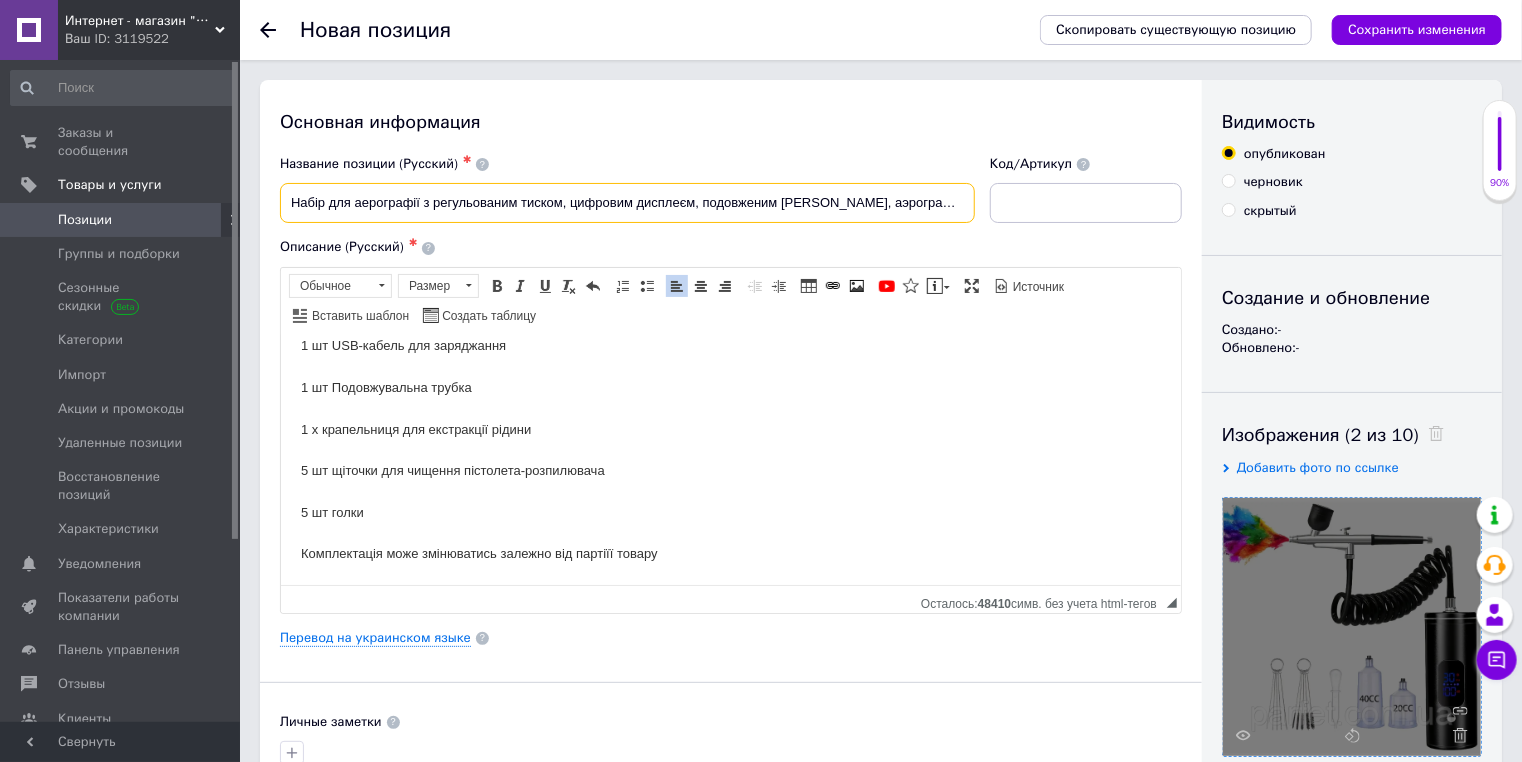 drag, startPoint x: 292, startPoint y: 204, endPoint x: 696, endPoint y: 220, distance: 404.3167 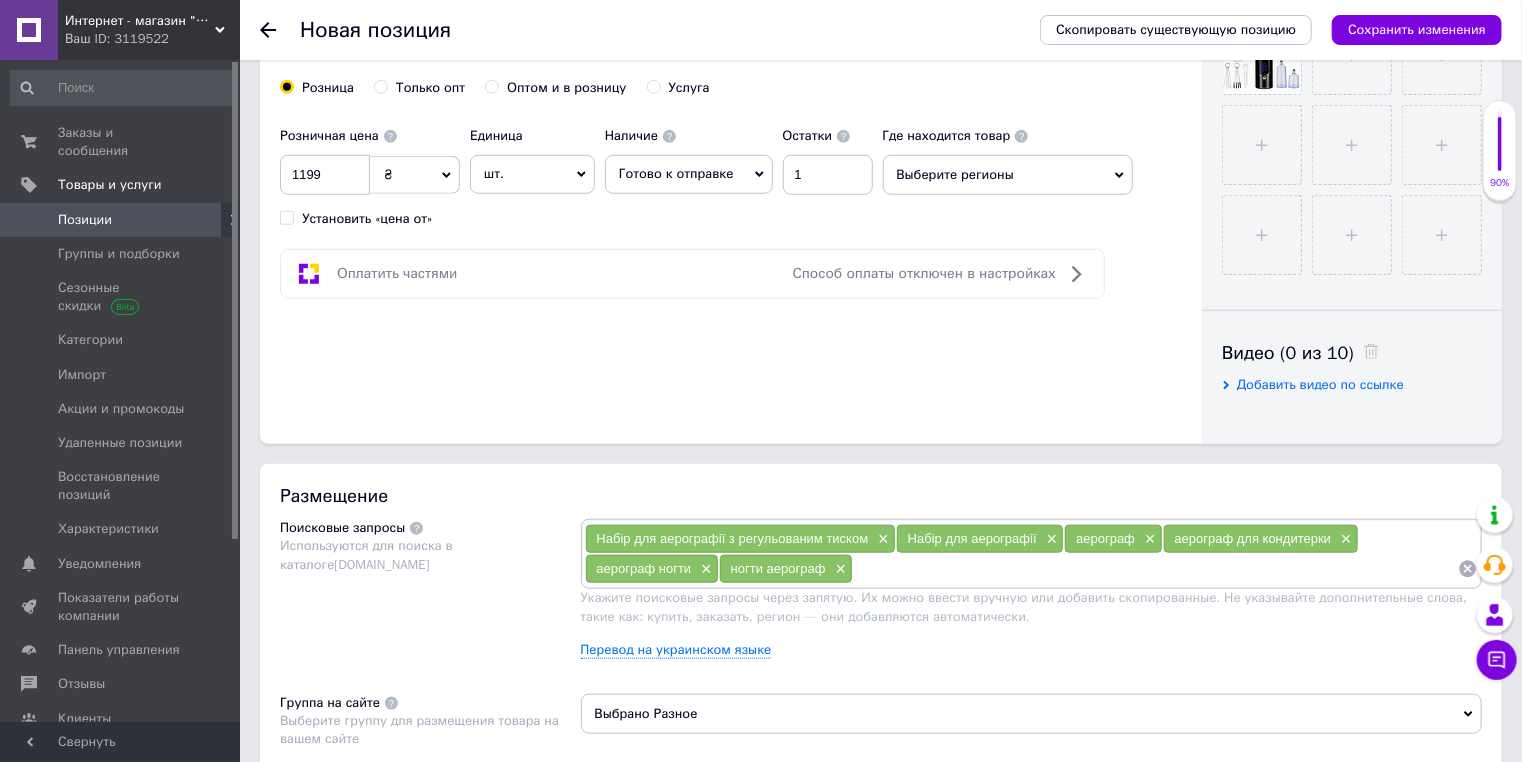 scroll, scrollTop: 960, scrollLeft: 0, axis: vertical 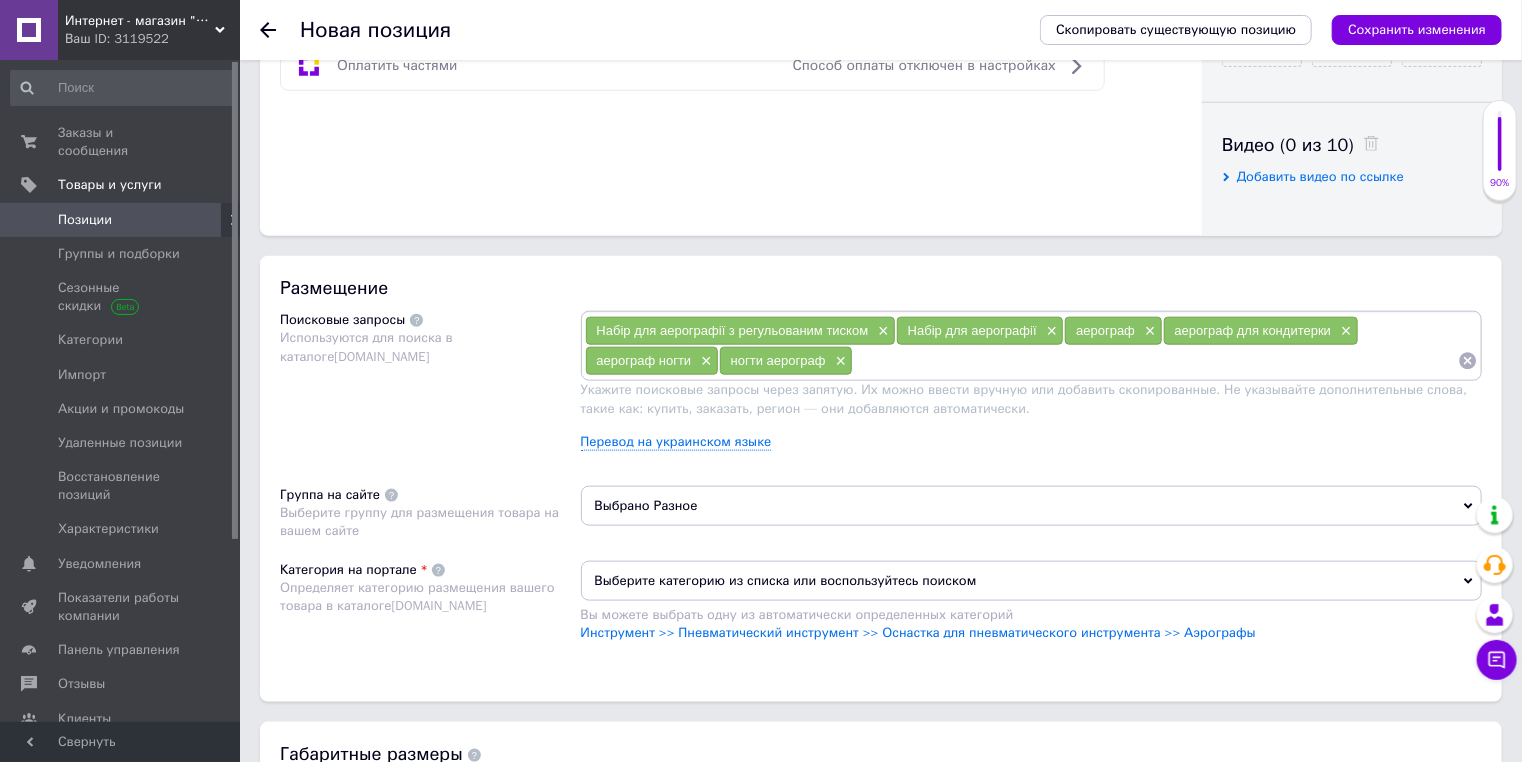 click at bounding box center [1155, 361] 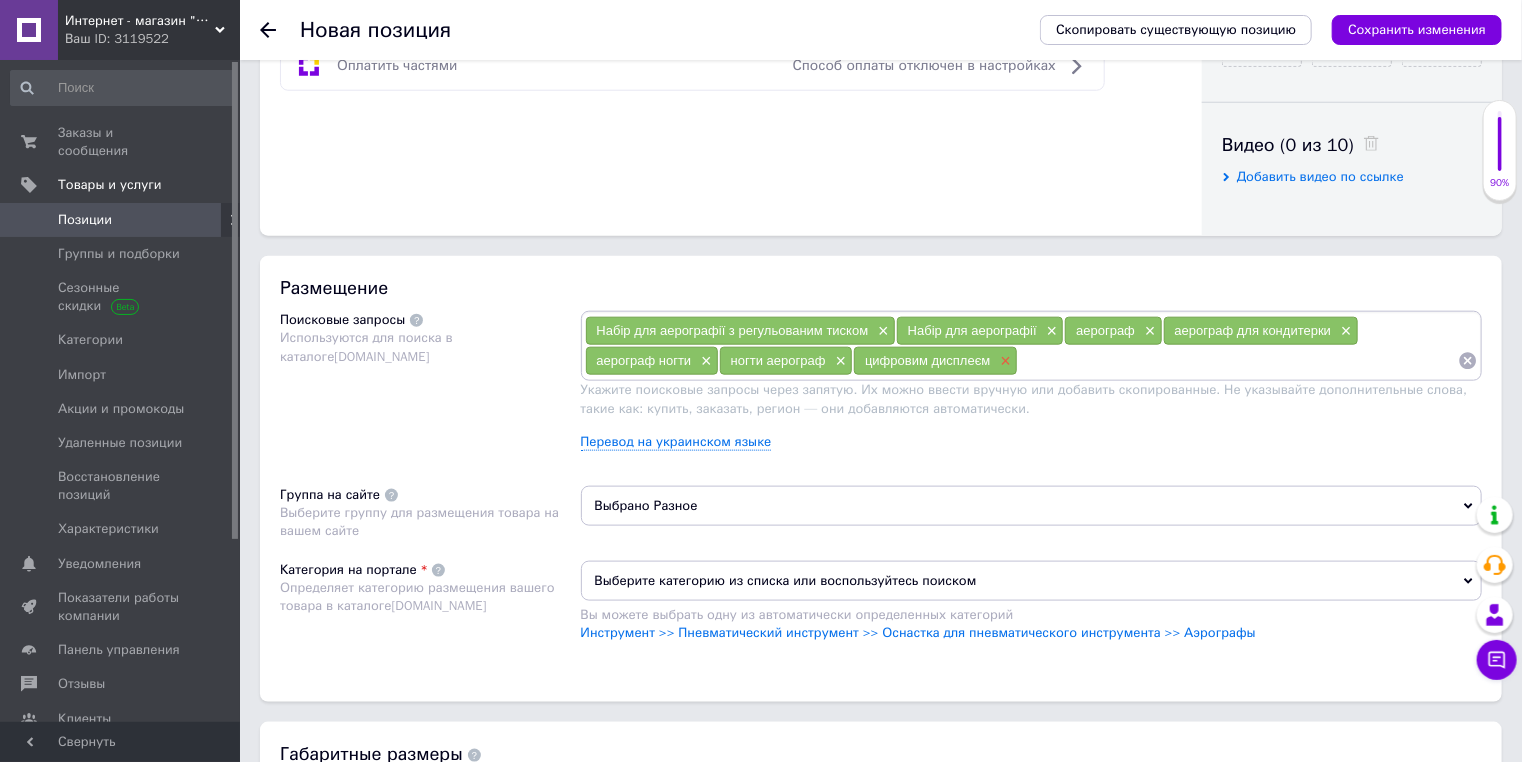 click on "×" at bounding box center (1003, 361) 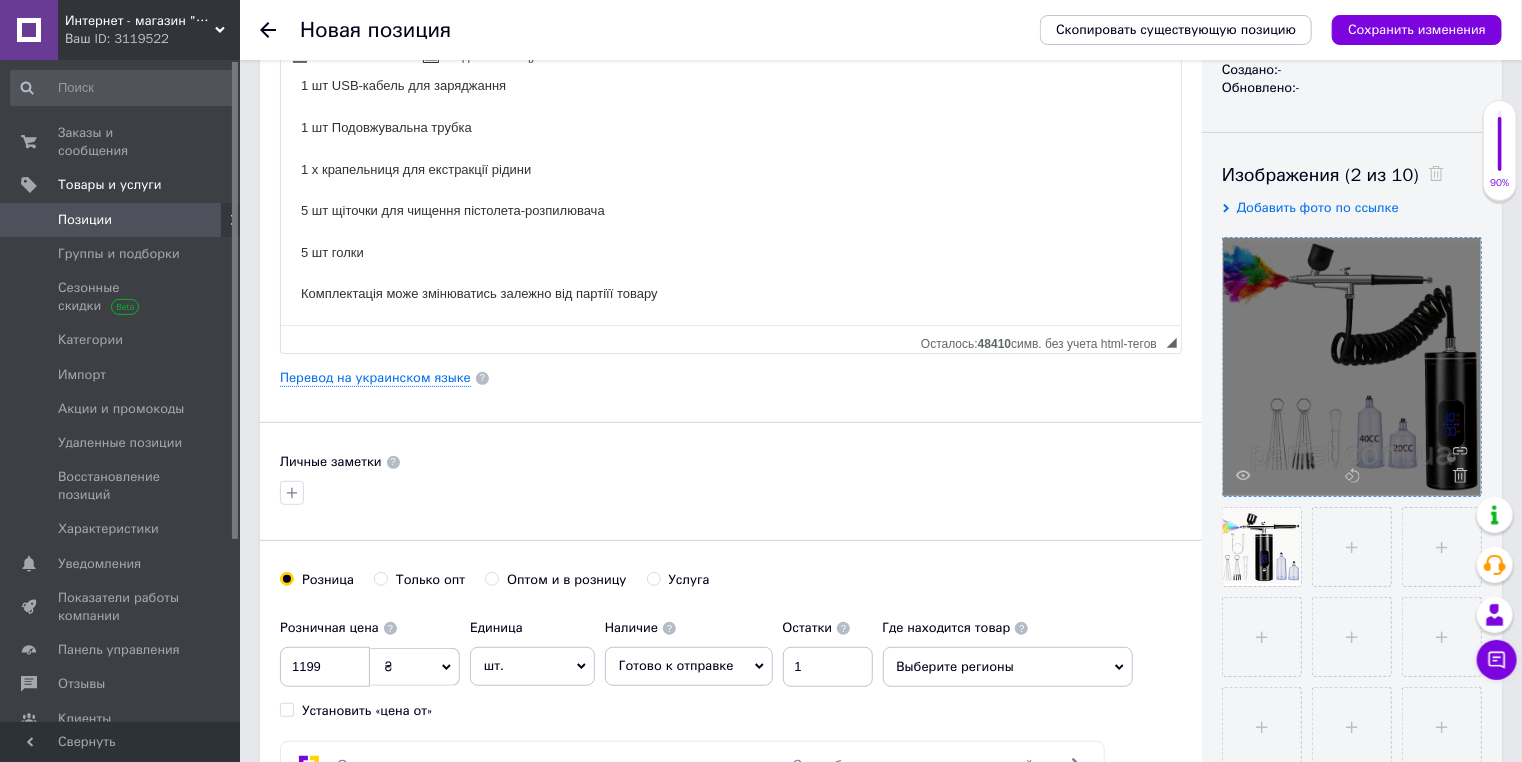 scroll, scrollTop: 0, scrollLeft: 0, axis: both 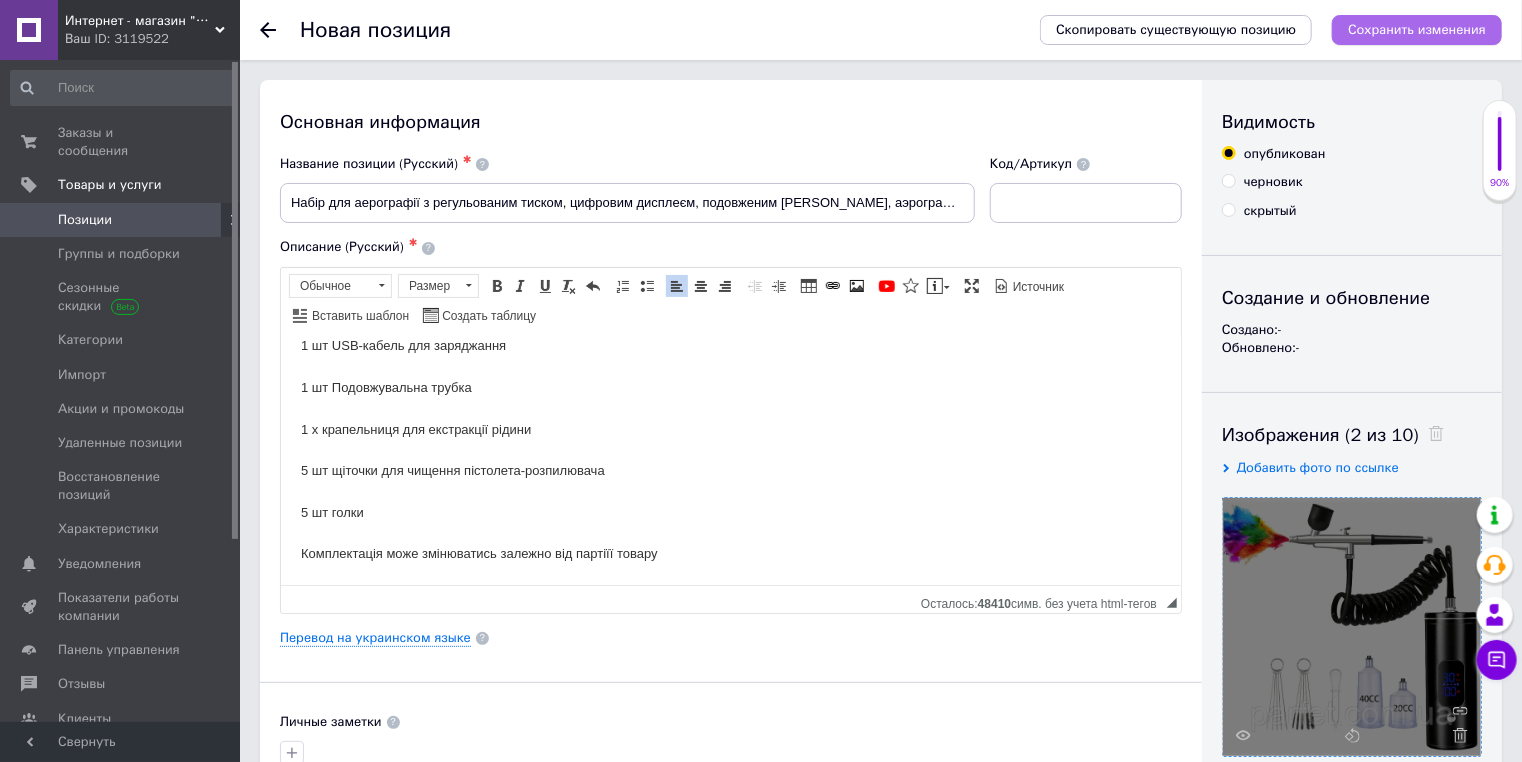 click on "Сохранить изменения" at bounding box center (1417, 29) 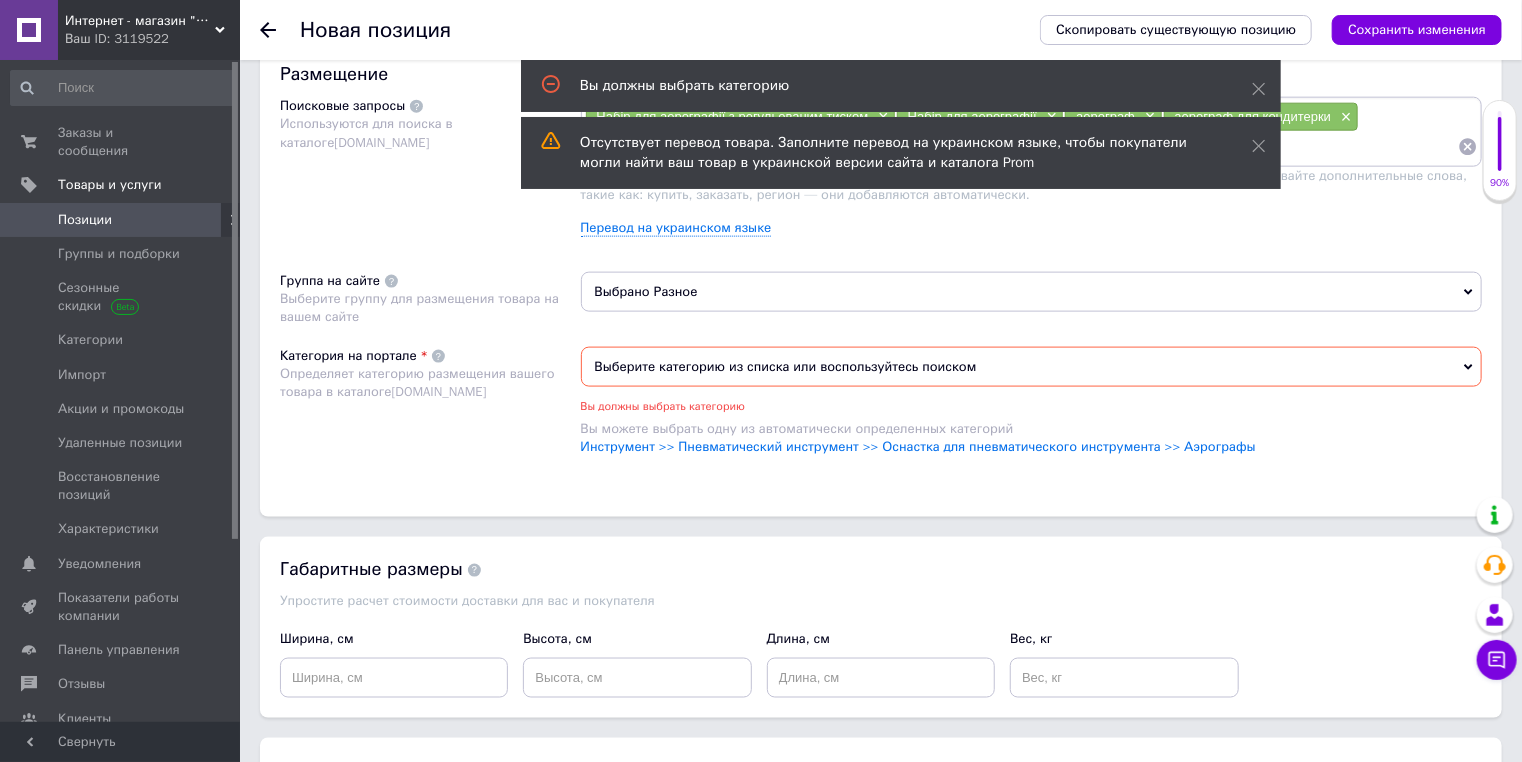 scroll, scrollTop: 1195, scrollLeft: 0, axis: vertical 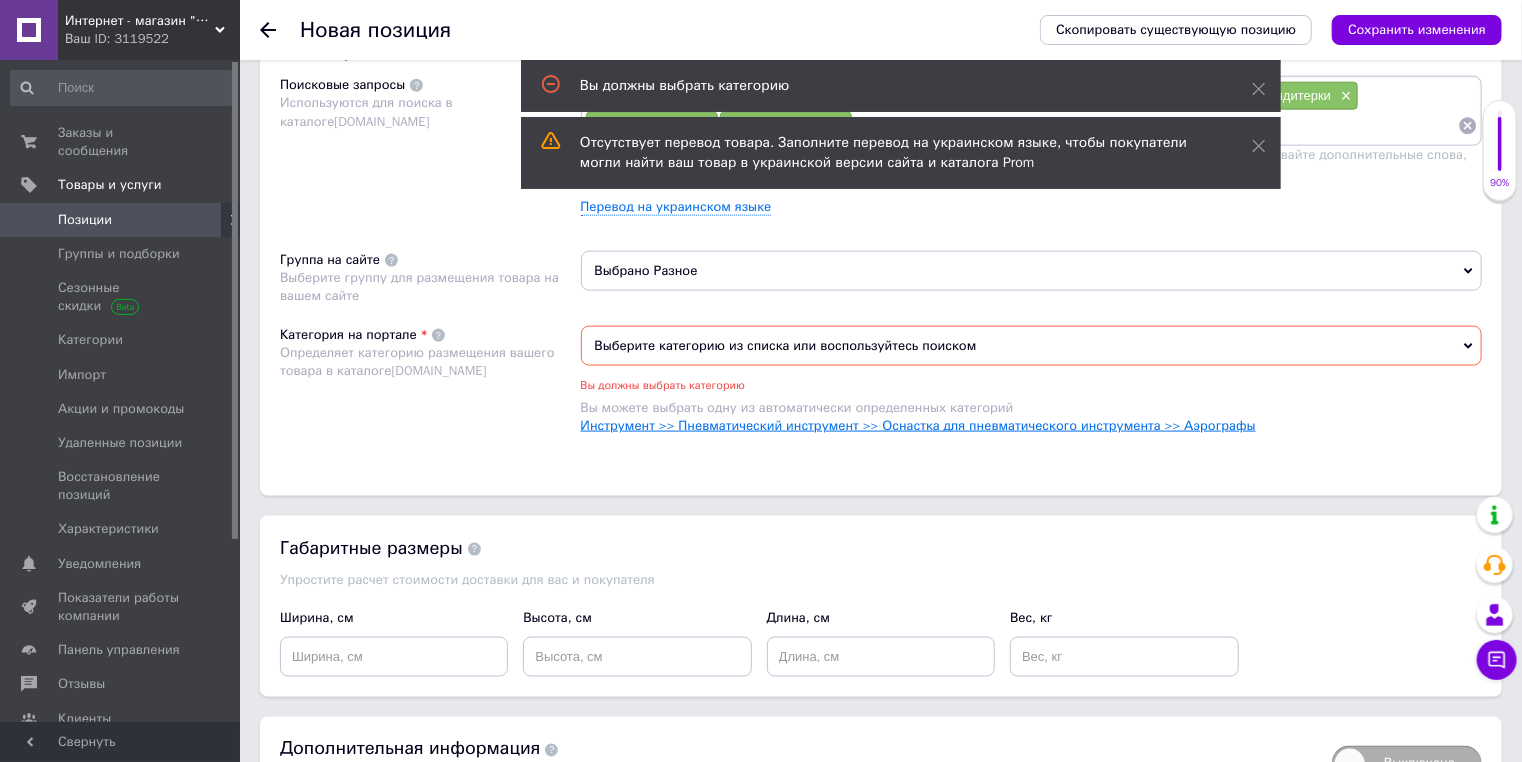 click on "Инструмент >> Пневматический инструмент >> Оснастка для пневматического инструмента >> Аэрографы" at bounding box center (918, 425) 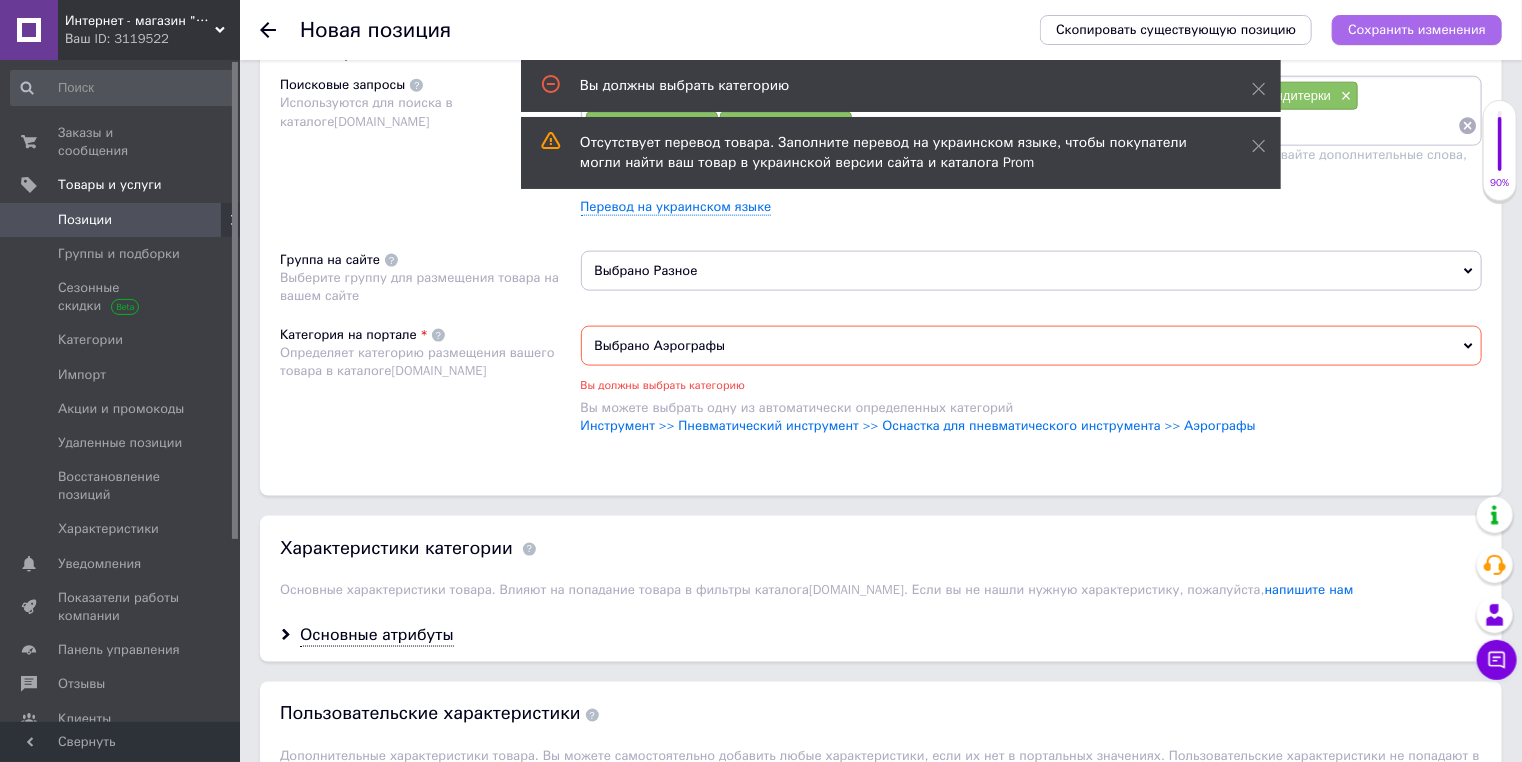 click on "Сохранить изменения" at bounding box center [1417, 29] 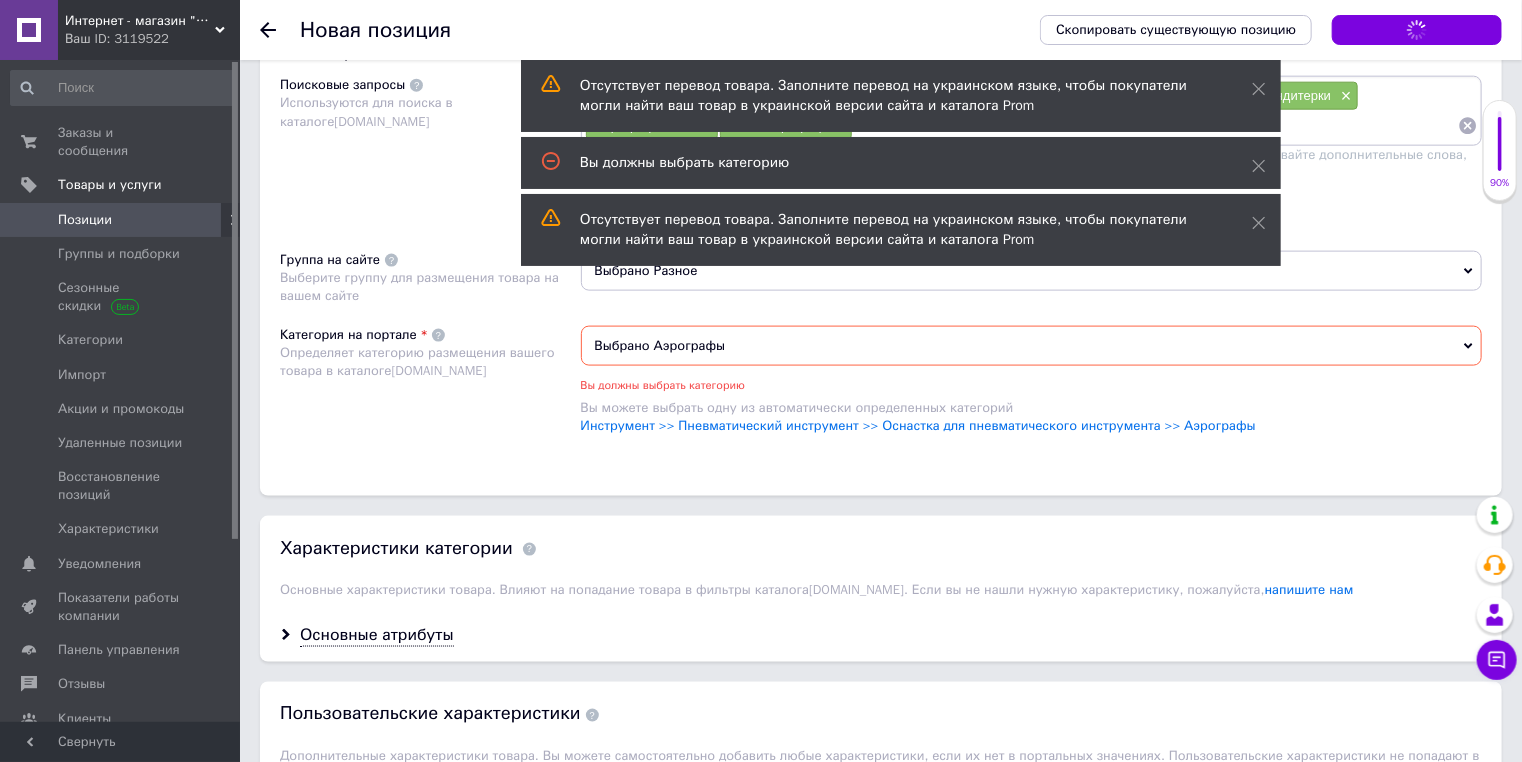 scroll, scrollTop: 0, scrollLeft: 0, axis: both 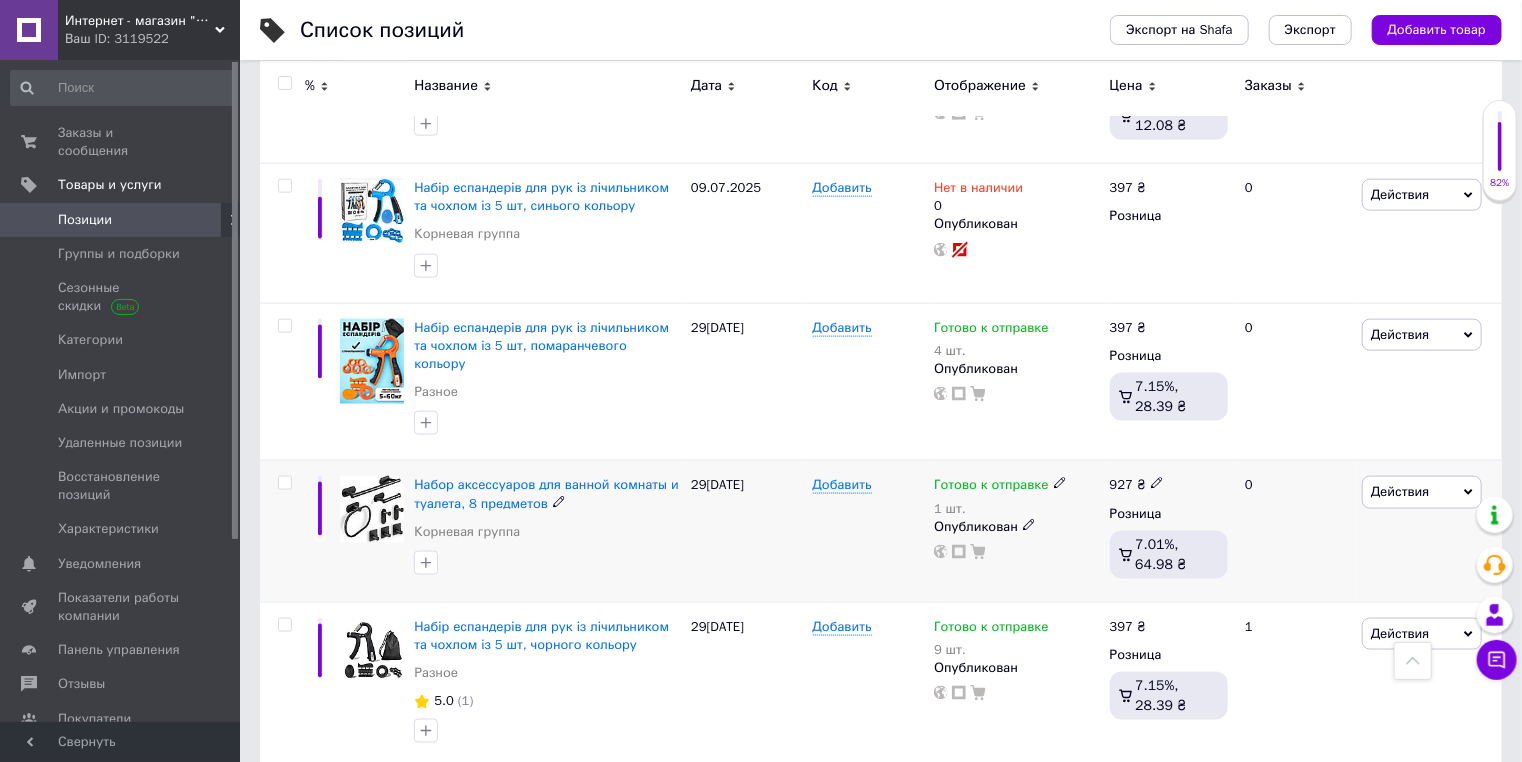 click 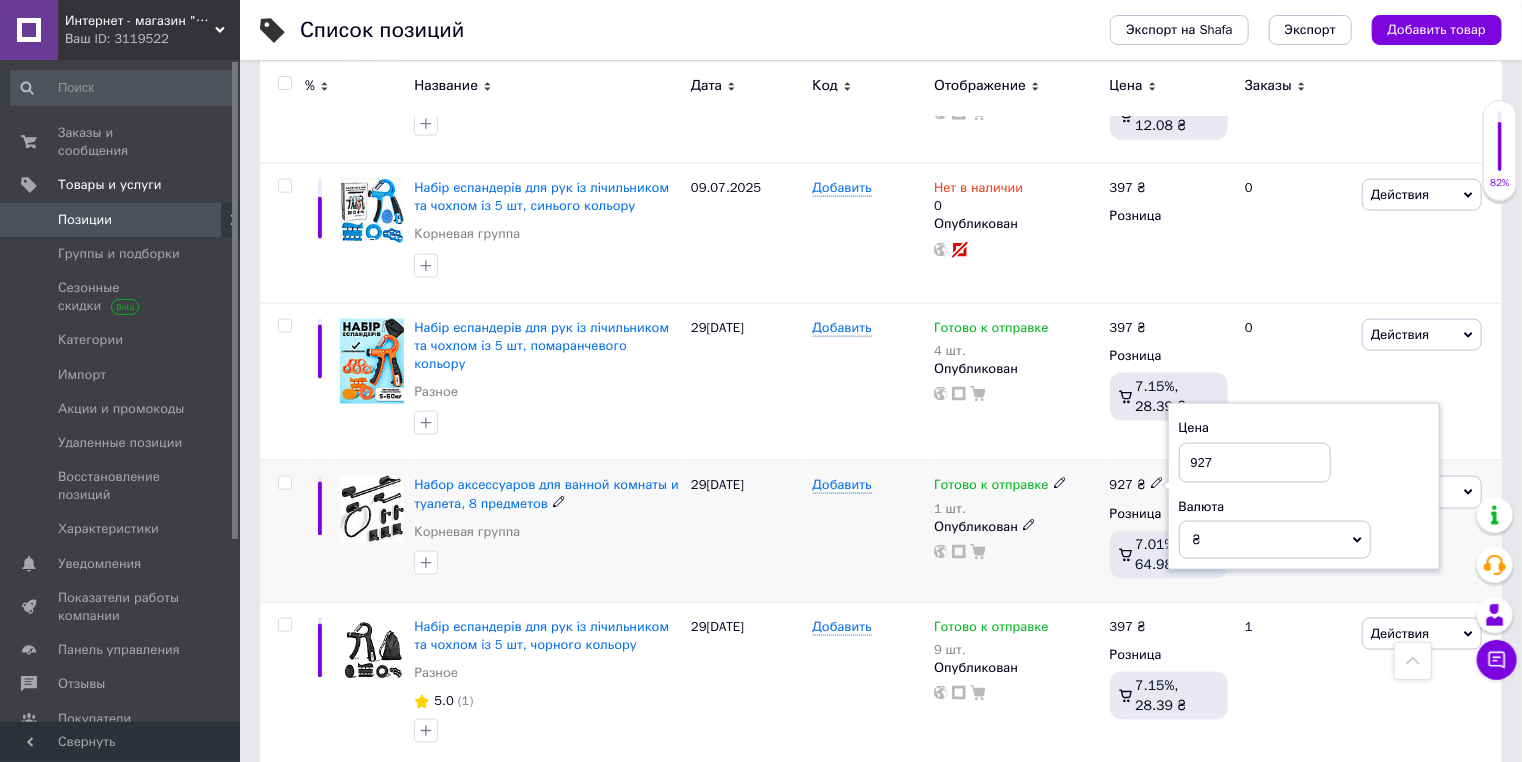 drag, startPoint x: 1198, startPoint y: 426, endPoint x: 1249, endPoint y: 437, distance: 52.17279 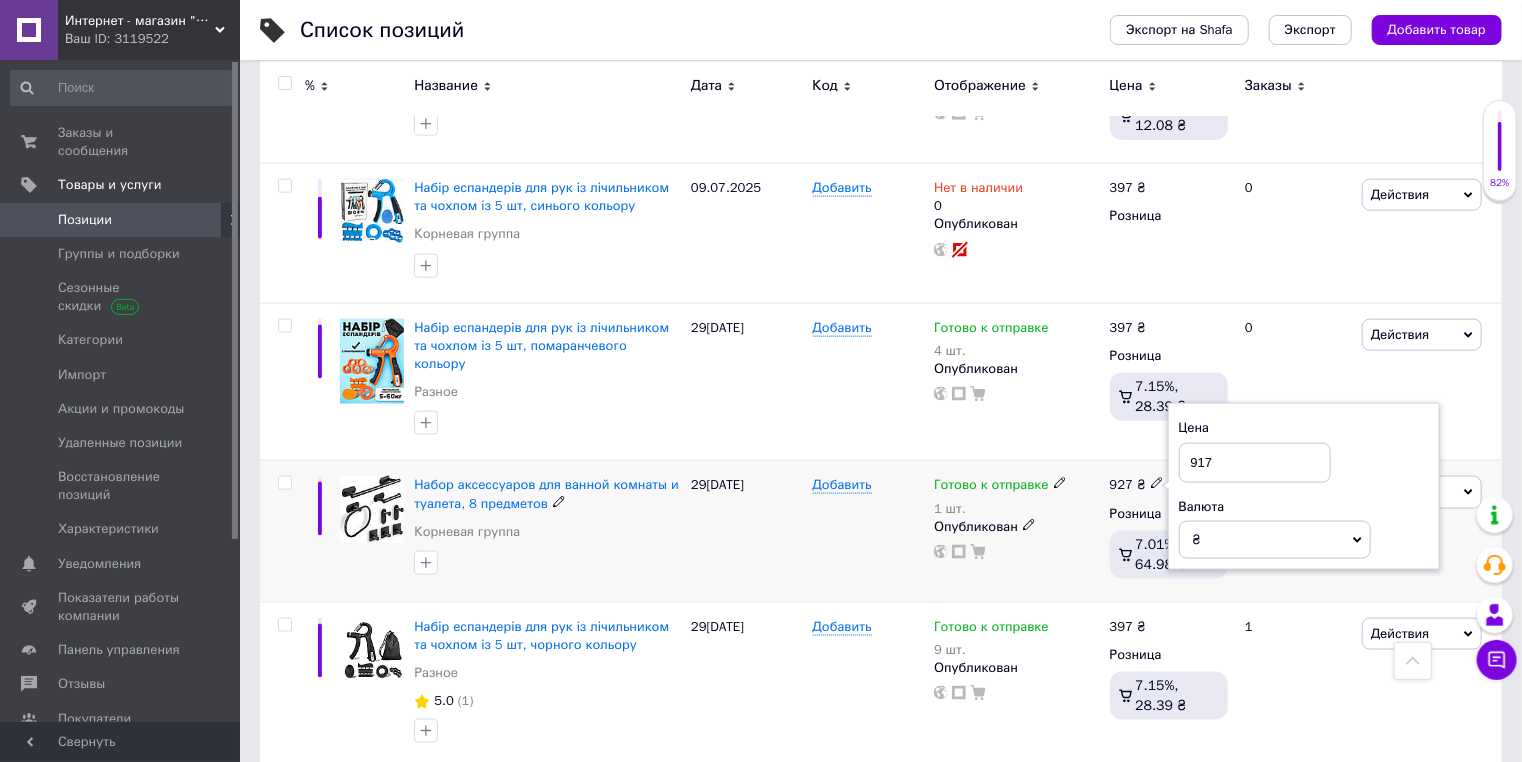 type on "917" 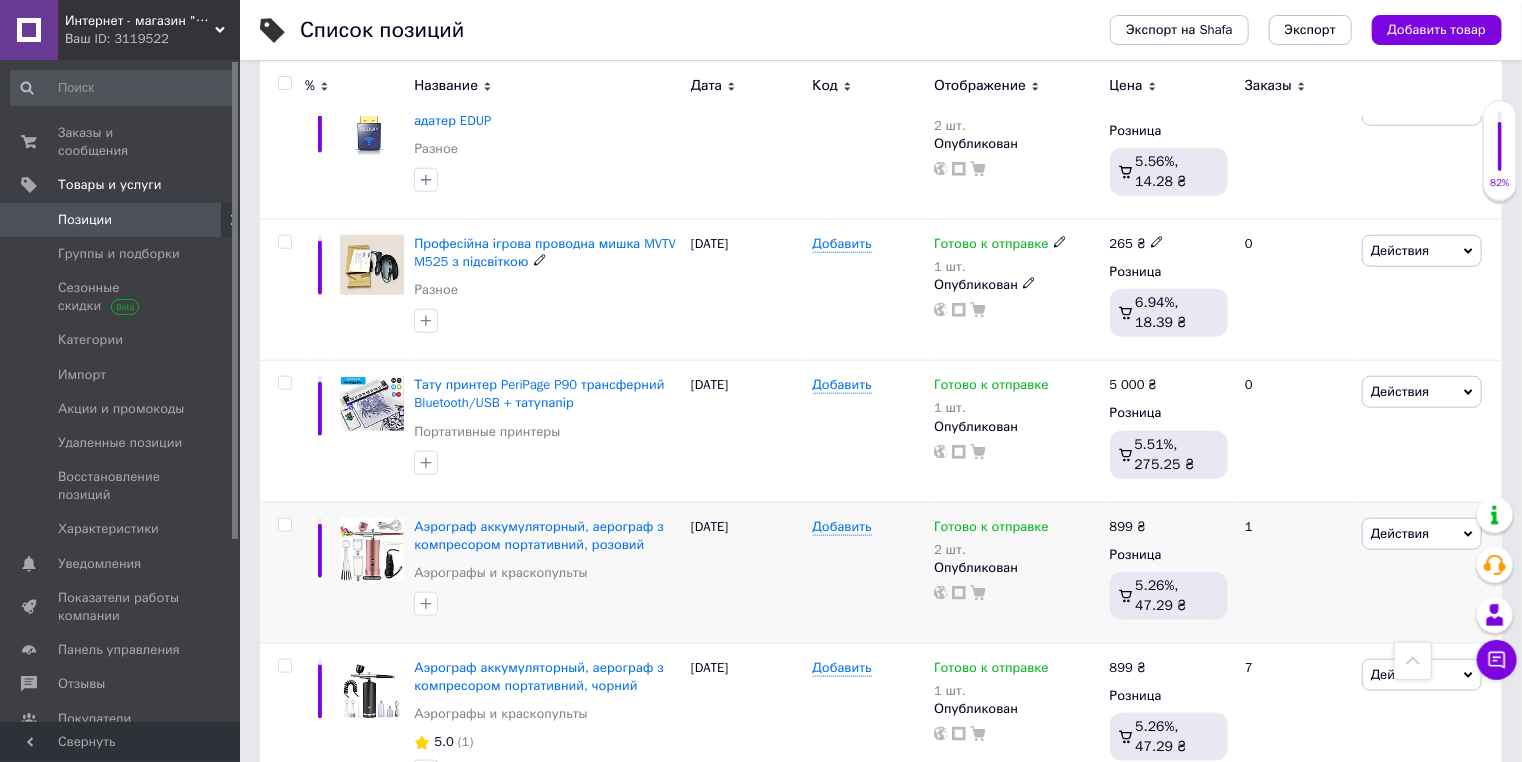 scroll, scrollTop: 4640, scrollLeft: 0, axis: vertical 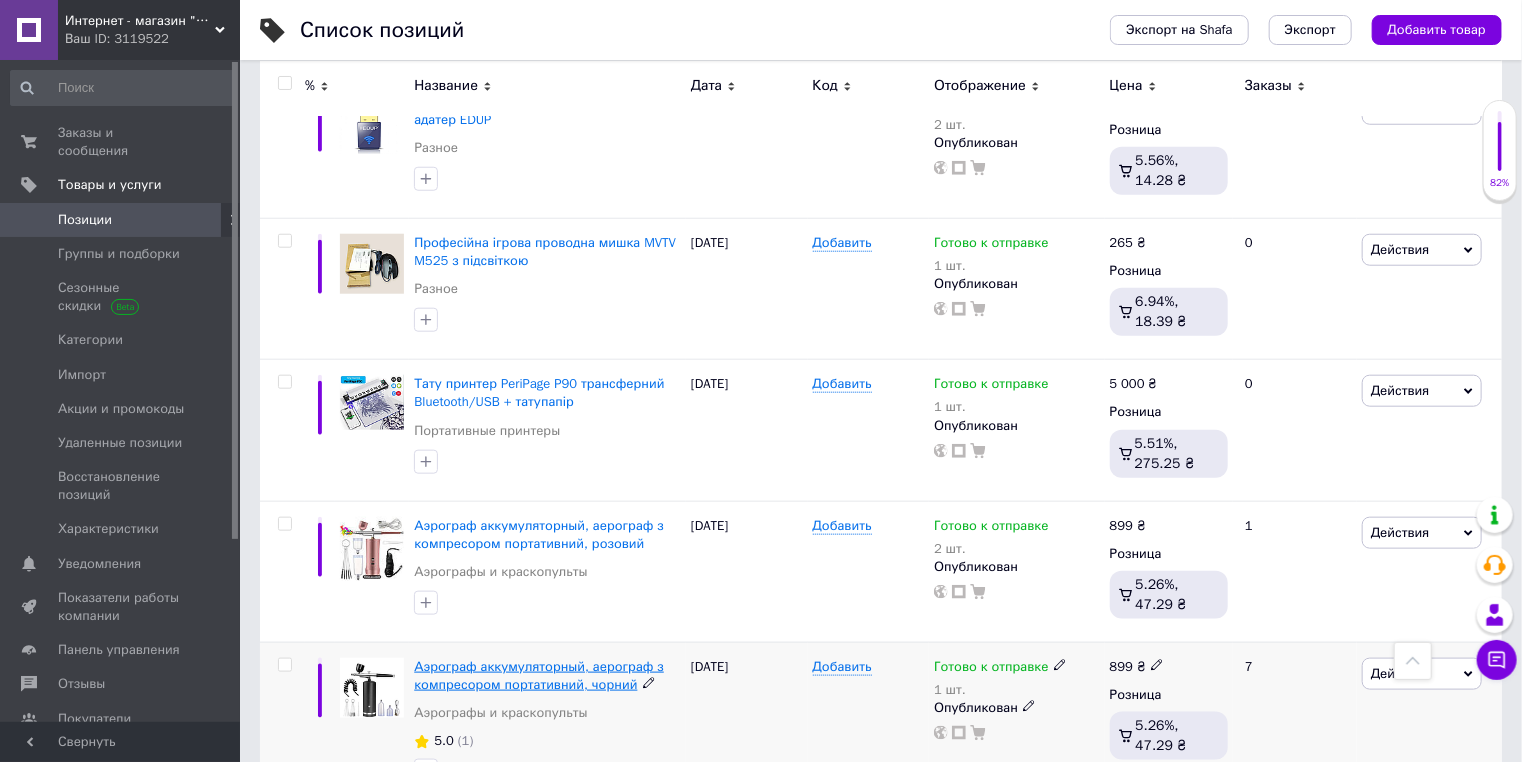 click on "Аэрограф аккумуляторный, аерограф з компресором портативний, чорний" at bounding box center [539, 675] 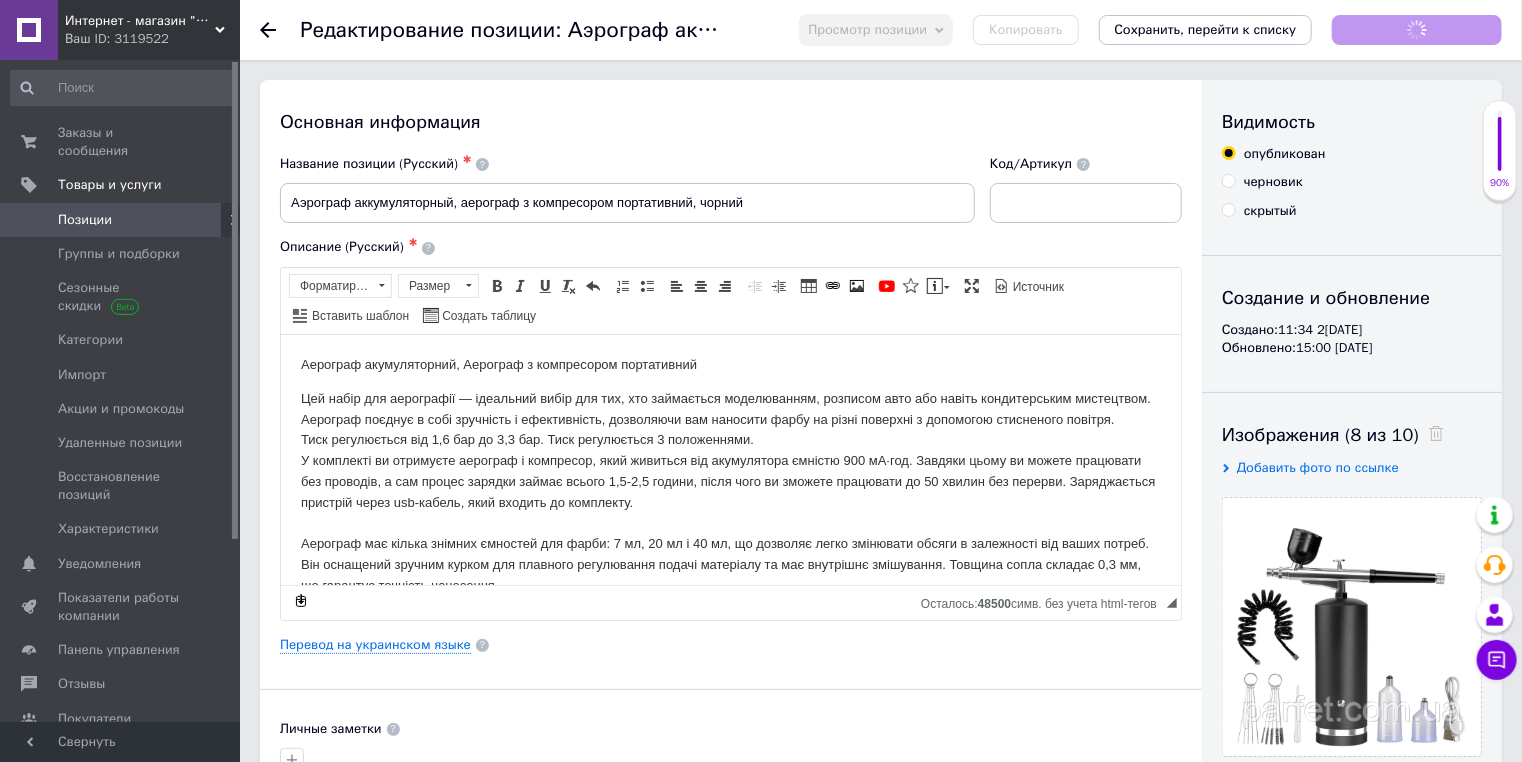scroll, scrollTop: 0, scrollLeft: 0, axis: both 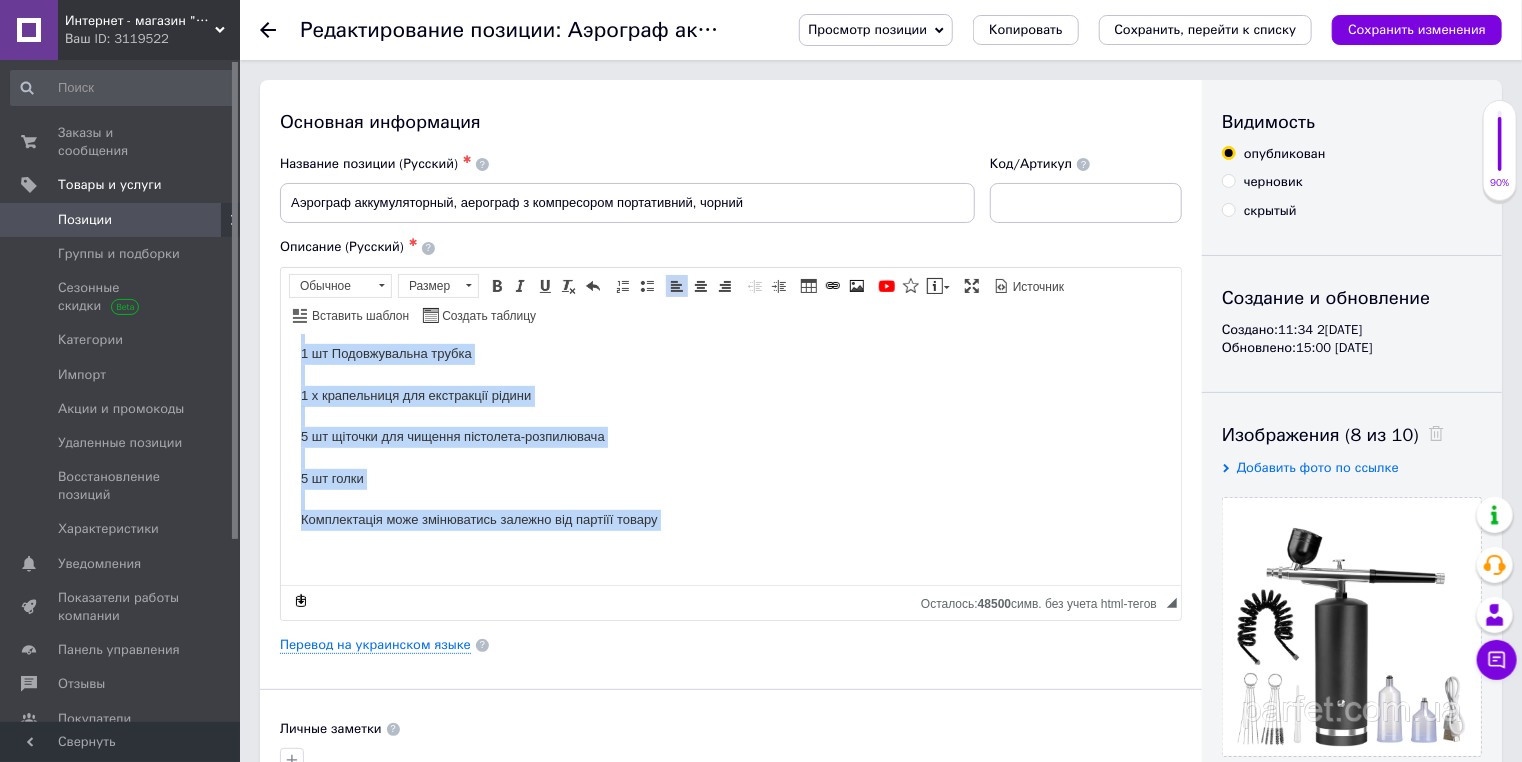 drag, startPoint x: 296, startPoint y: 363, endPoint x: 1078, endPoint y: 919, distance: 959.5103 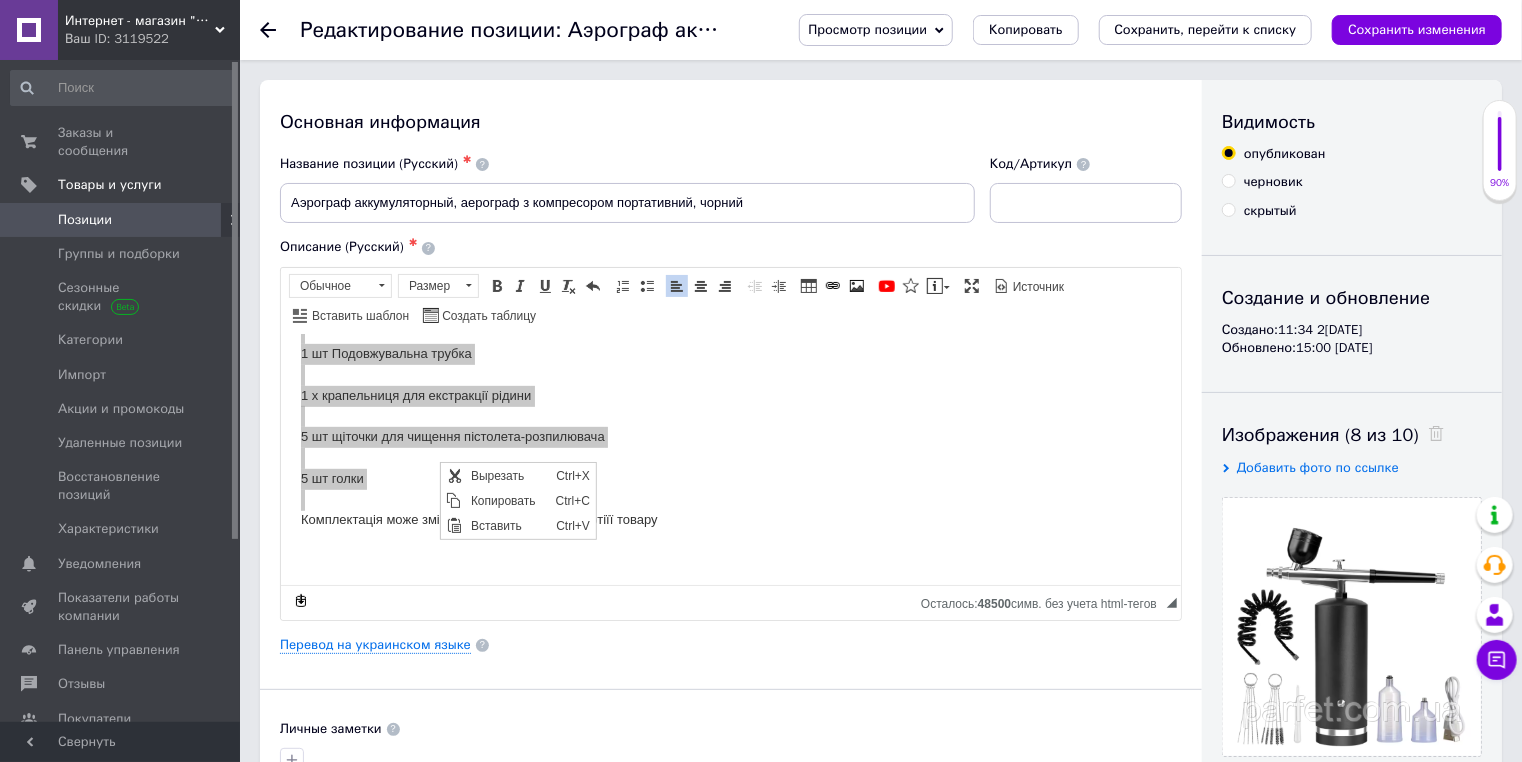 scroll, scrollTop: 0, scrollLeft: 0, axis: both 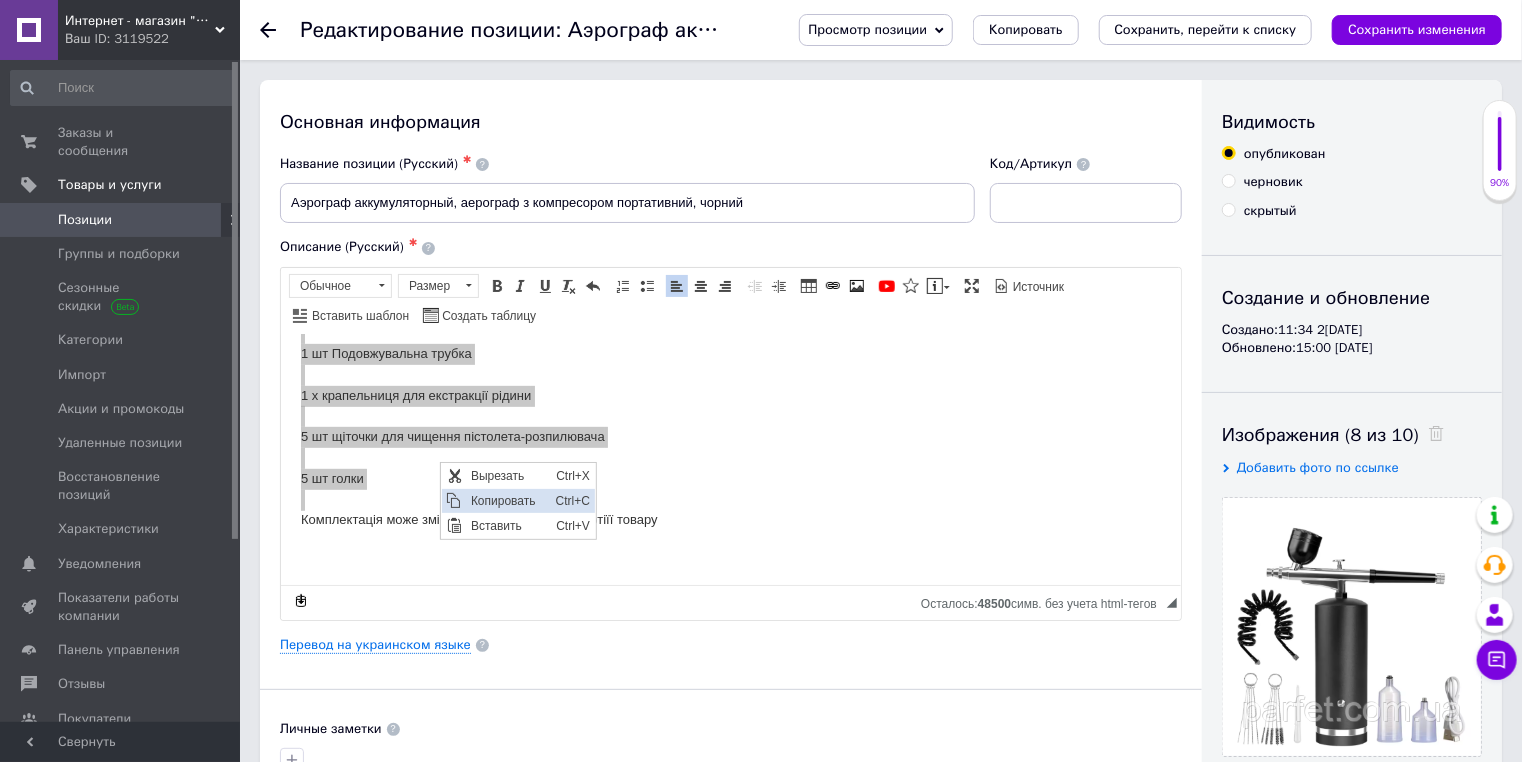 click on "Копировать" at bounding box center [507, 500] 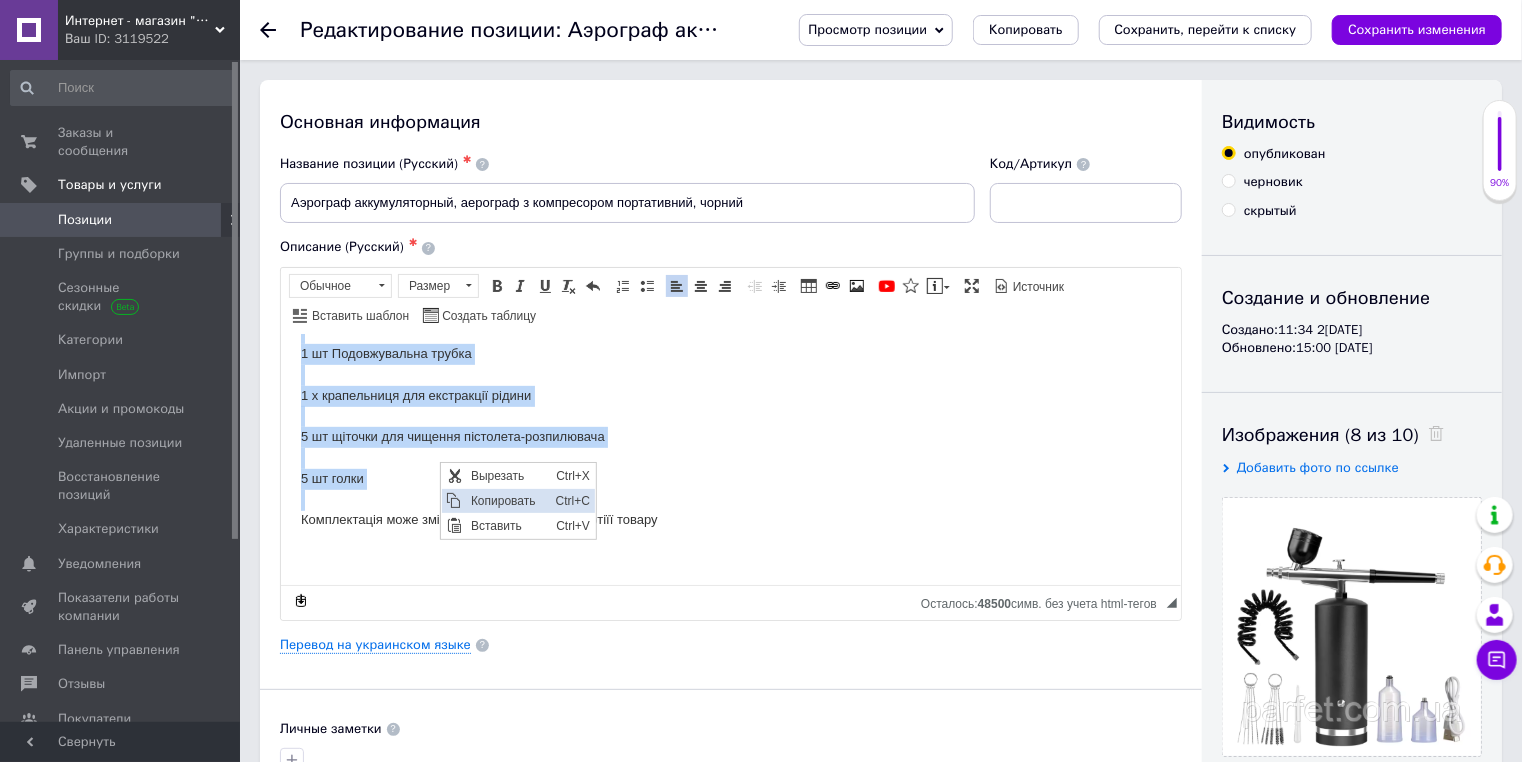 copy on "Аерограф акумуляторний, Аерограф з компресором портативний Цей набір для аерографії — ідеальний вибір для тих, хто займається моделюванням, розписом авто або навіть кондитерським мистецтвом. Аерограф поєднує в собі зручність і ефективність, дозволяючи вам наносити фарбу на різні поверхні з допомогою стисненого повітря. Тиск регулюється від 1,6 бар до 3,3 бар. Тиск регулюється 3 положеннями. У комплекті ви отримуєте аерограф і компресор, який живиться від акумулятора ємністю 900 мА·год. Завдяки цьому ви можете працювати без проводів, а сам процес зарядки займає всього 1,5-2,5 години, після чого ви зможете працювати до 50 хвилин без перерви. Заряджається пристрій через usb-кабель, який входить до комплекту. Аерограф має кілька знімних ємностей для фарби: 7 мл, 20 мл і 40 мл, що дозволяє легко змінювати обсяги в залежності від ваших потреб. Він оснащений зручним курком для плавного регулювання подачі матеріалу та має внутрішнє змішування. Товщина сопла складає 0,3 мм, що гарантує точність нанесення. Компресор..." 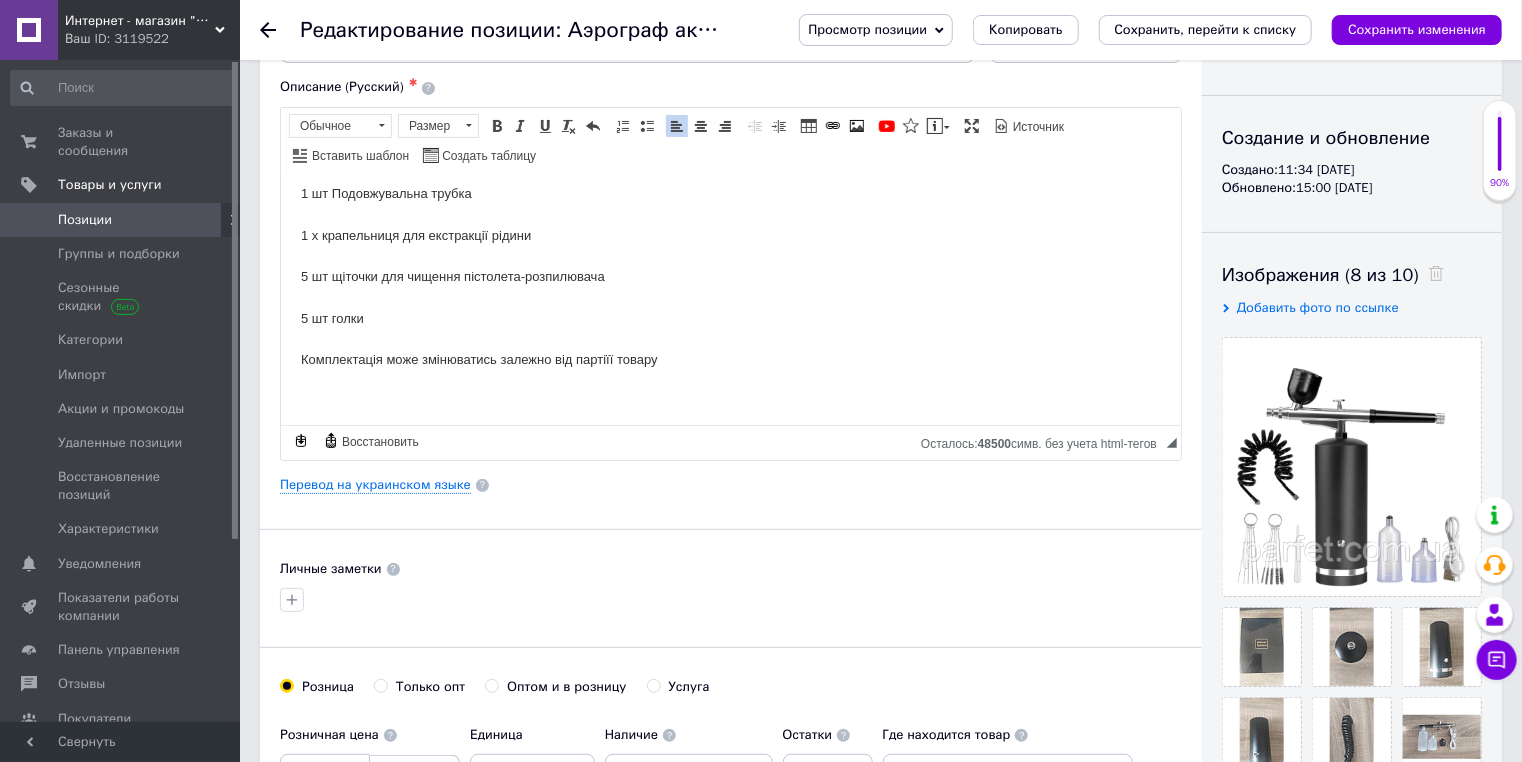 scroll, scrollTop: 0, scrollLeft: 0, axis: both 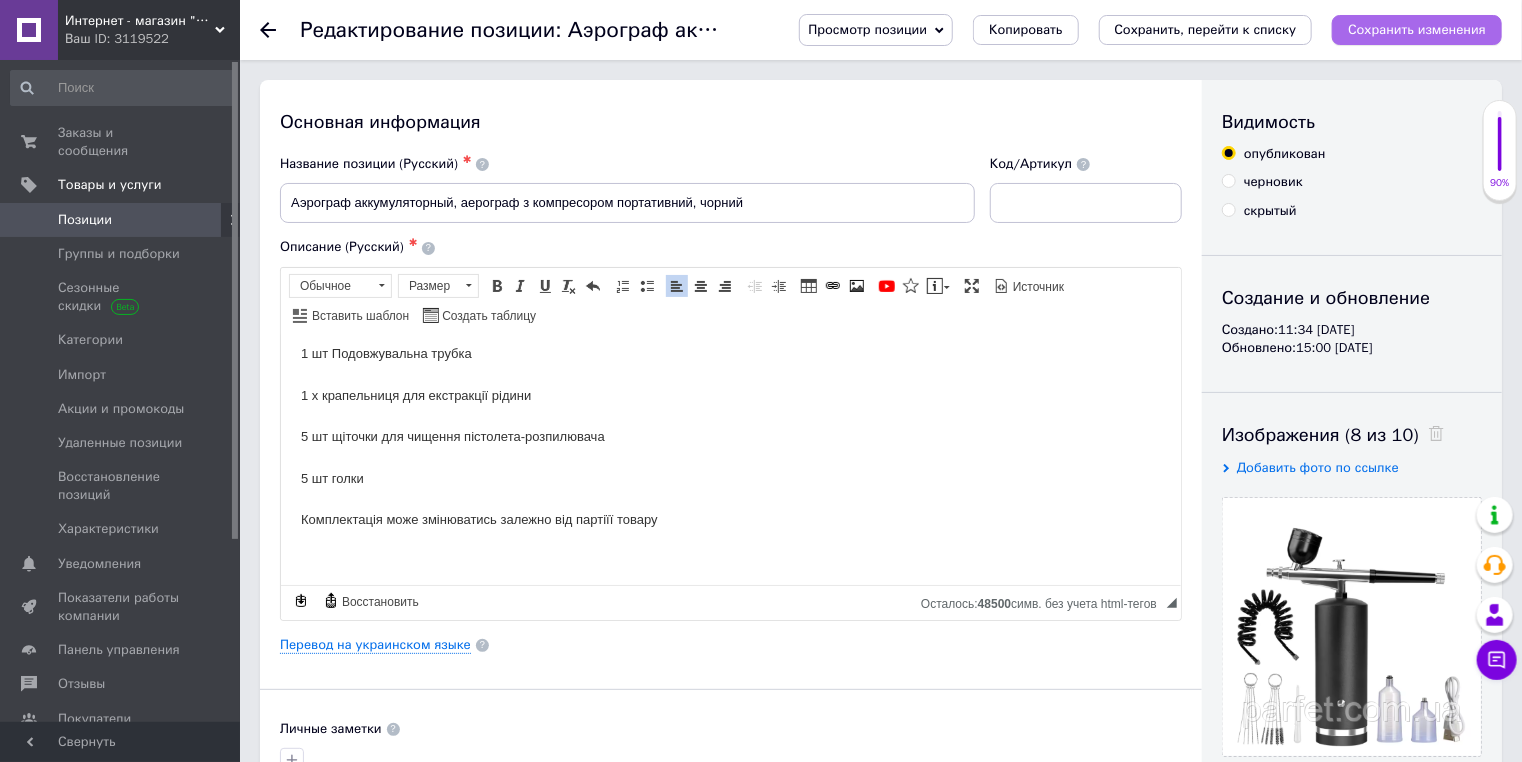 click on "Сохранить изменения" at bounding box center (1417, 29) 